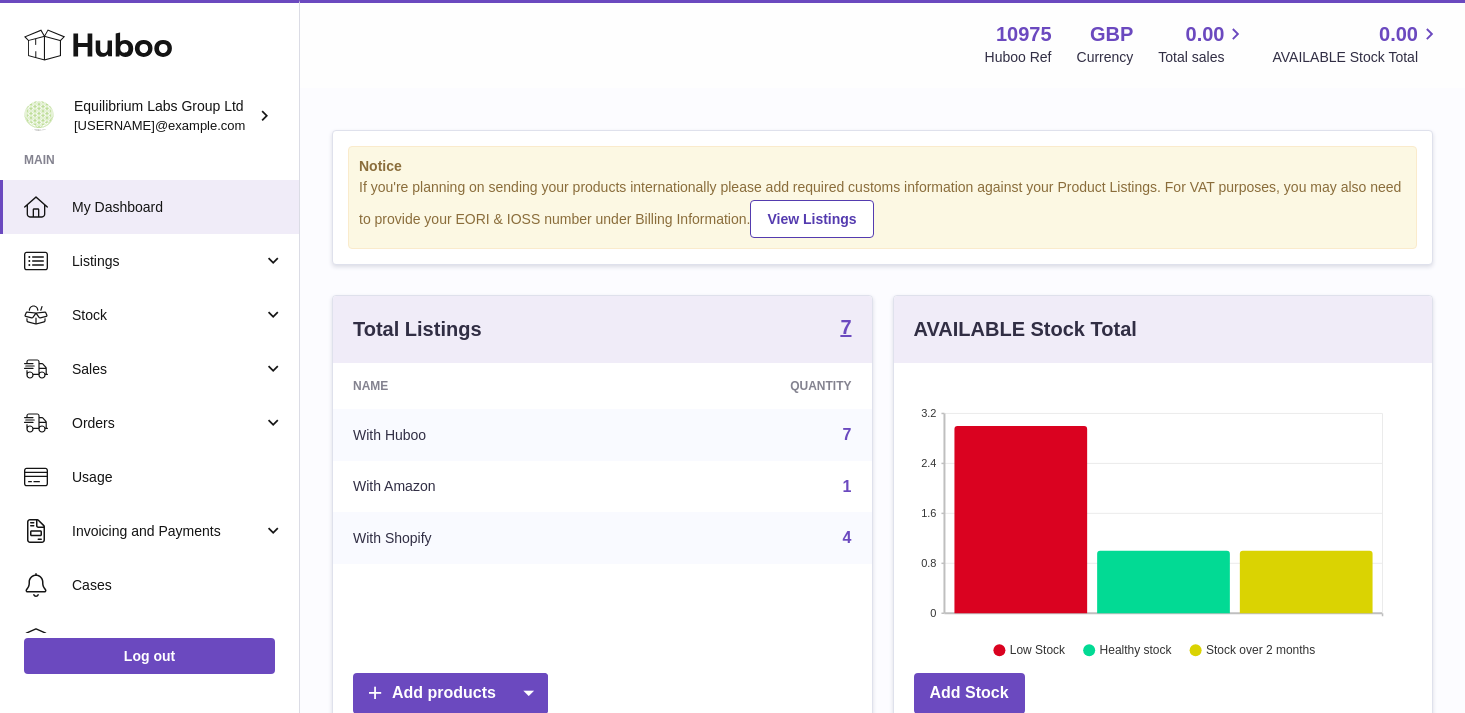 scroll, scrollTop: 0, scrollLeft: 0, axis: both 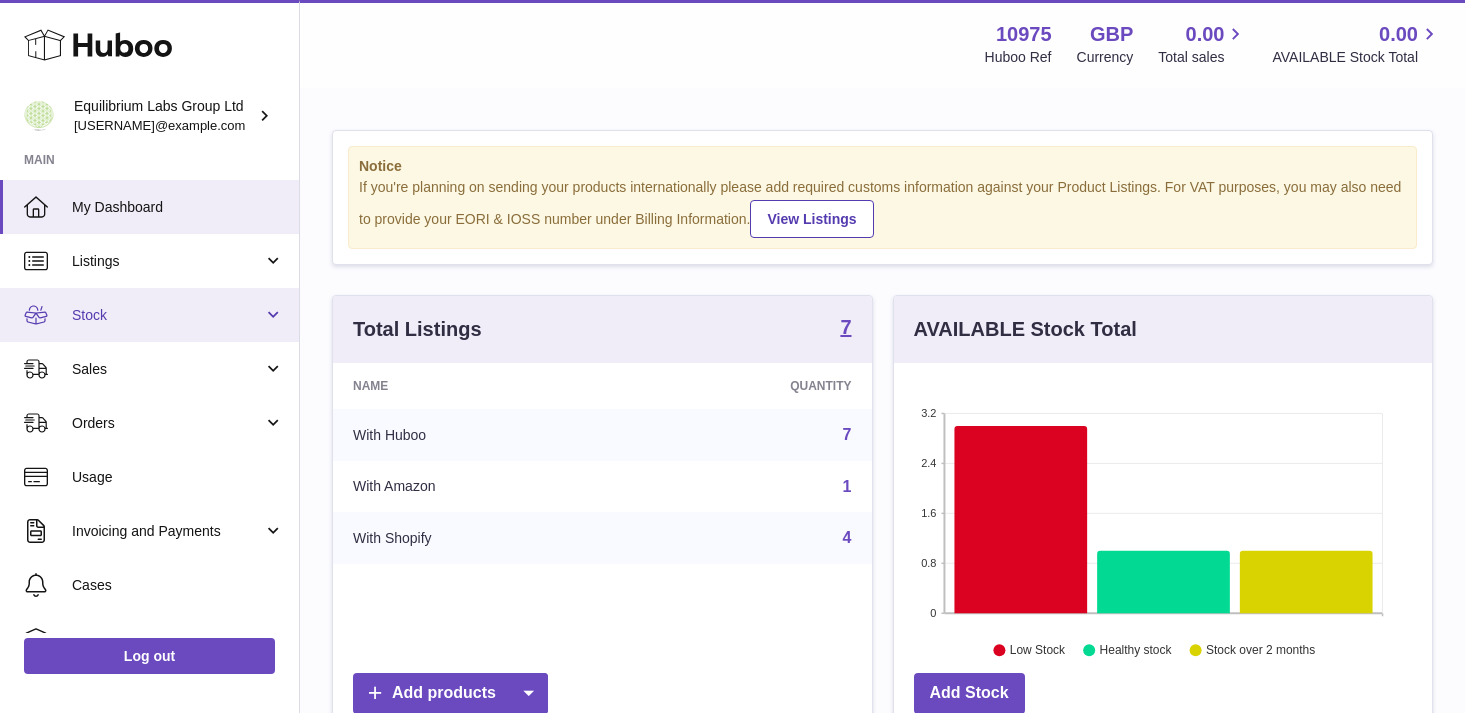 click on "Stock" at bounding box center [149, 315] 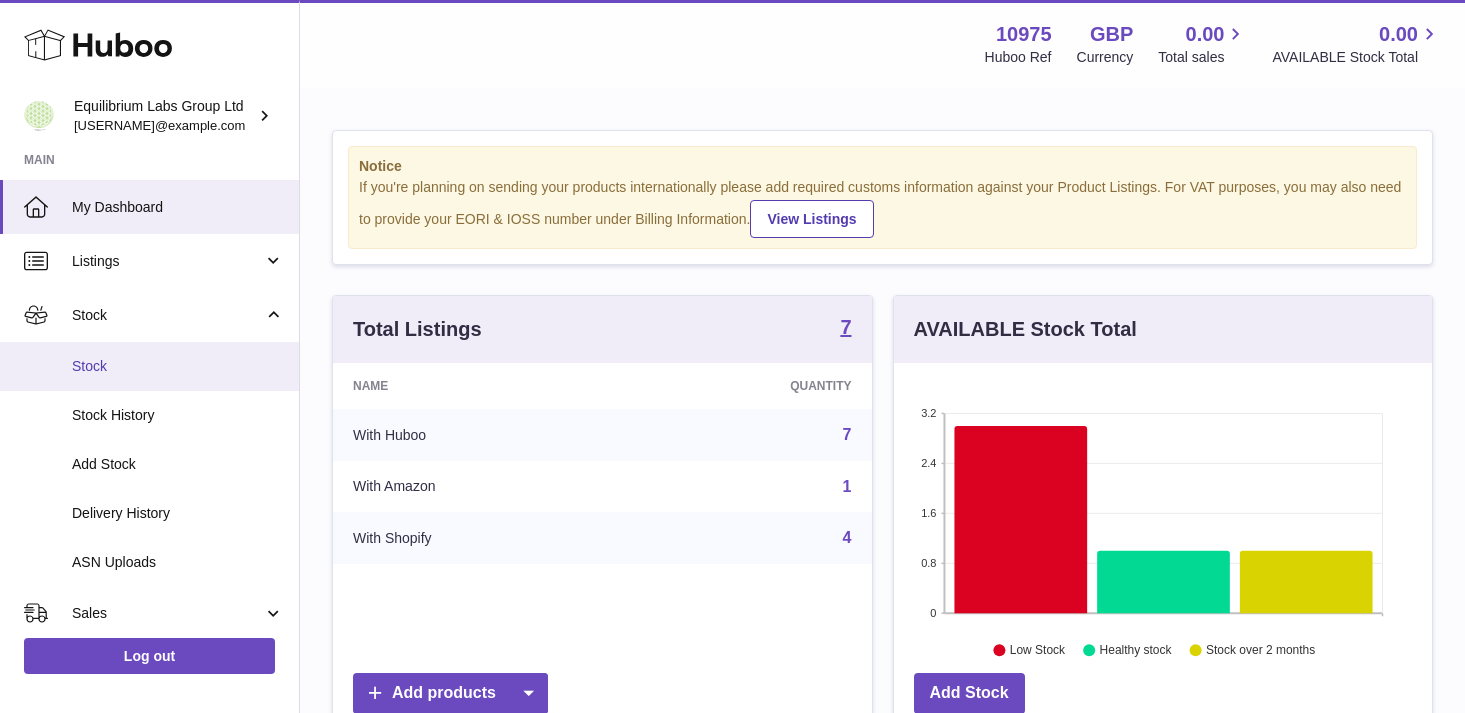 click on "Stock" at bounding box center [178, 366] 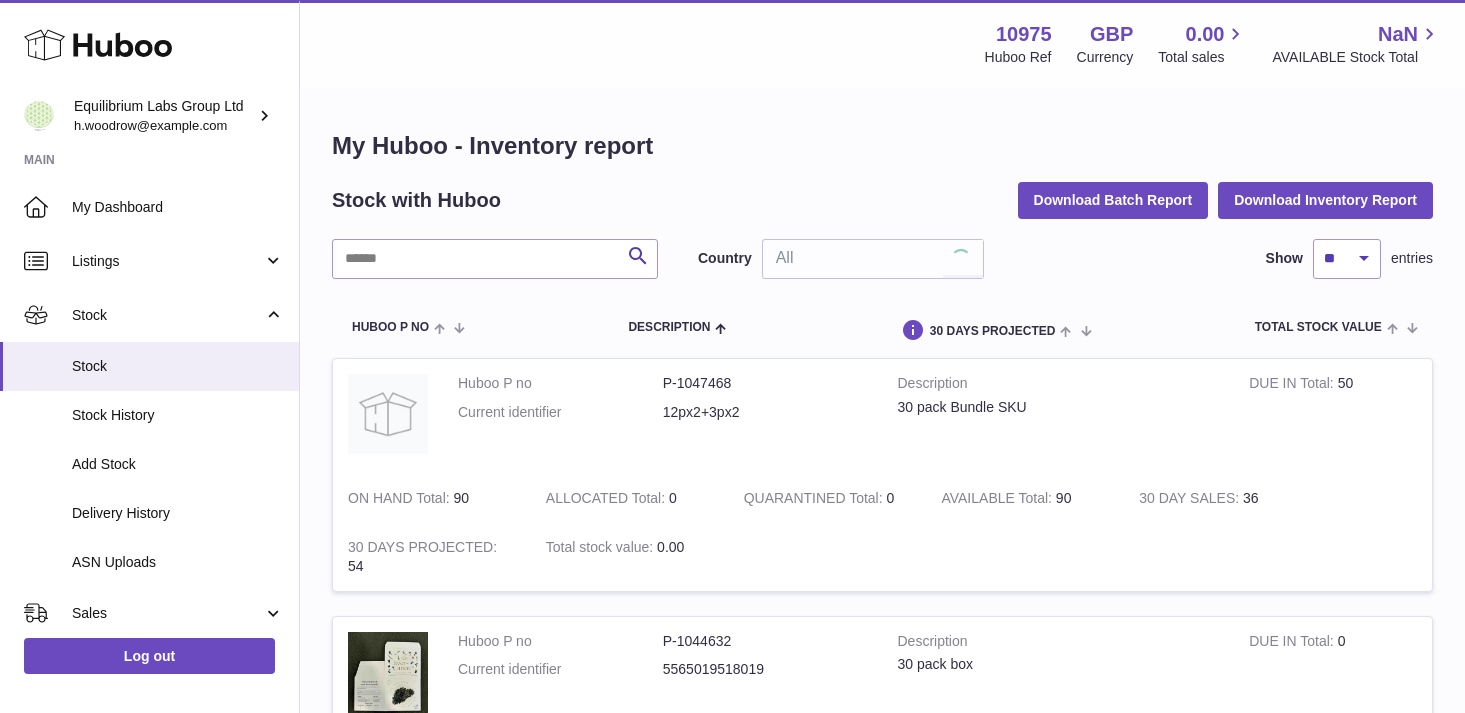 scroll, scrollTop: 0, scrollLeft: 0, axis: both 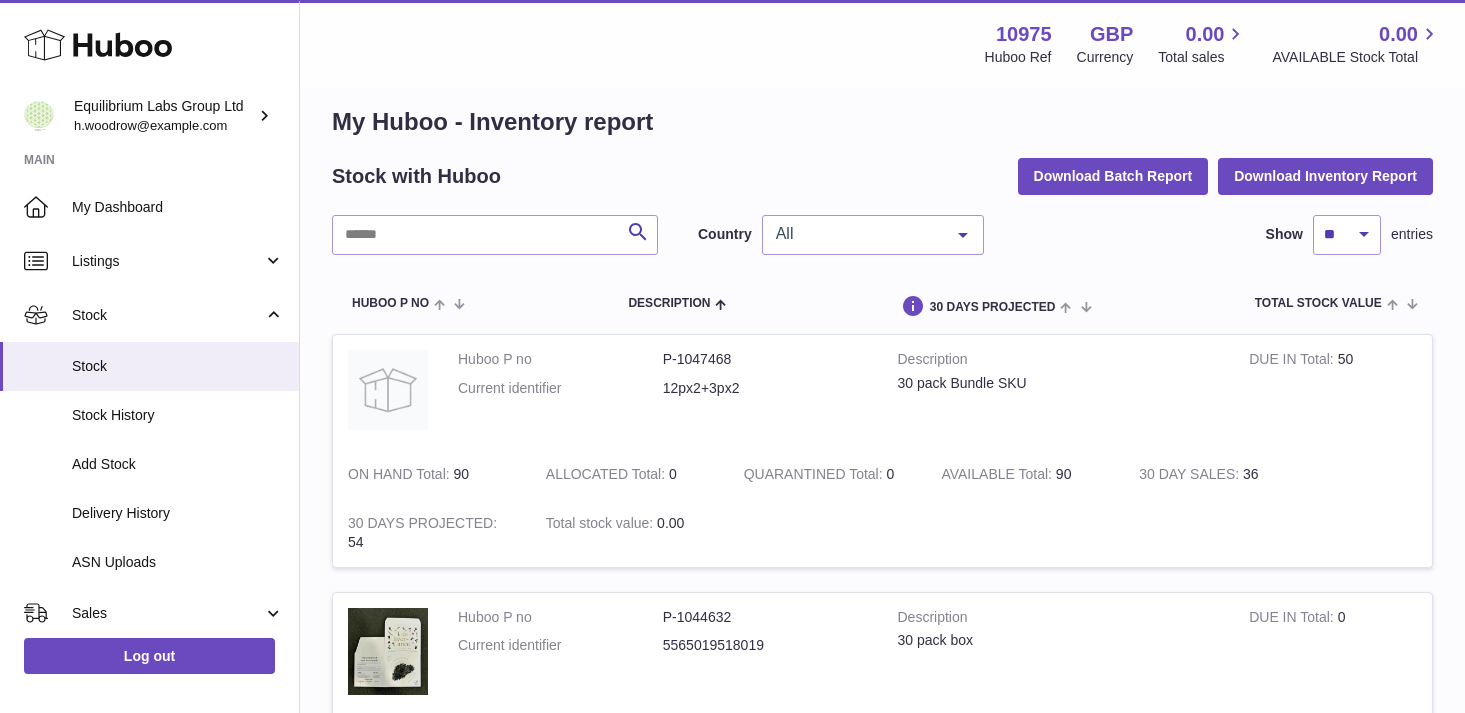 click on "All" at bounding box center [857, 234] 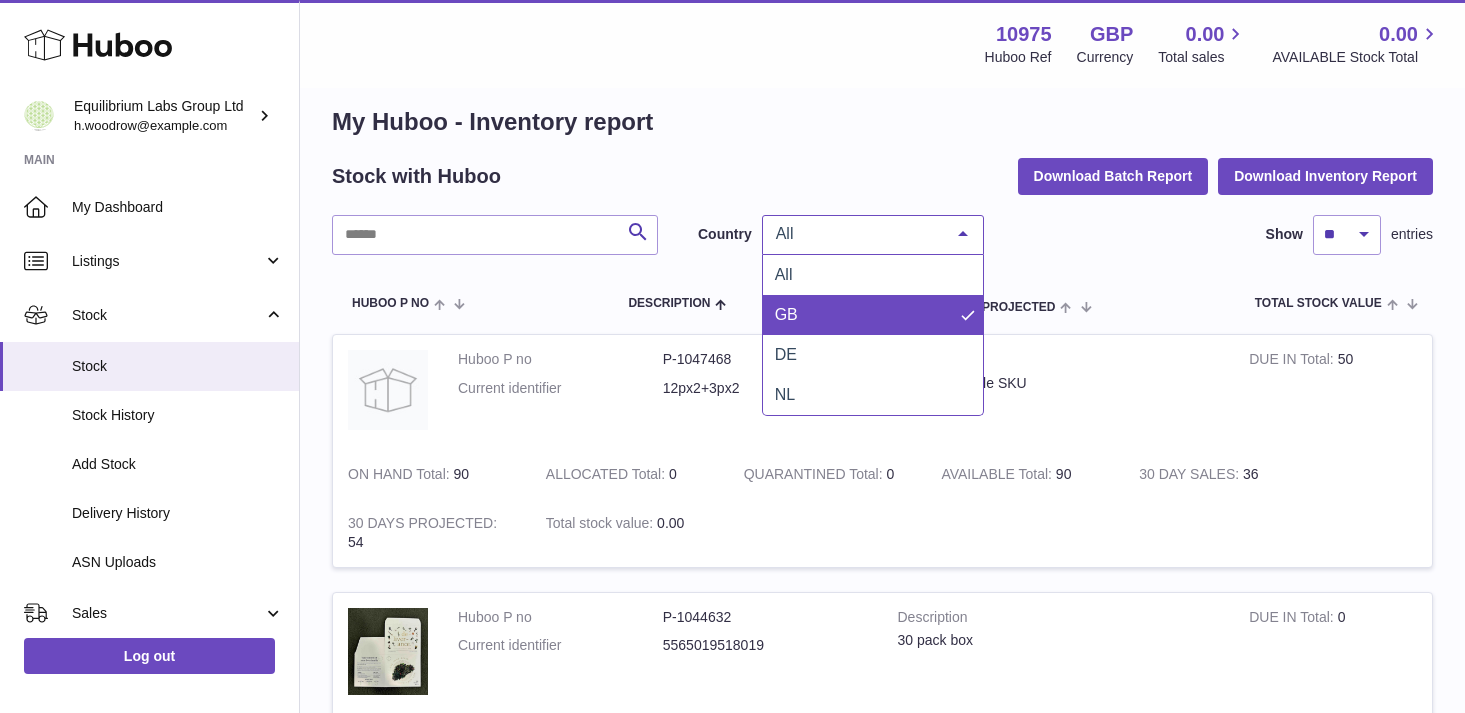 click on "GB" at bounding box center (873, 315) 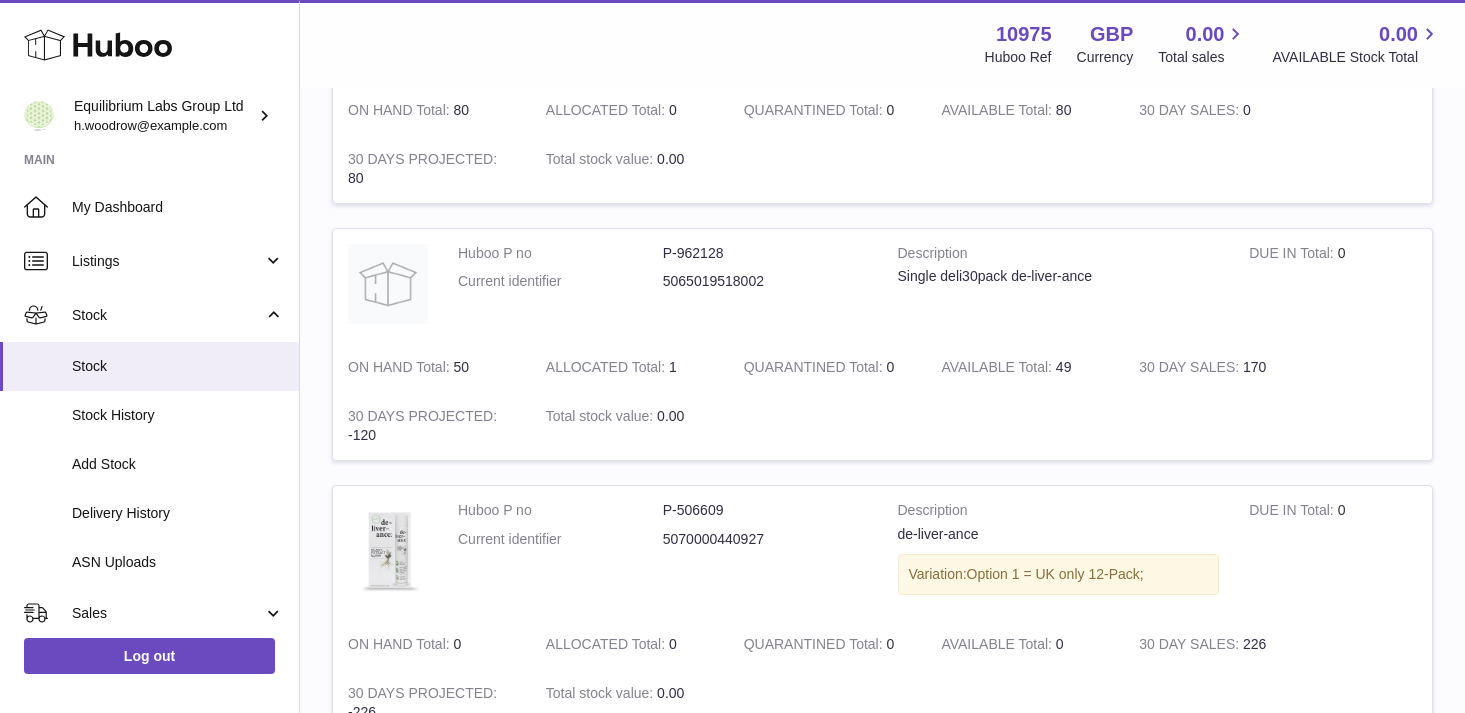 scroll, scrollTop: 636, scrollLeft: 0, axis: vertical 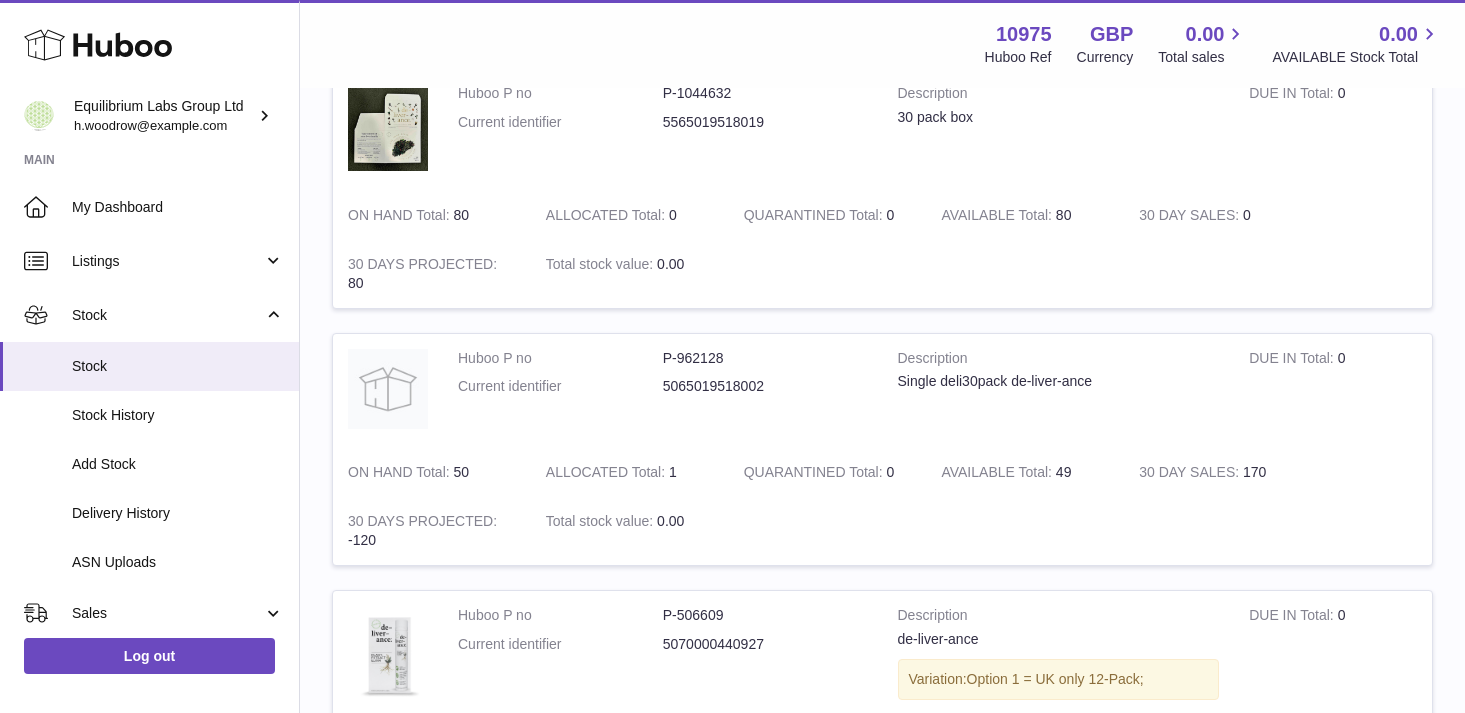 click at bounding box center (1080, 531) 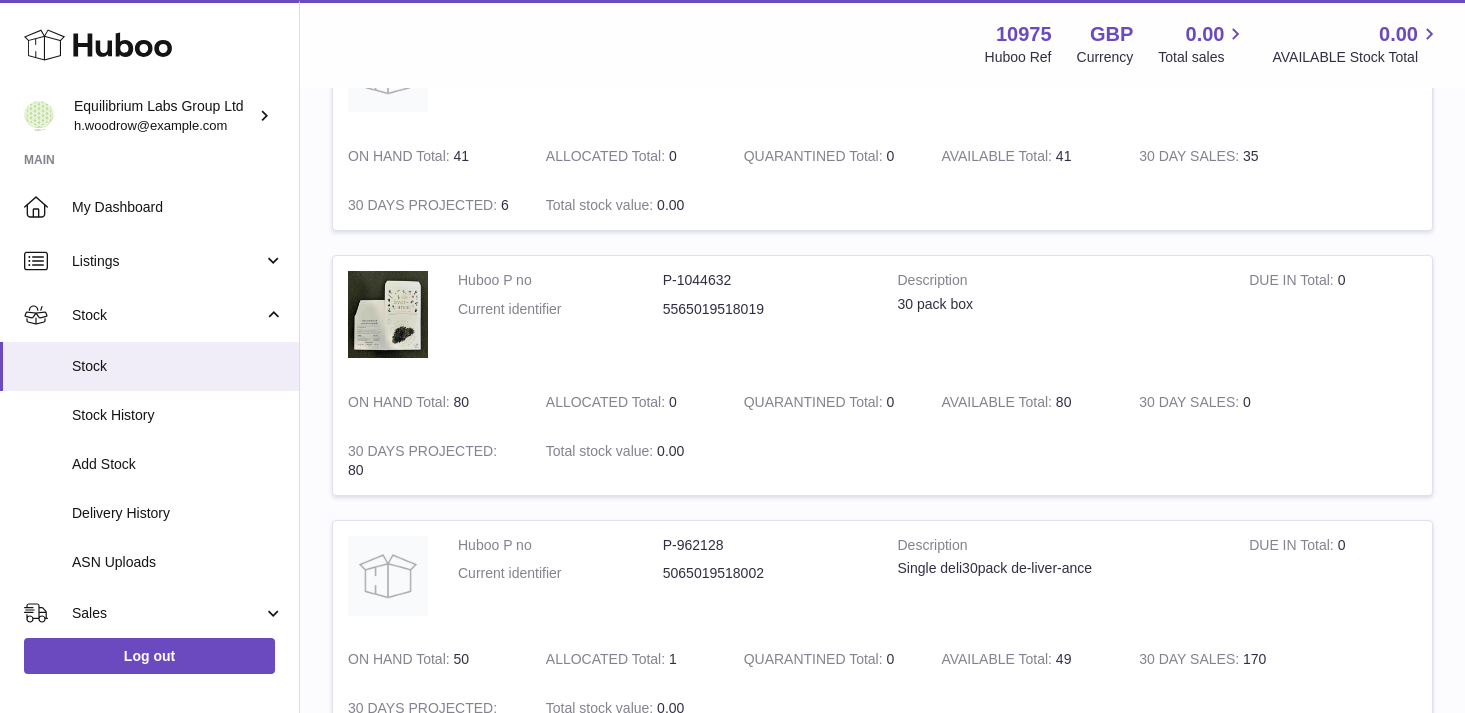 scroll, scrollTop: 0, scrollLeft: 0, axis: both 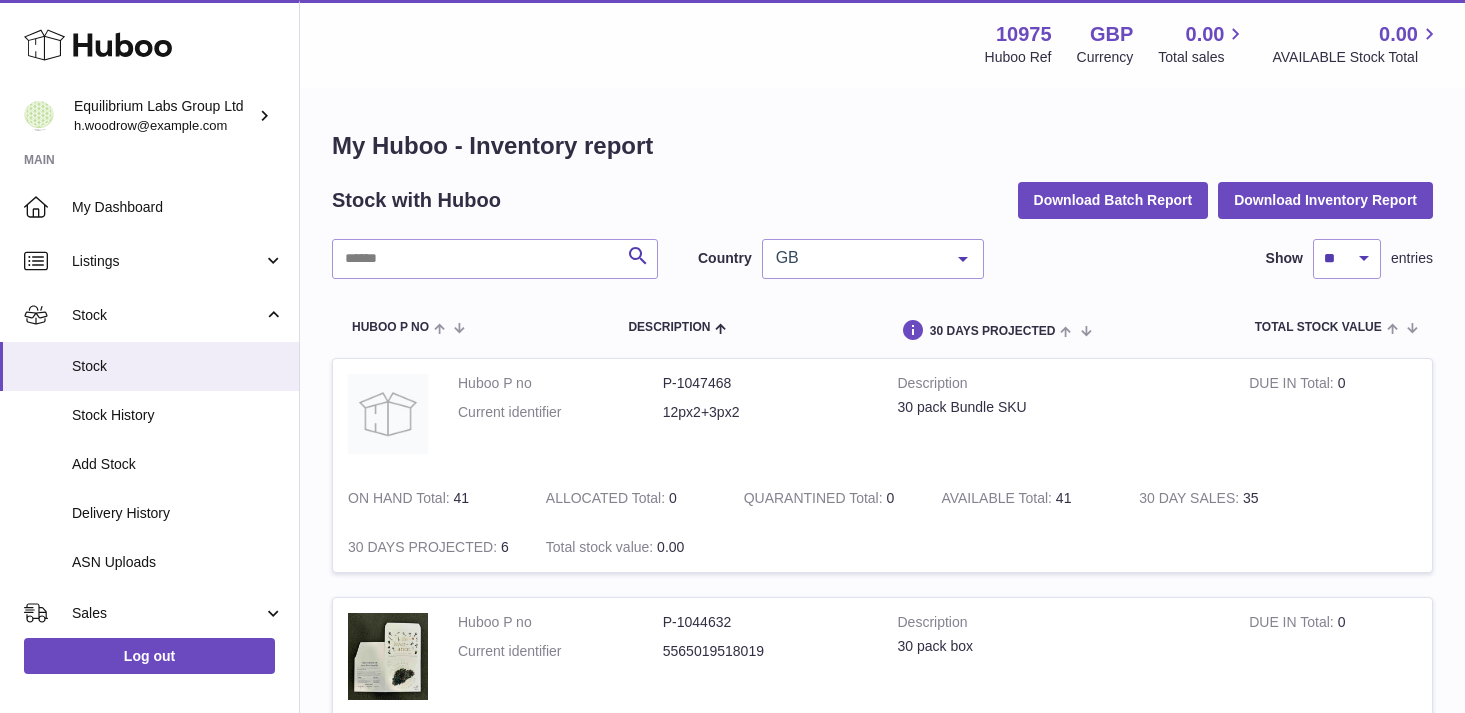 click on "My Huboo - Inventory report     Stock with Huboo
Download Batch Report
Download Inventory Report
Search
Country
GB         All   GB   DE   NL     No elements found. Consider changing the search query.   List is empty.
Show
** ** ** ***
entries
Huboo P no       Description
DUE IN TOTAL
ON HAND Total
ALLOCATED Total
QUARANTINED Total
AVAILABLE Total
30 DAY SALES
30 DAYS PROJECTED       Total stock value
Action
Huboo P no   P-1047468   Current identifier   12px2+3px2       Description   30 pack Bundle SKU     DUE IN Total
0
ON HAND Total
41
ALLOCATED Total" at bounding box center [882, 901] 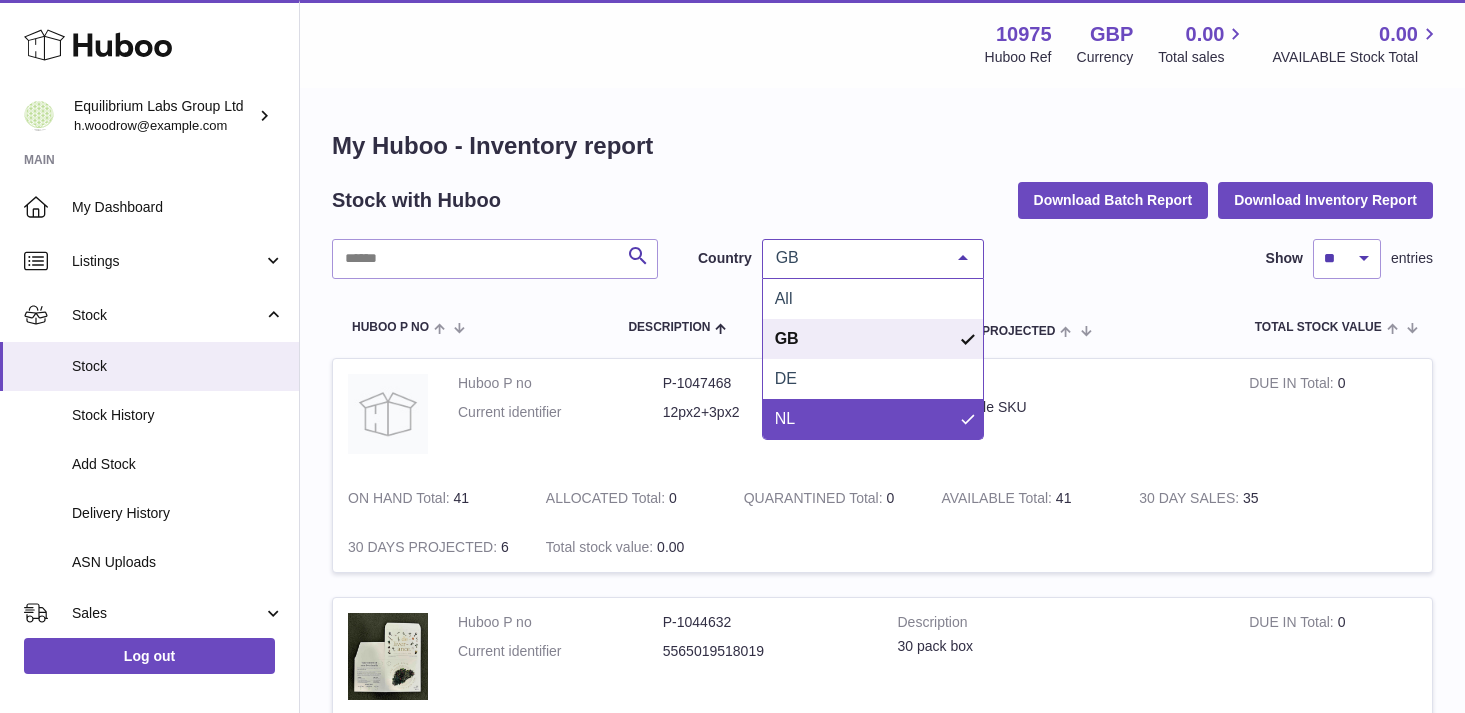 click on "NL" at bounding box center (873, 419) 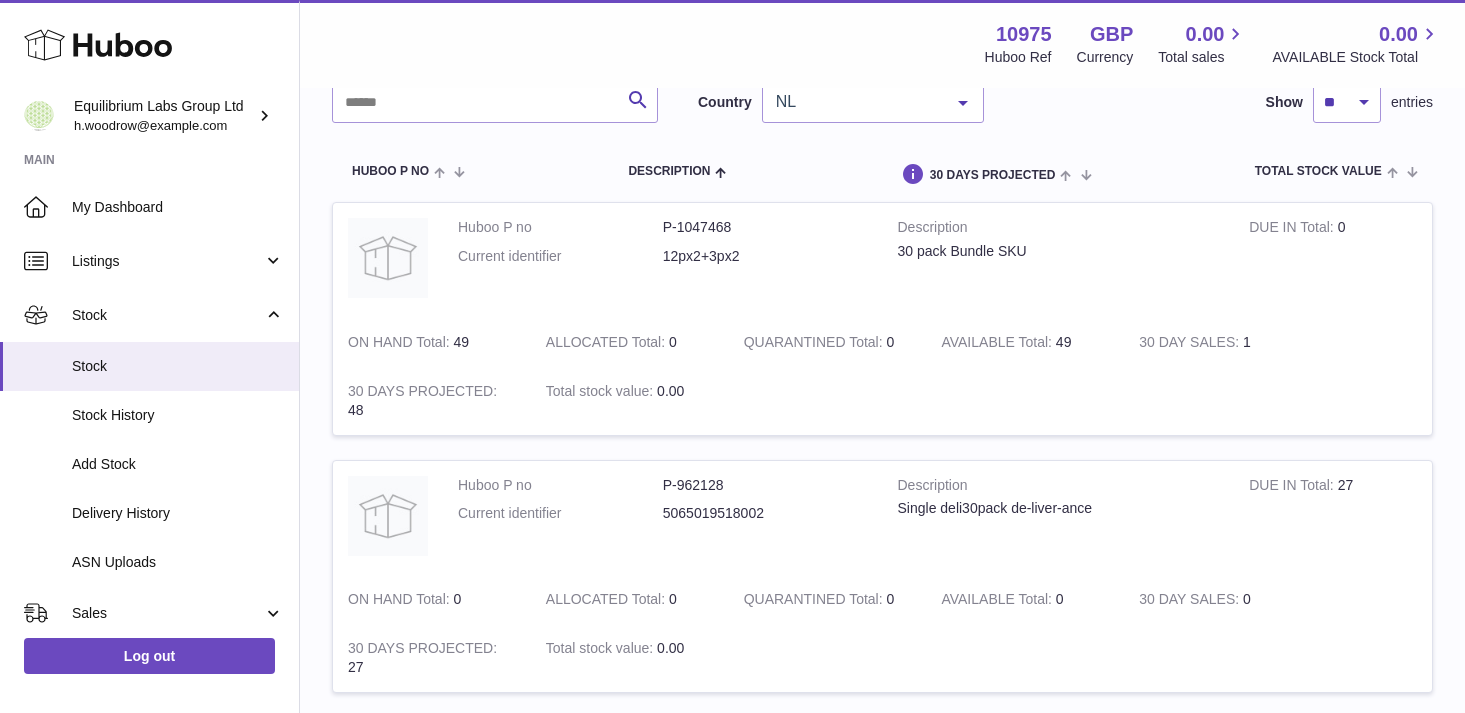 scroll, scrollTop: 158, scrollLeft: 0, axis: vertical 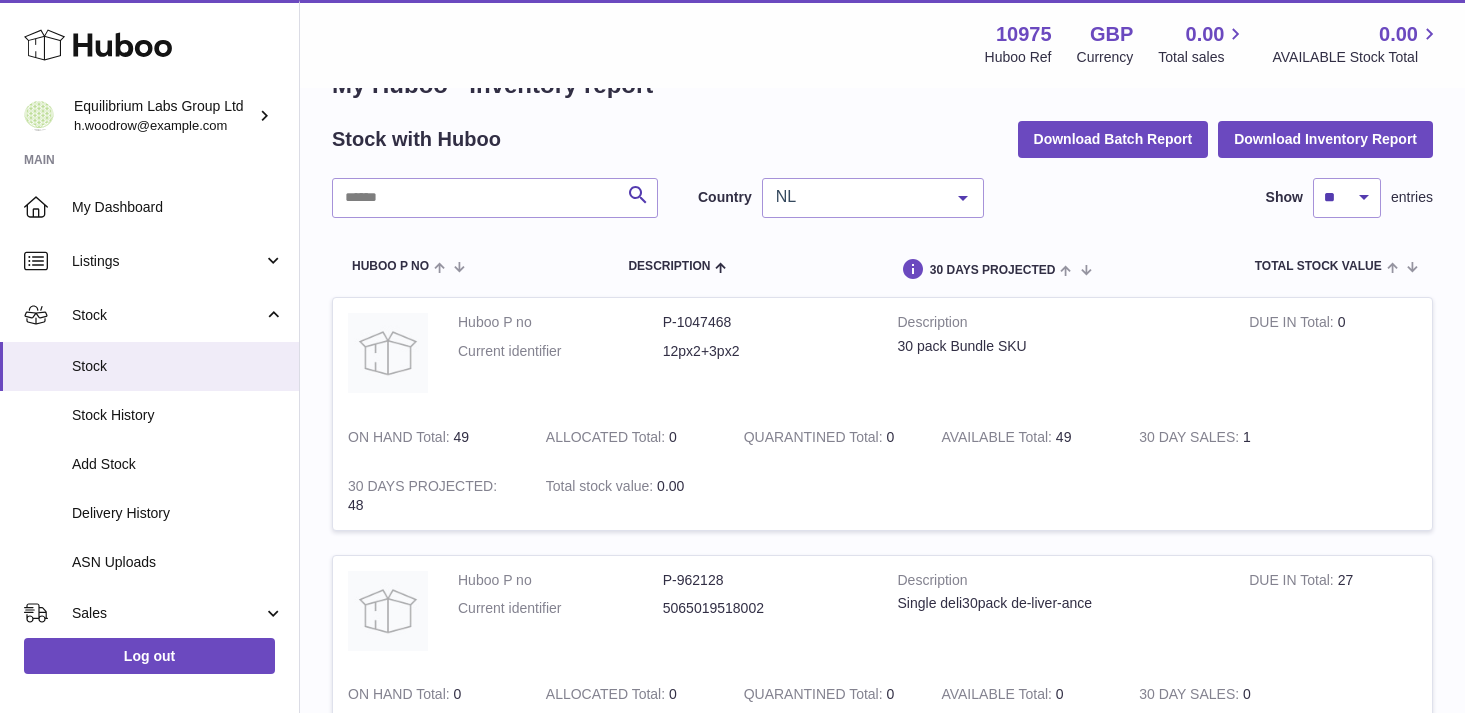 click at bounding box center [1080, 496] 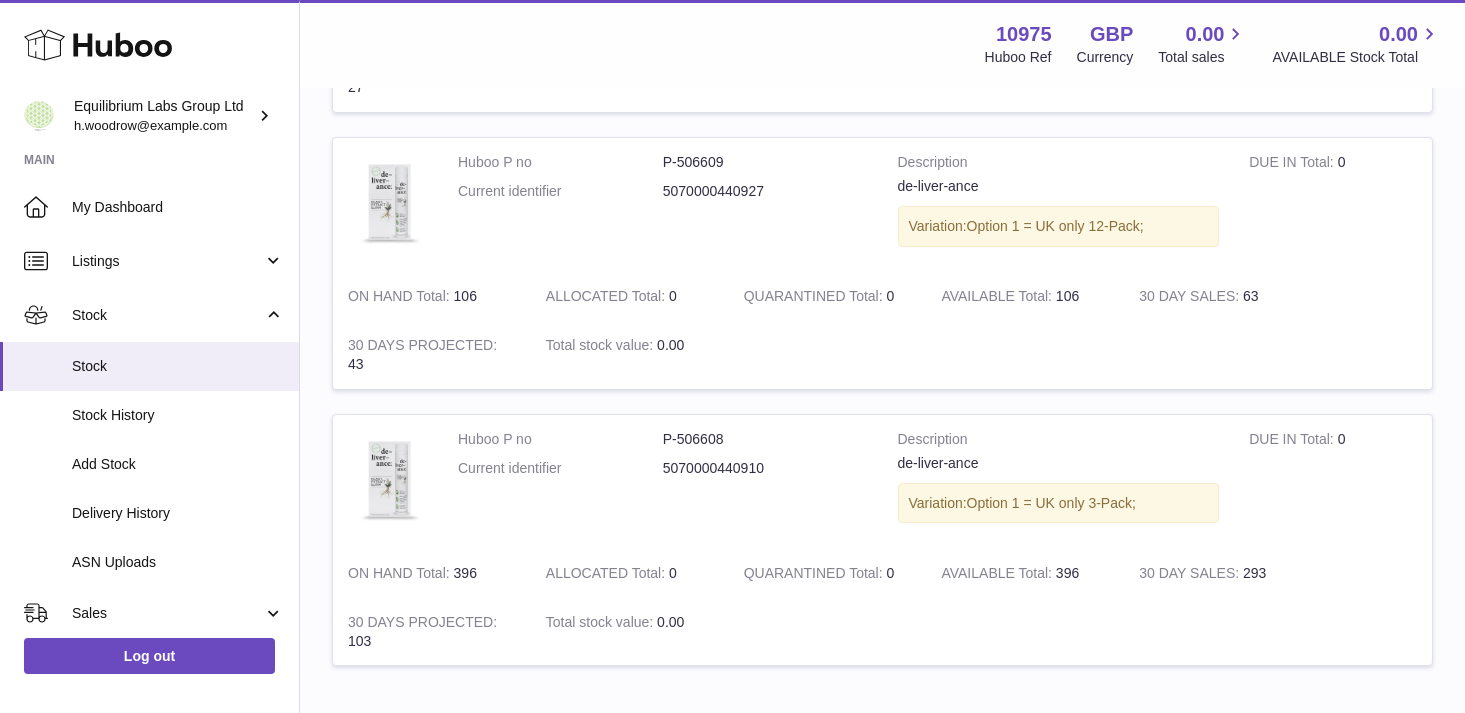 scroll, scrollTop: 739, scrollLeft: 0, axis: vertical 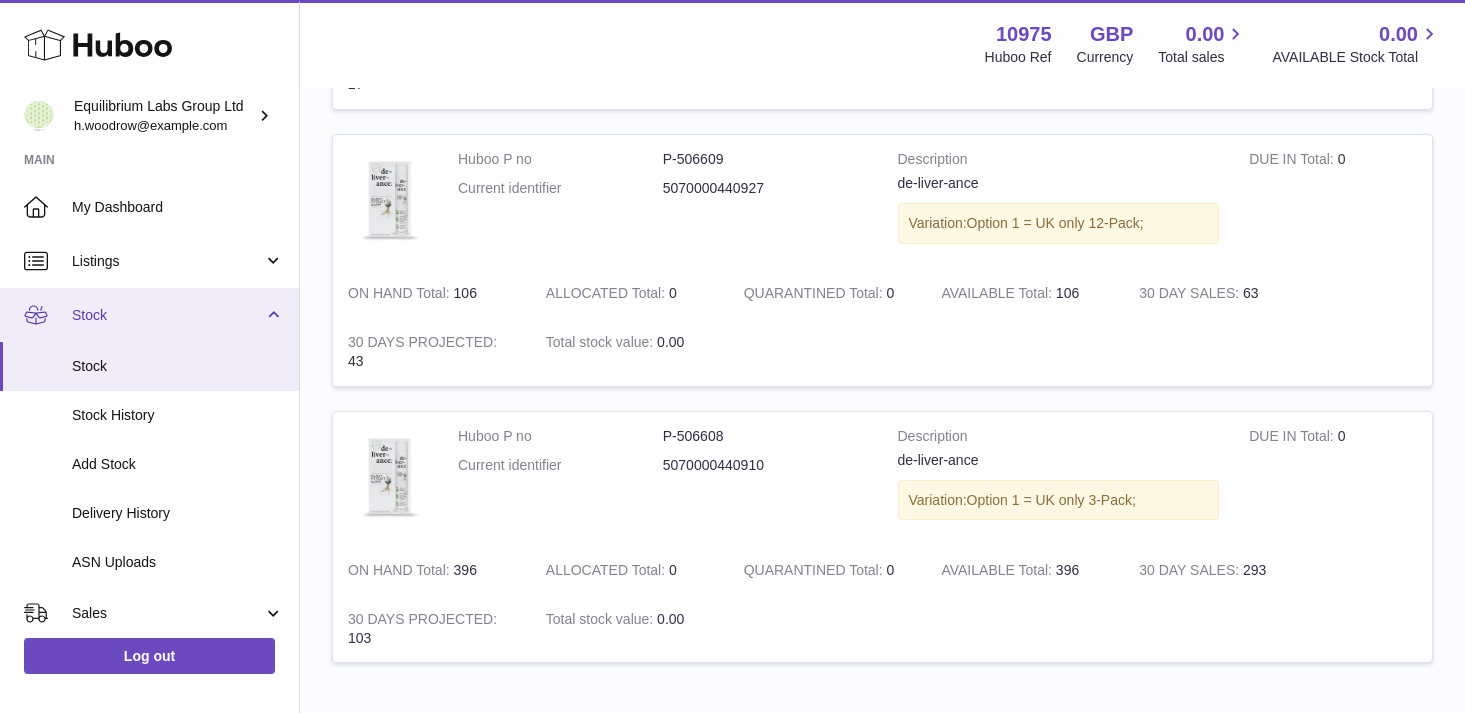 click on "Stock" at bounding box center [149, 315] 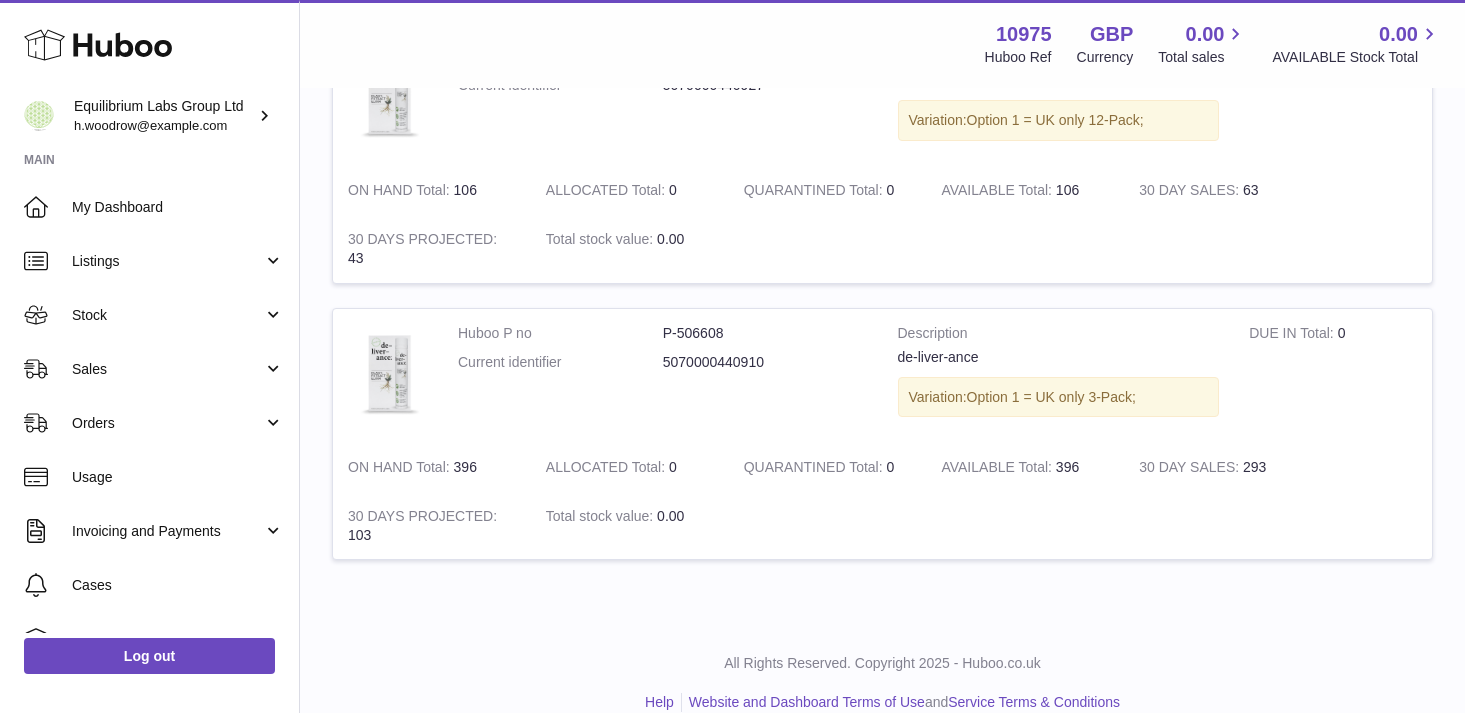 scroll, scrollTop: 845, scrollLeft: 0, axis: vertical 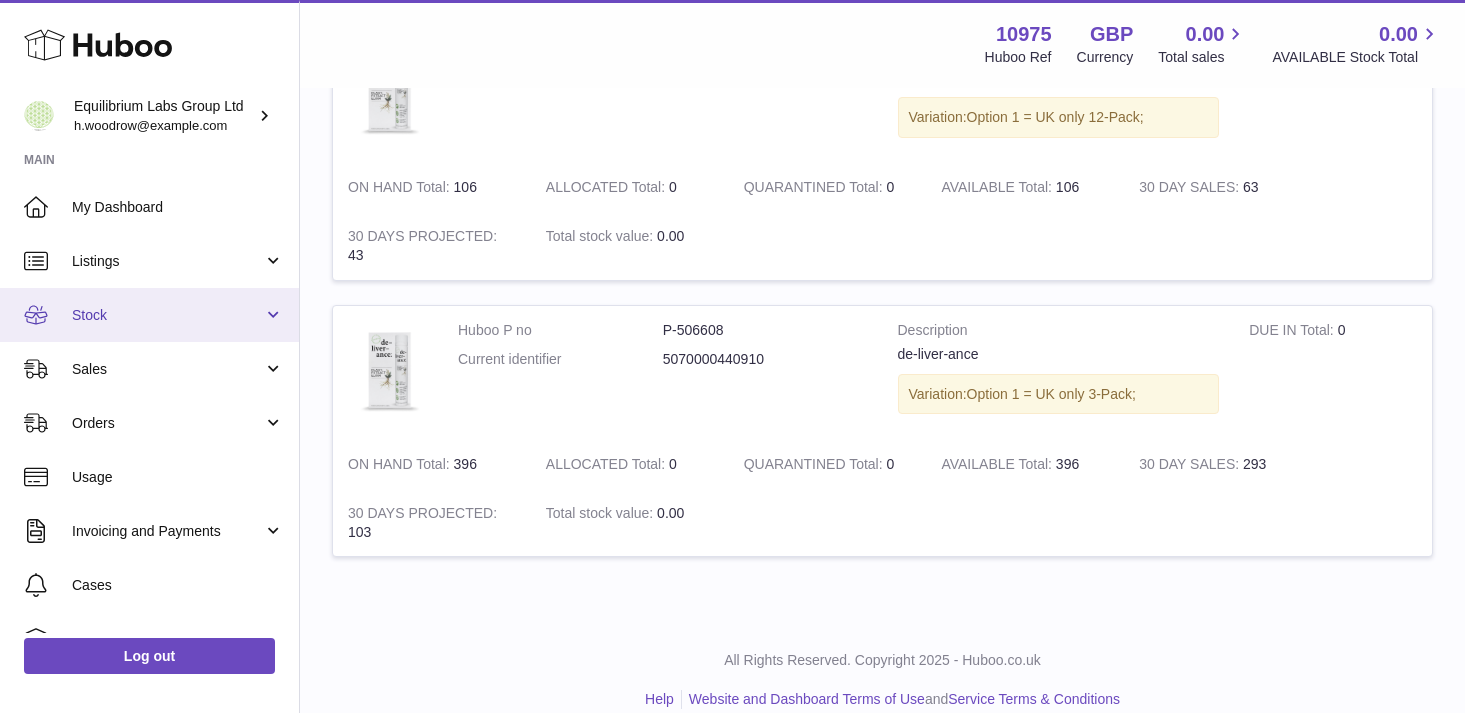 click on "Stock" at bounding box center (149, 315) 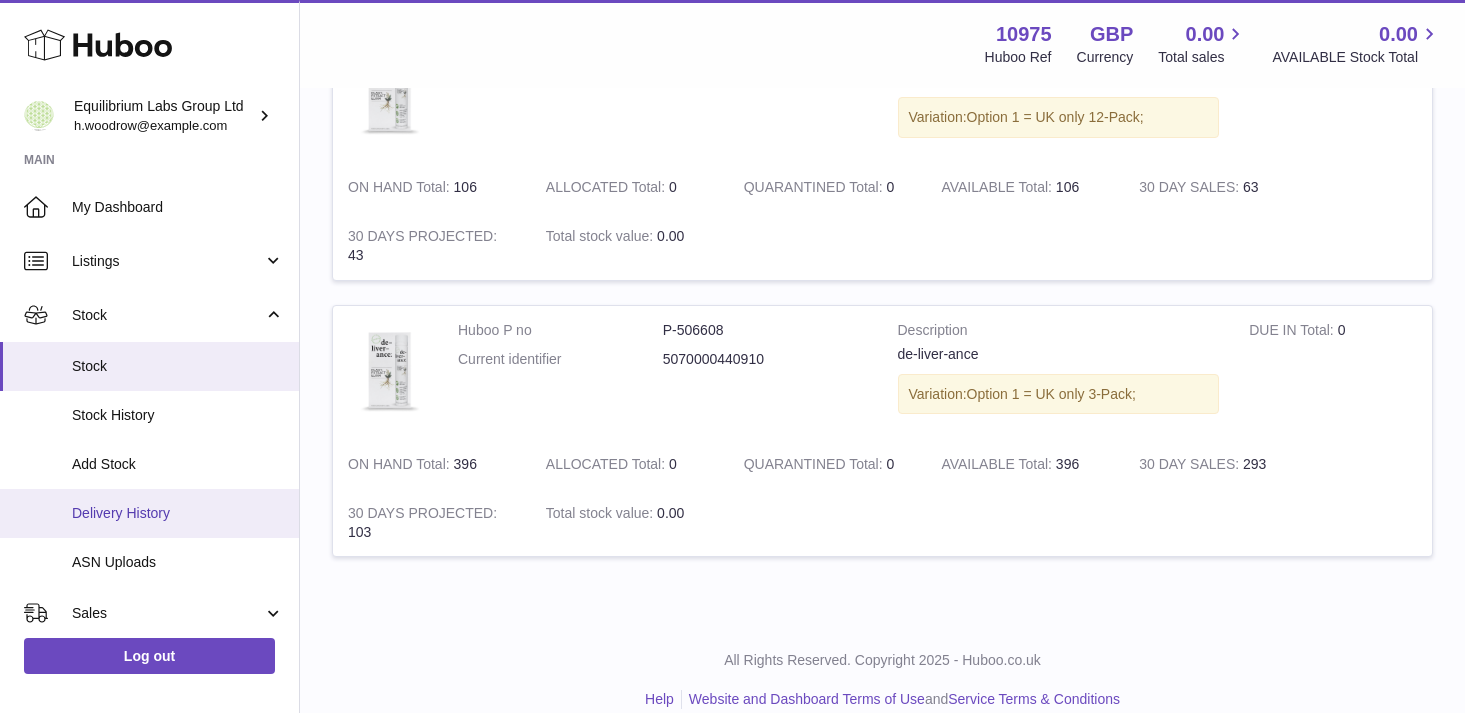 click on "Delivery History" at bounding box center (149, 513) 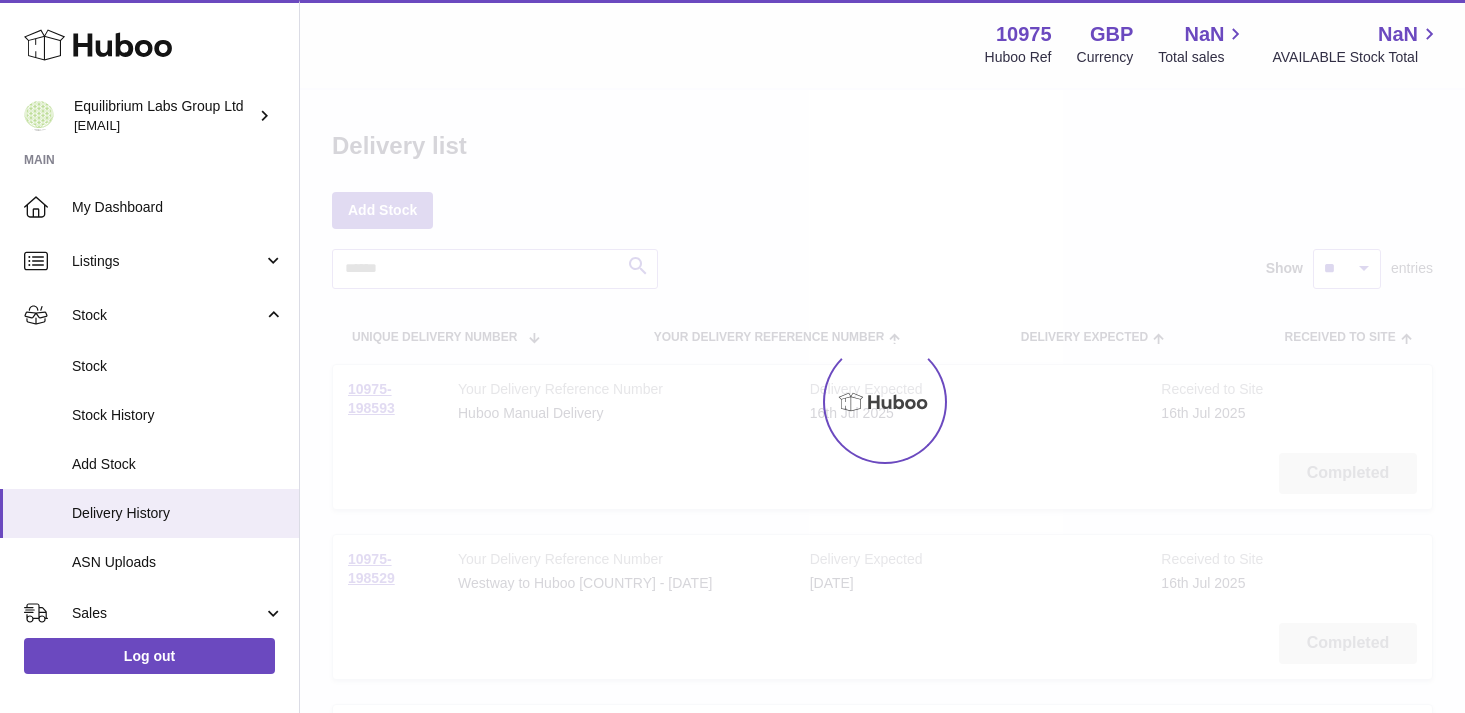 scroll, scrollTop: 0, scrollLeft: 0, axis: both 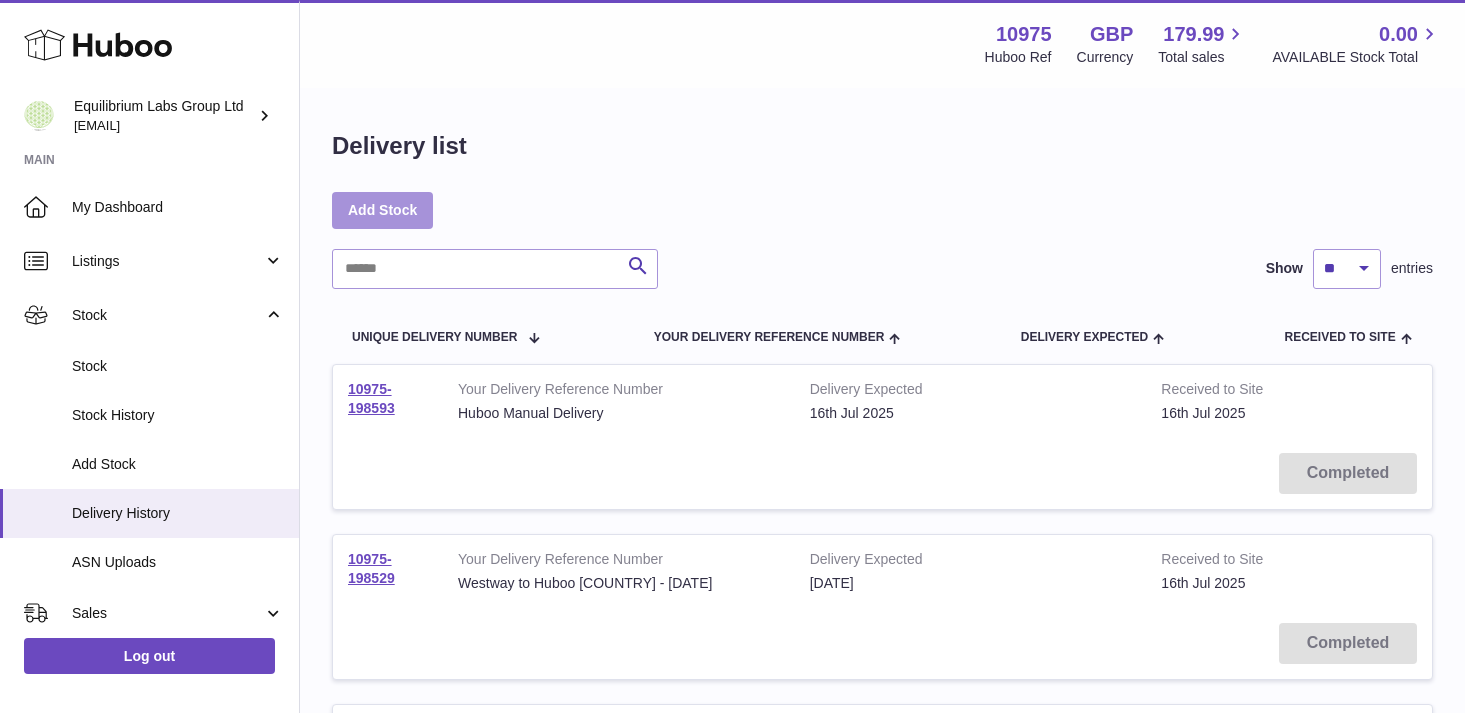 click on "Add Stock" at bounding box center (382, 210) 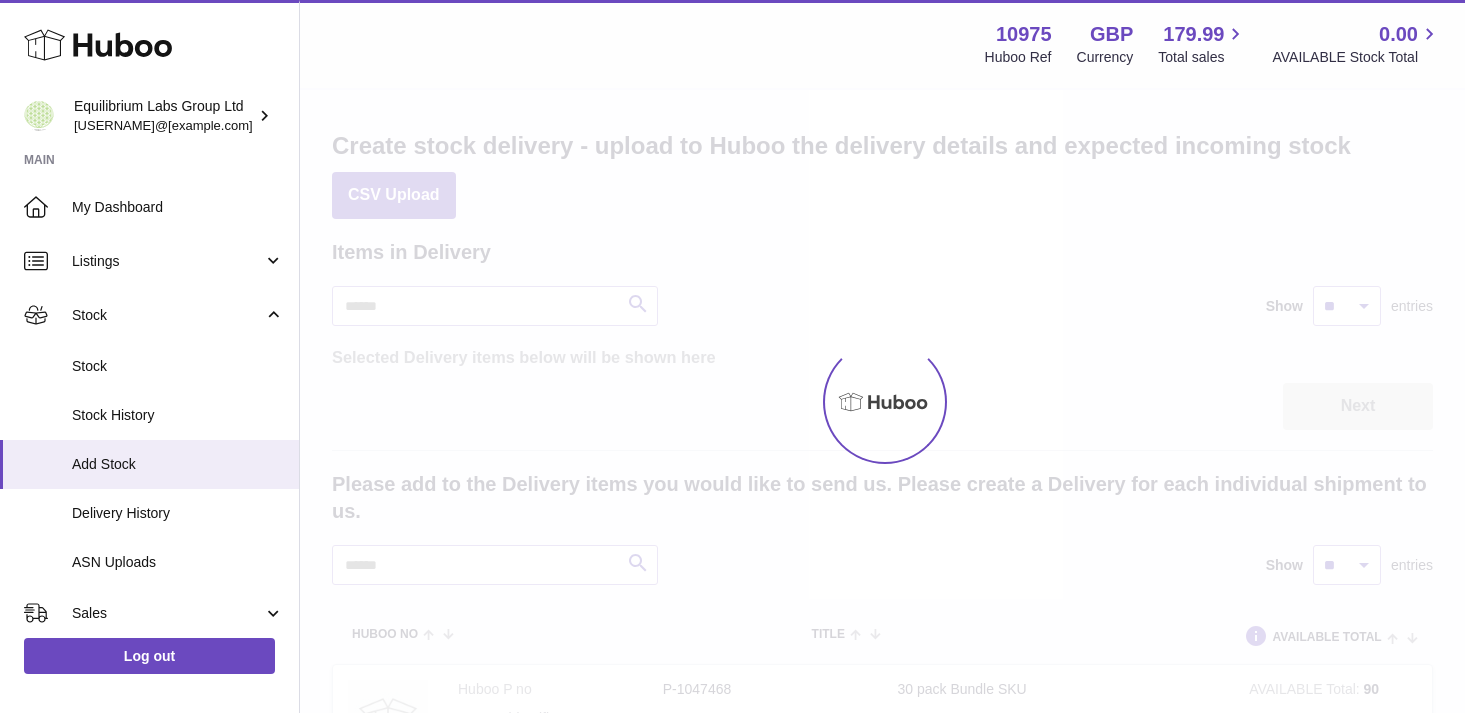 scroll, scrollTop: 0, scrollLeft: 0, axis: both 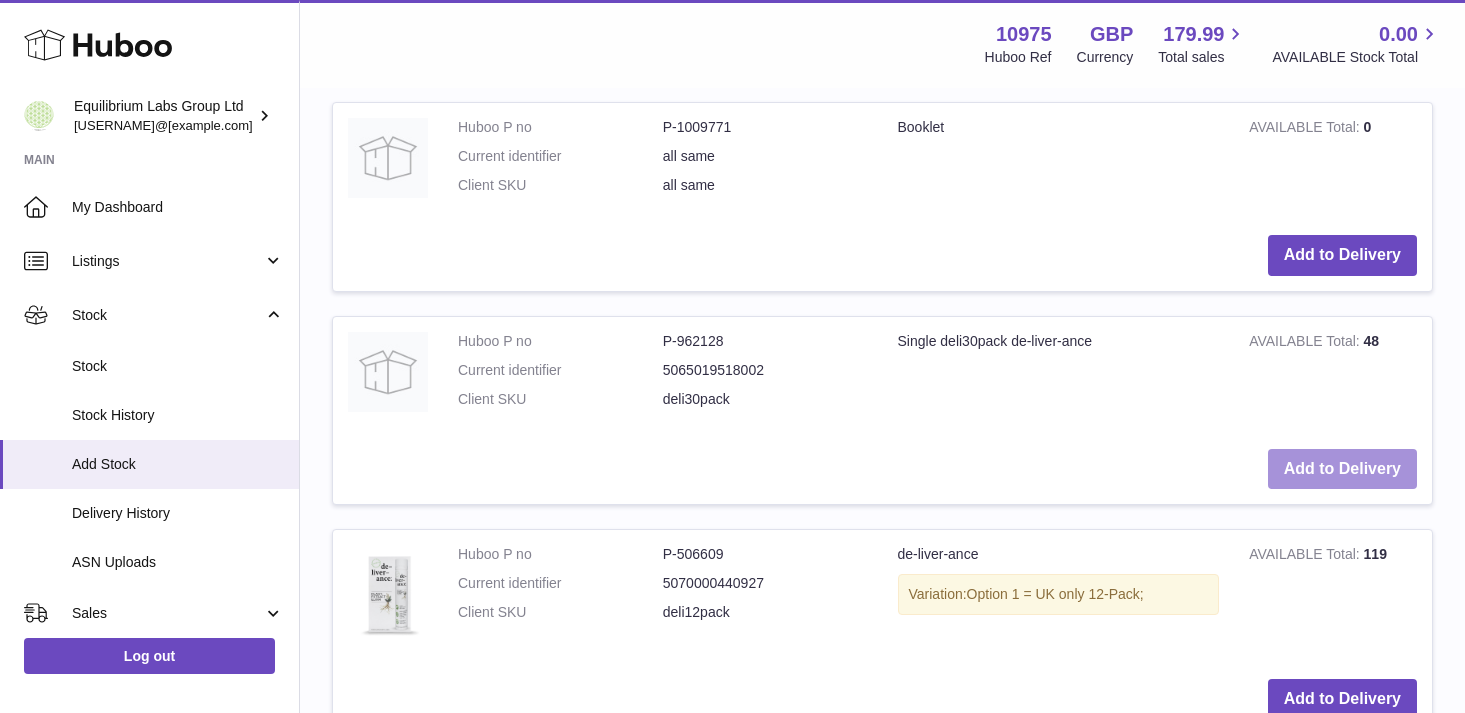 click on "Add to Delivery" at bounding box center (1342, 469) 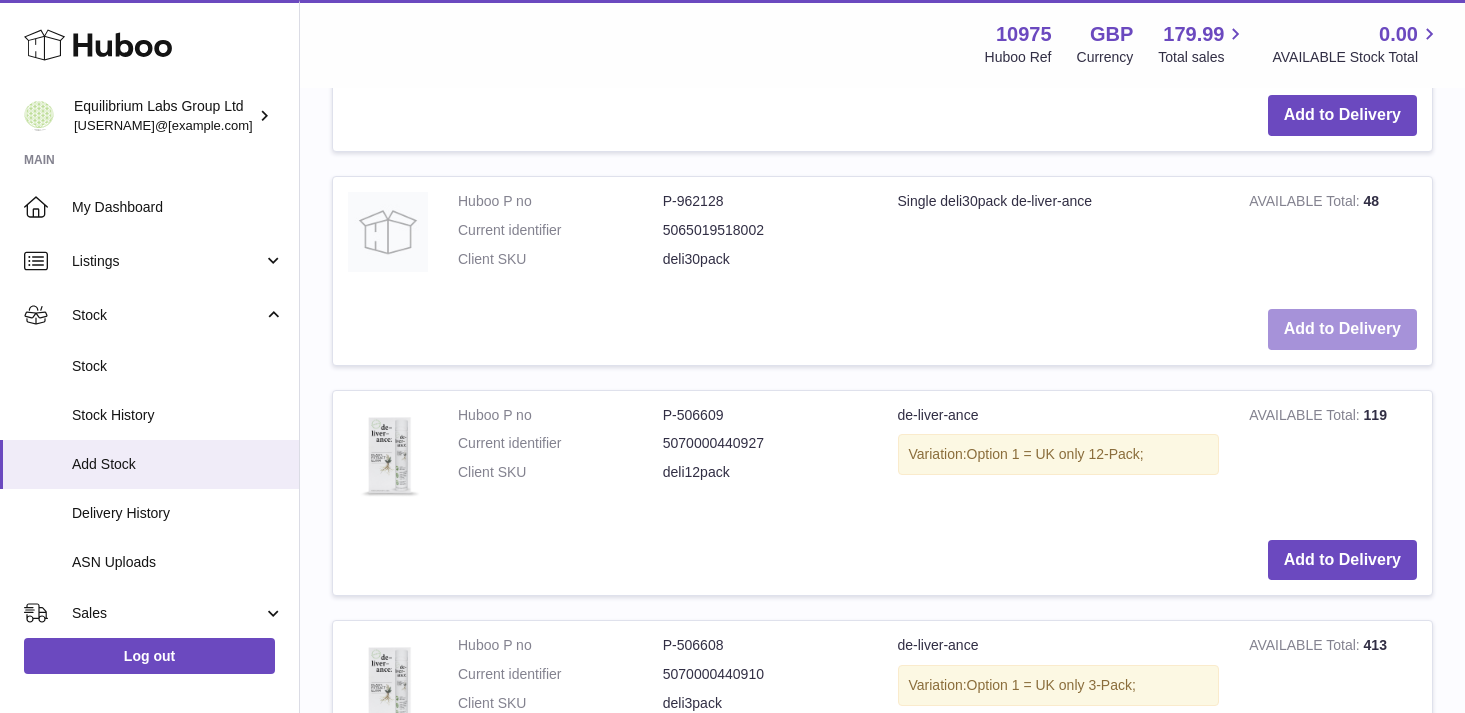 scroll, scrollTop: 1629, scrollLeft: 0, axis: vertical 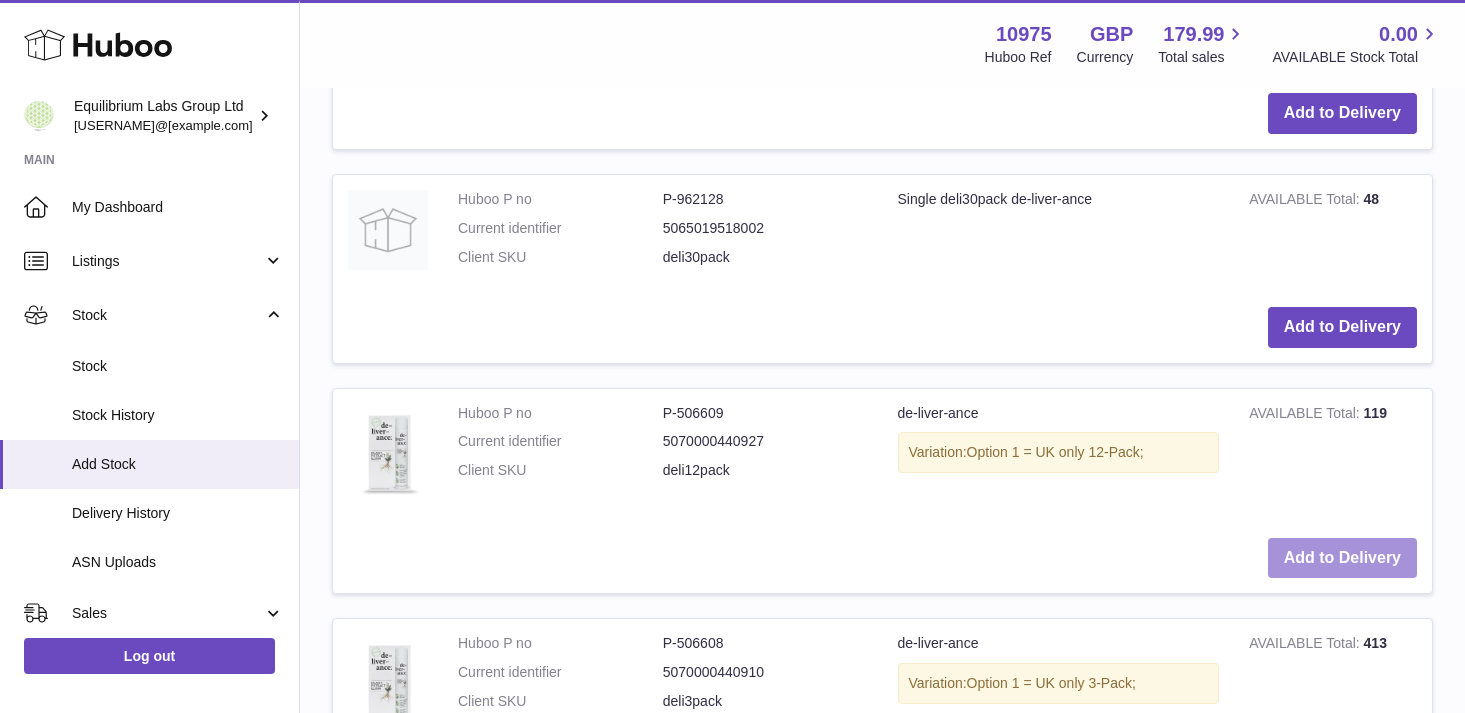 click on "Add to Delivery" at bounding box center (1342, 558) 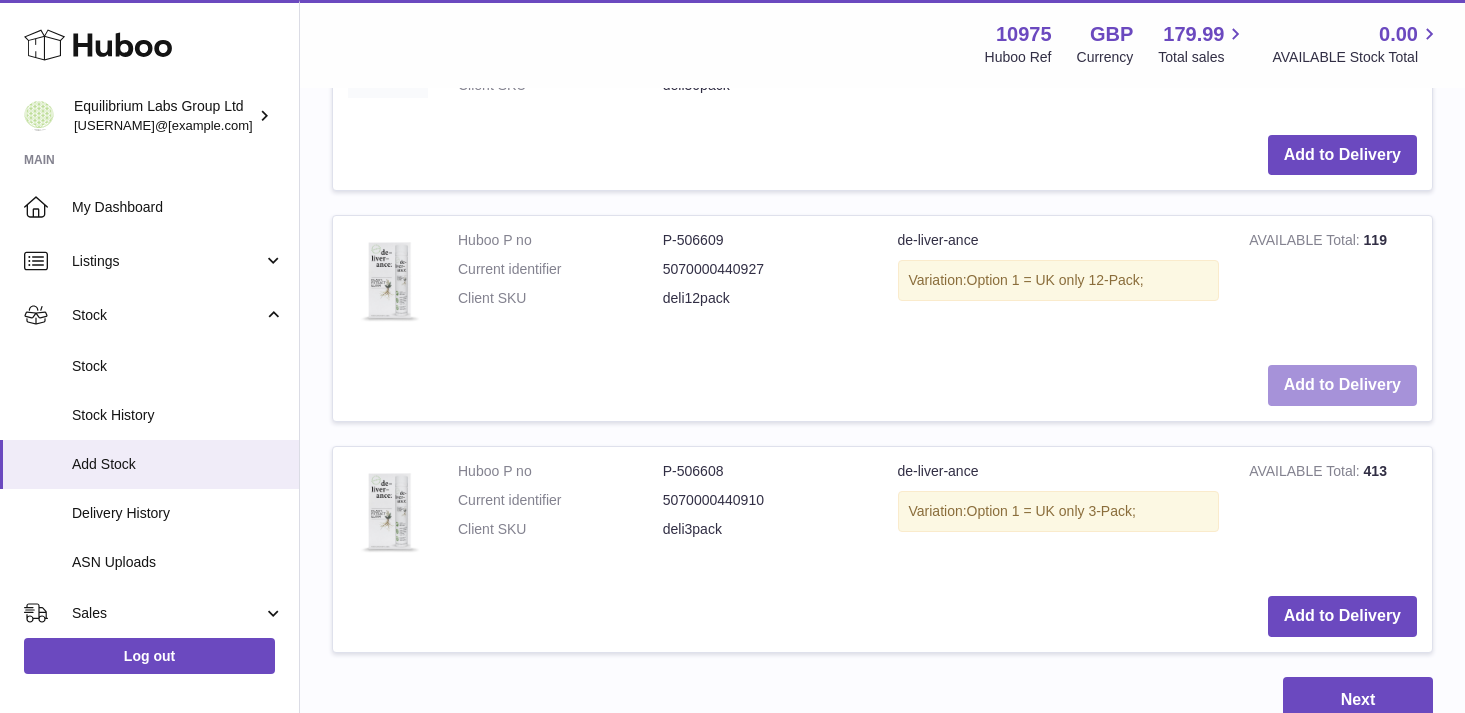 scroll, scrollTop: 2036, scrollLeft: 0, axis: vertical 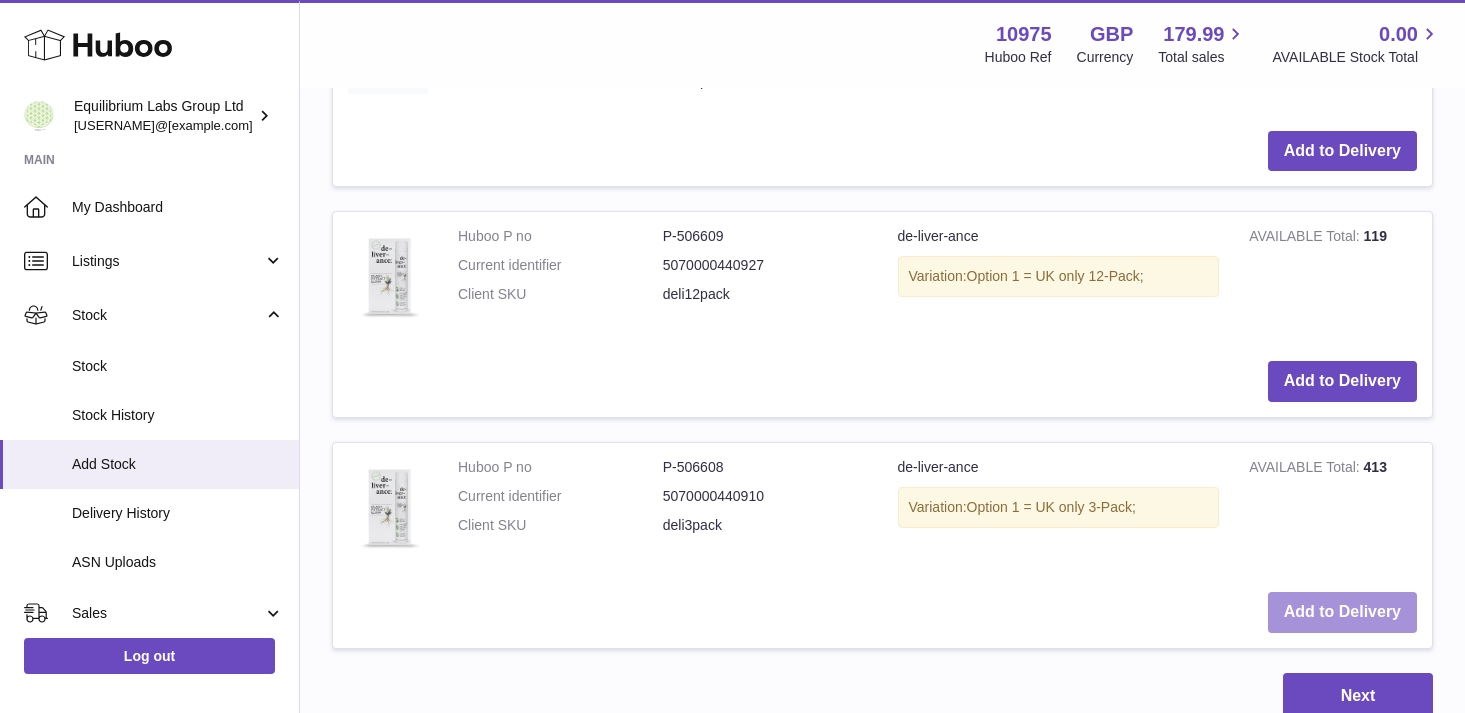 click on "Add to Delivery" at bounding box center [1342, 612] 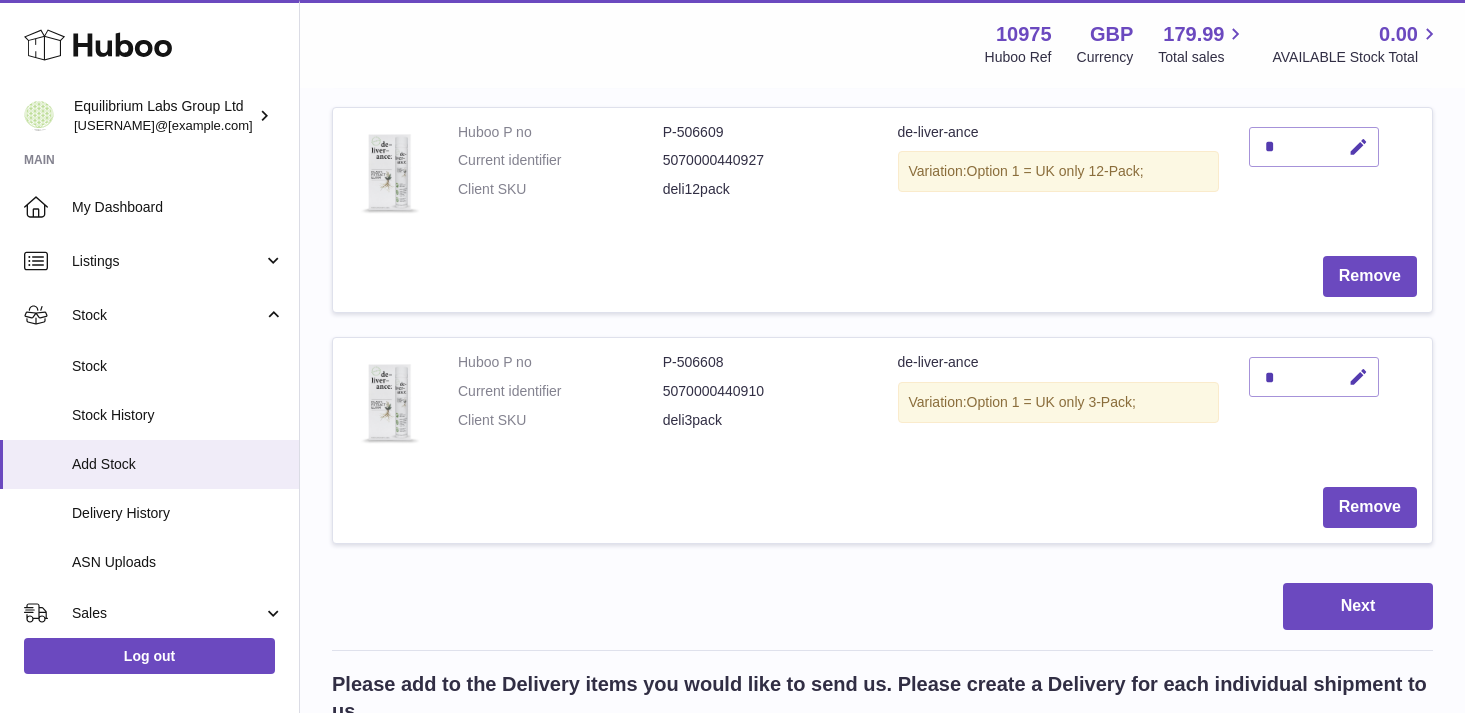scroll, scrollTop: 505, scrollLeft: 0, axis: vertical 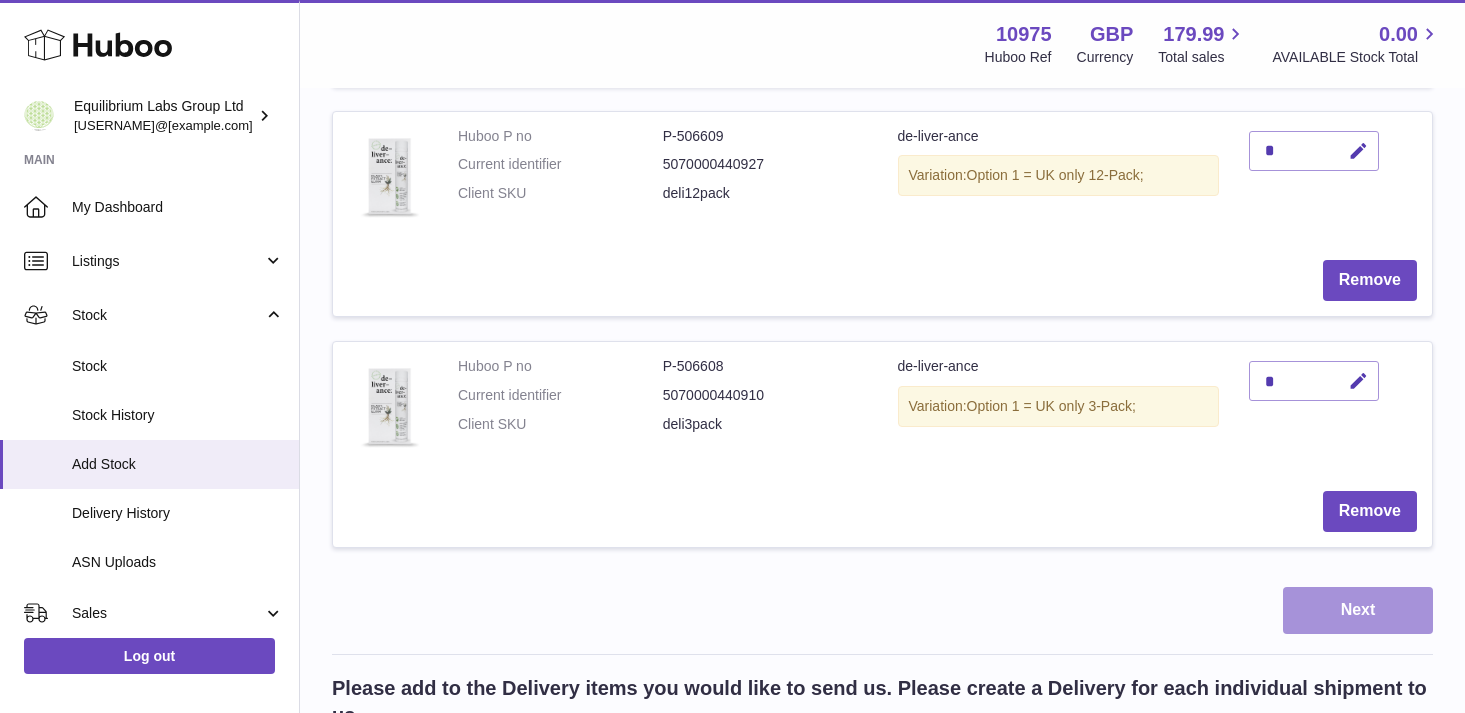 click on "Next" at bounding box center [1358, 610] 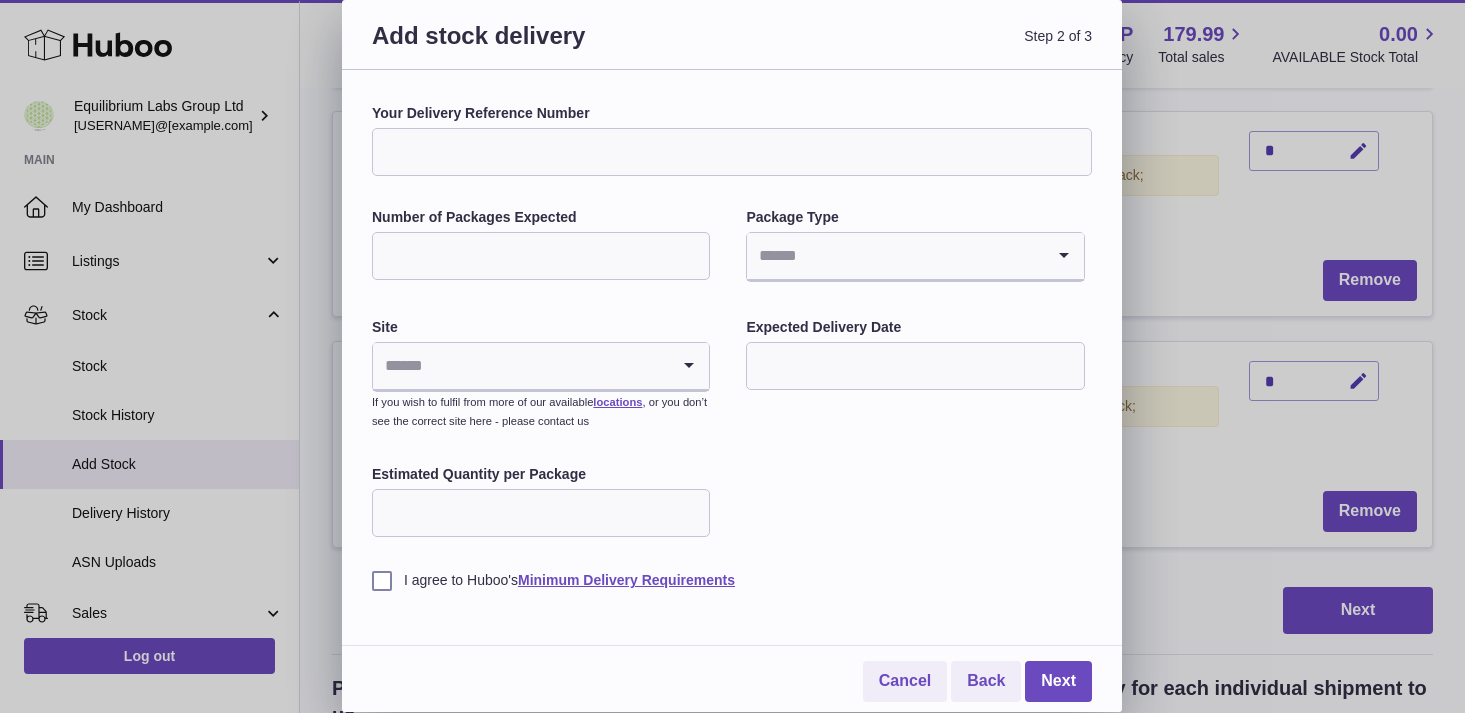 click on "Your Delivery Reference Number" at bounding box center [732, 152] 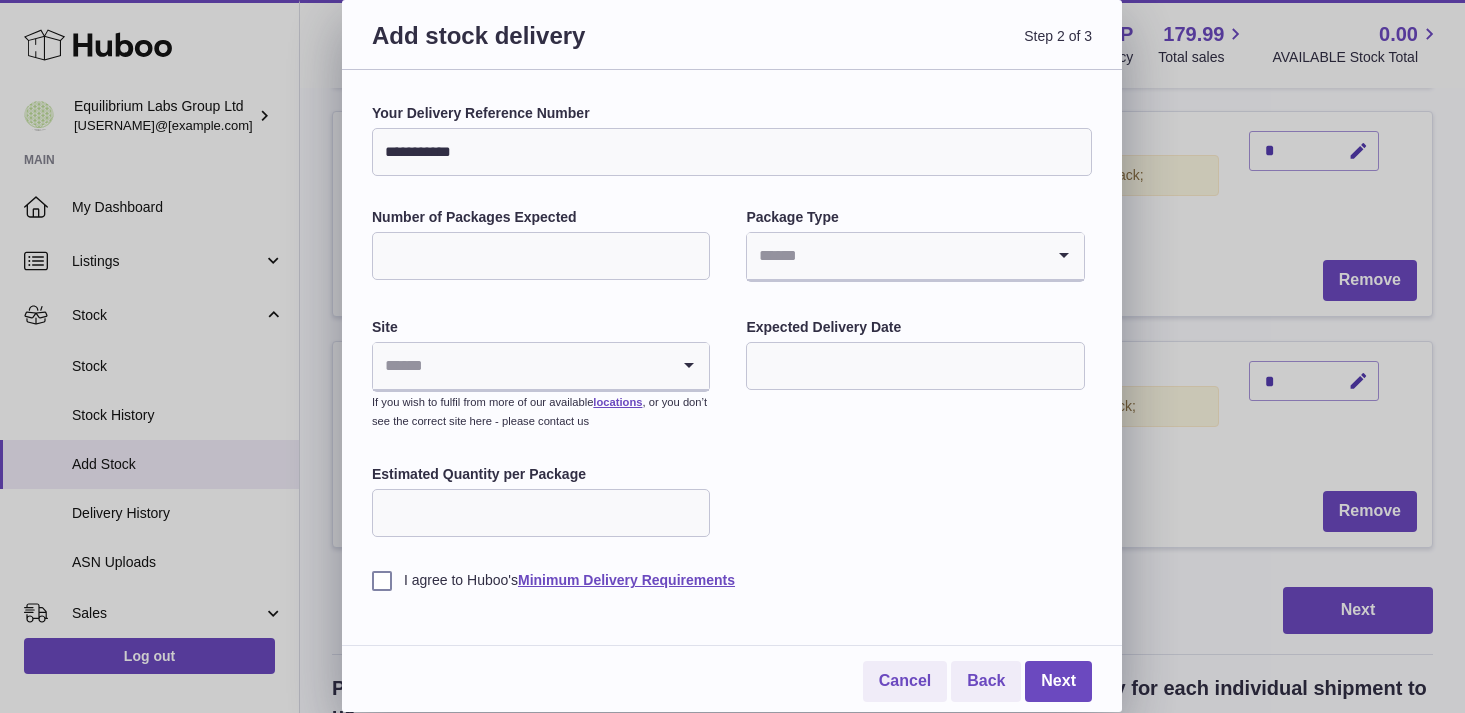 type on "**********" 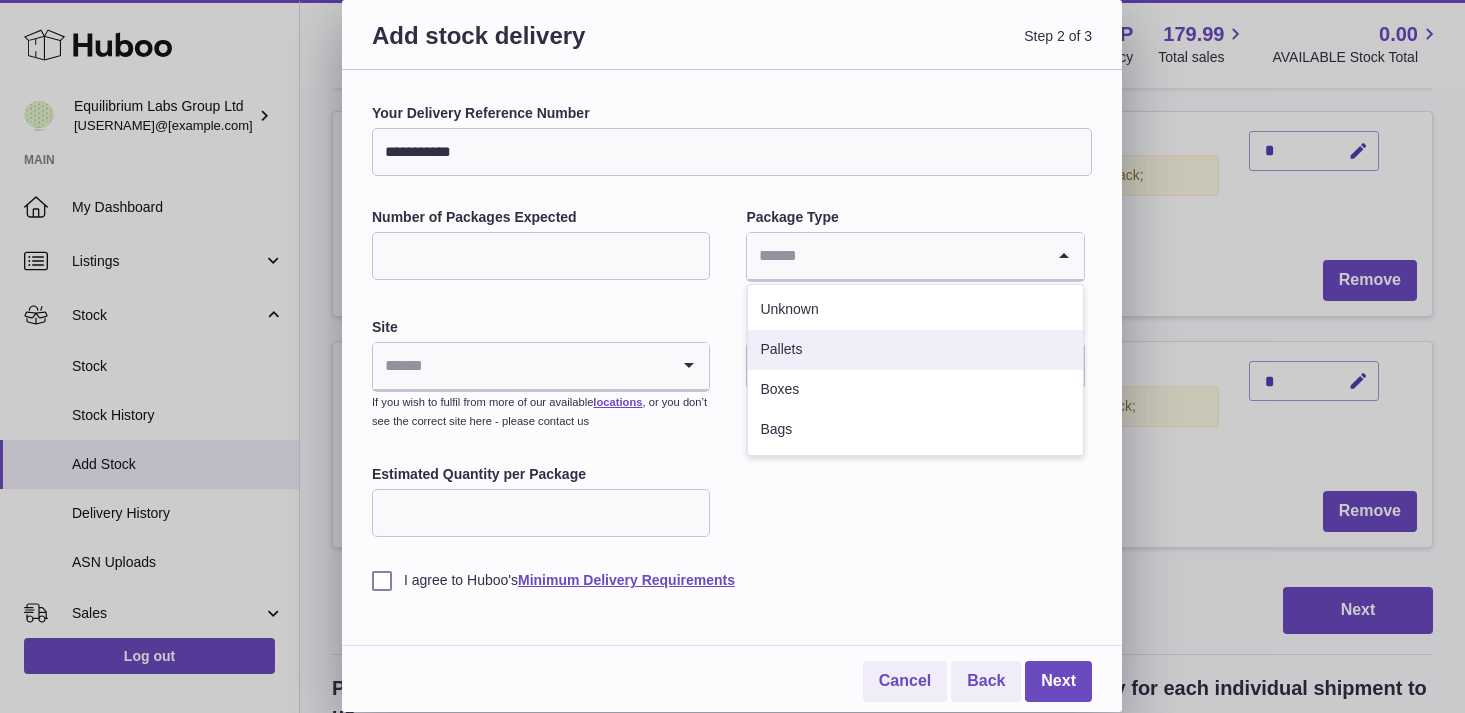 click on "Pallets" at bounding box center (915, 350) 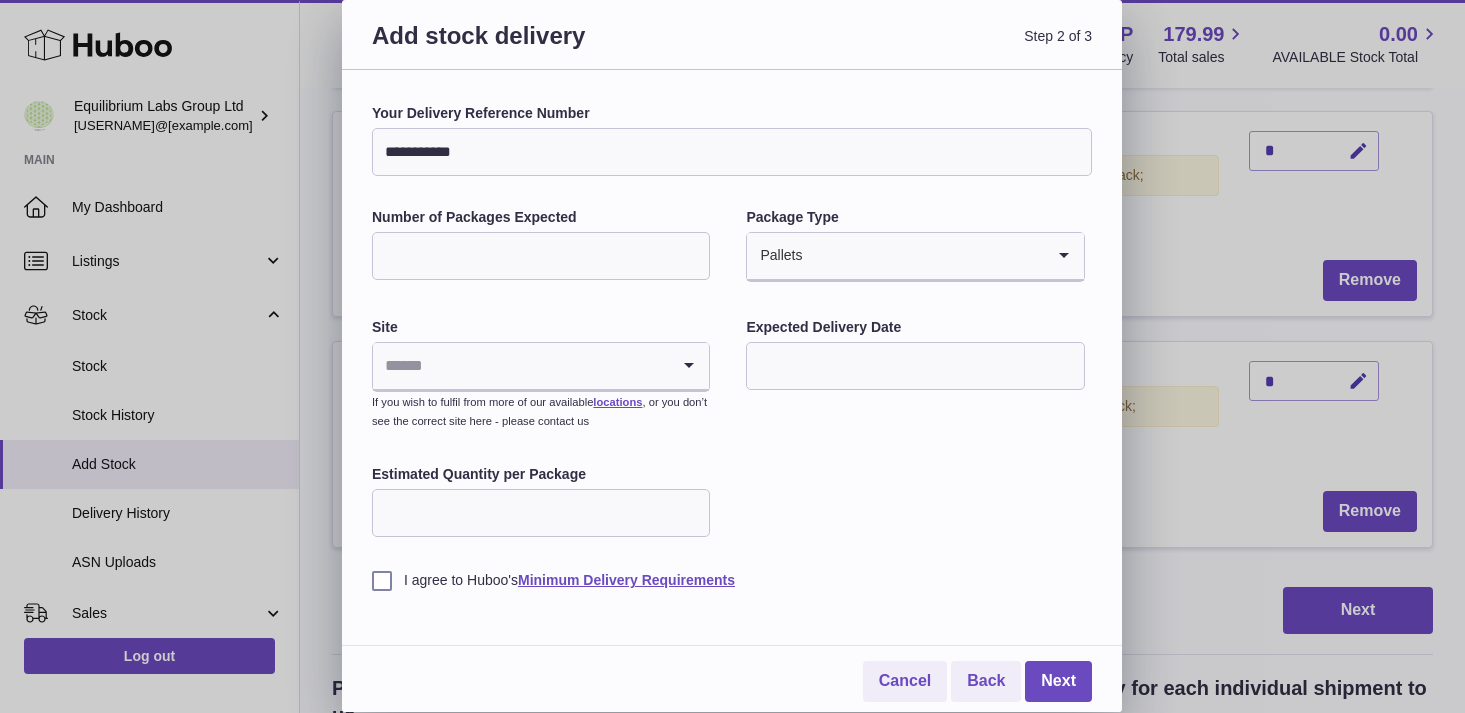 click at bounding box center [521, 366] 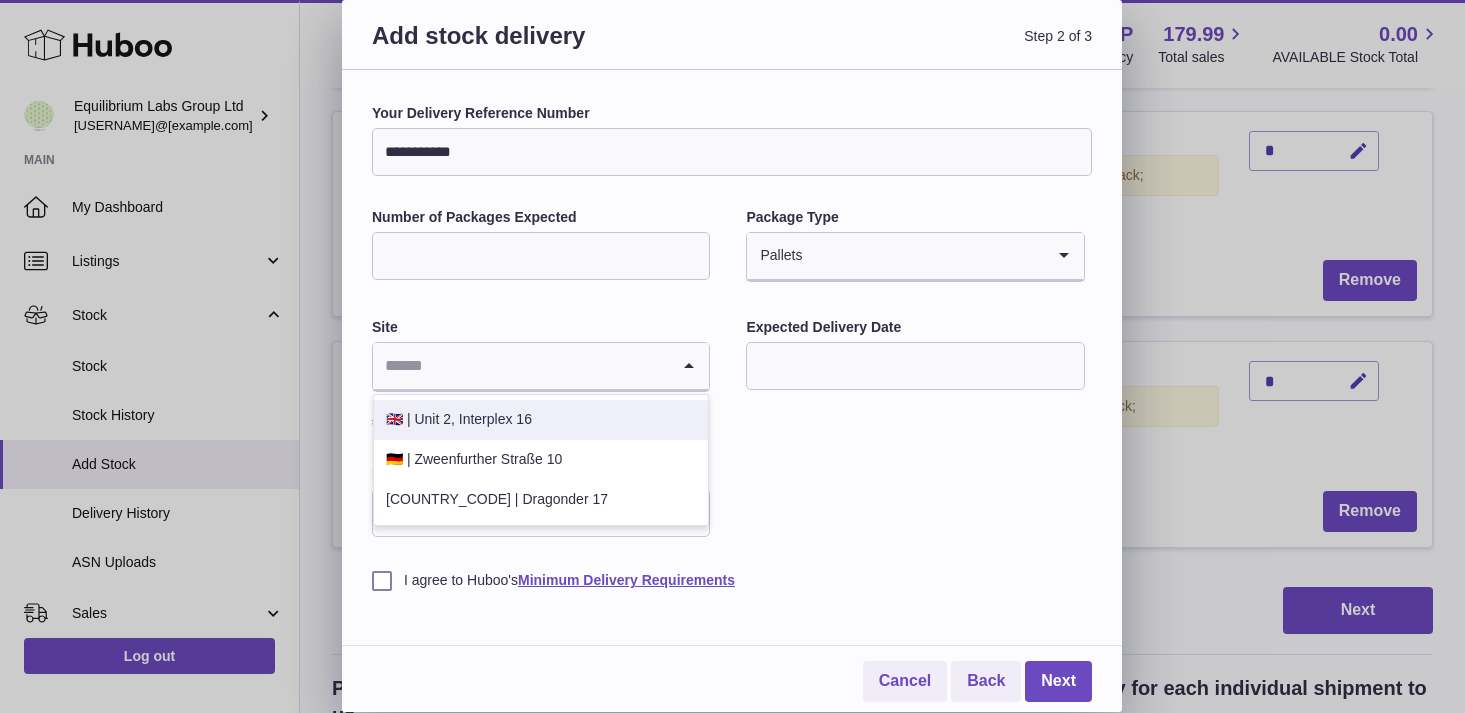 click on "🇬🇧 | Unit 2, Interplex 16" at bounding box center [541, 420] 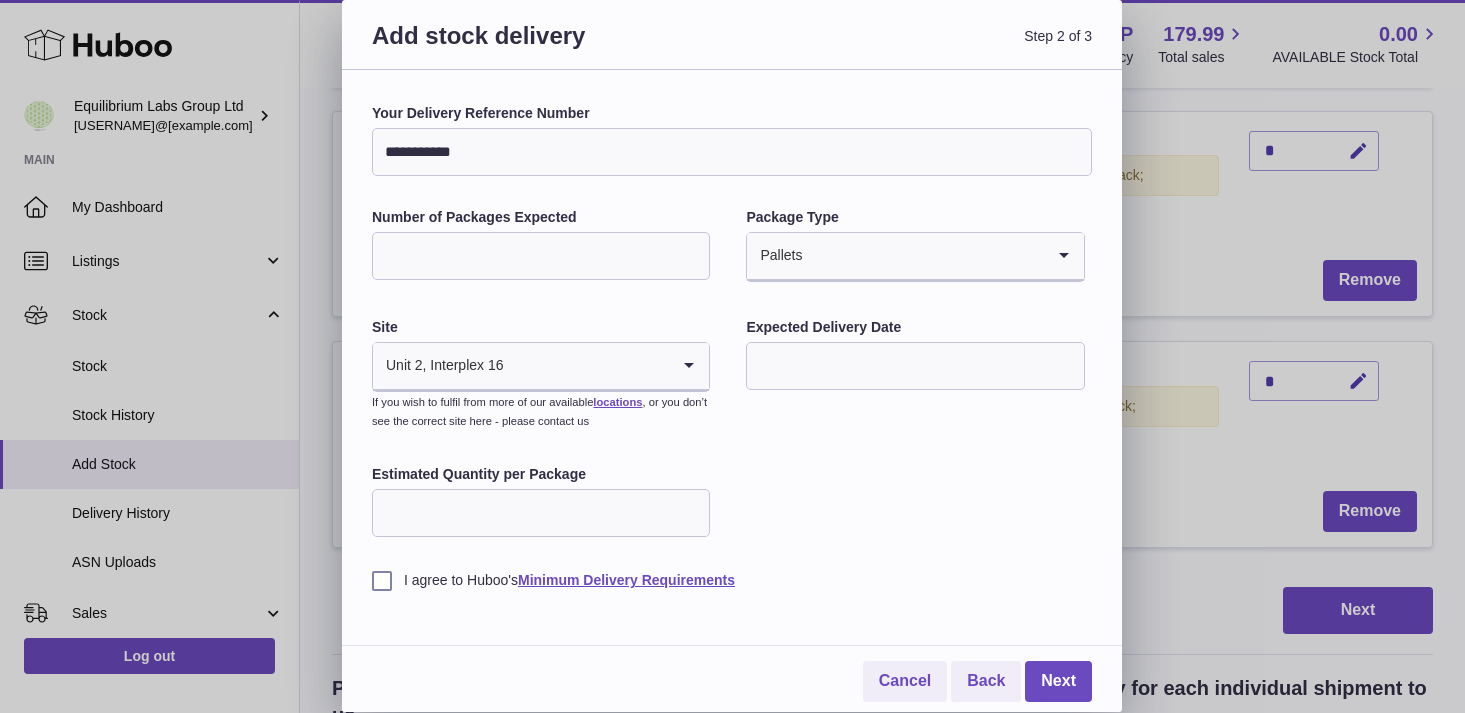 click at bounding box center (915, 366) 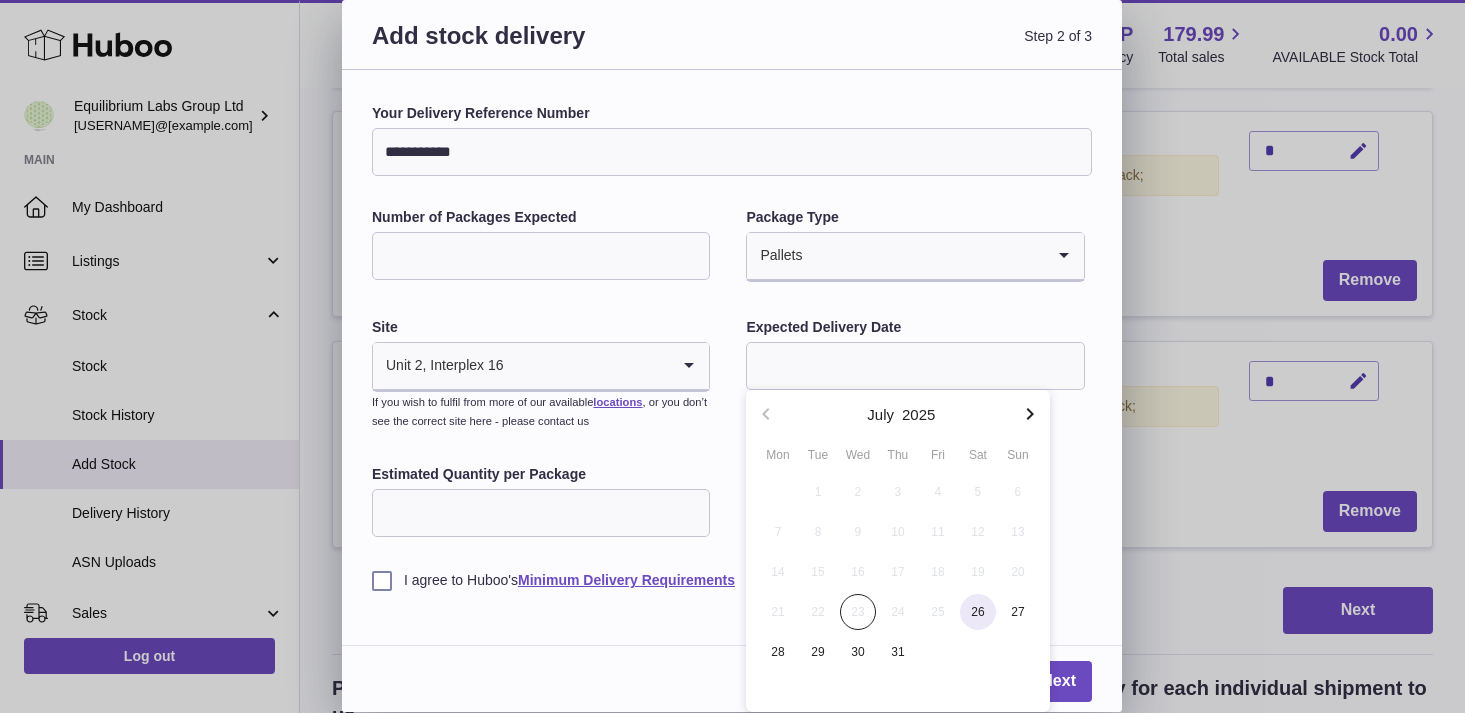click on "26" at bounding box center (978, 612) 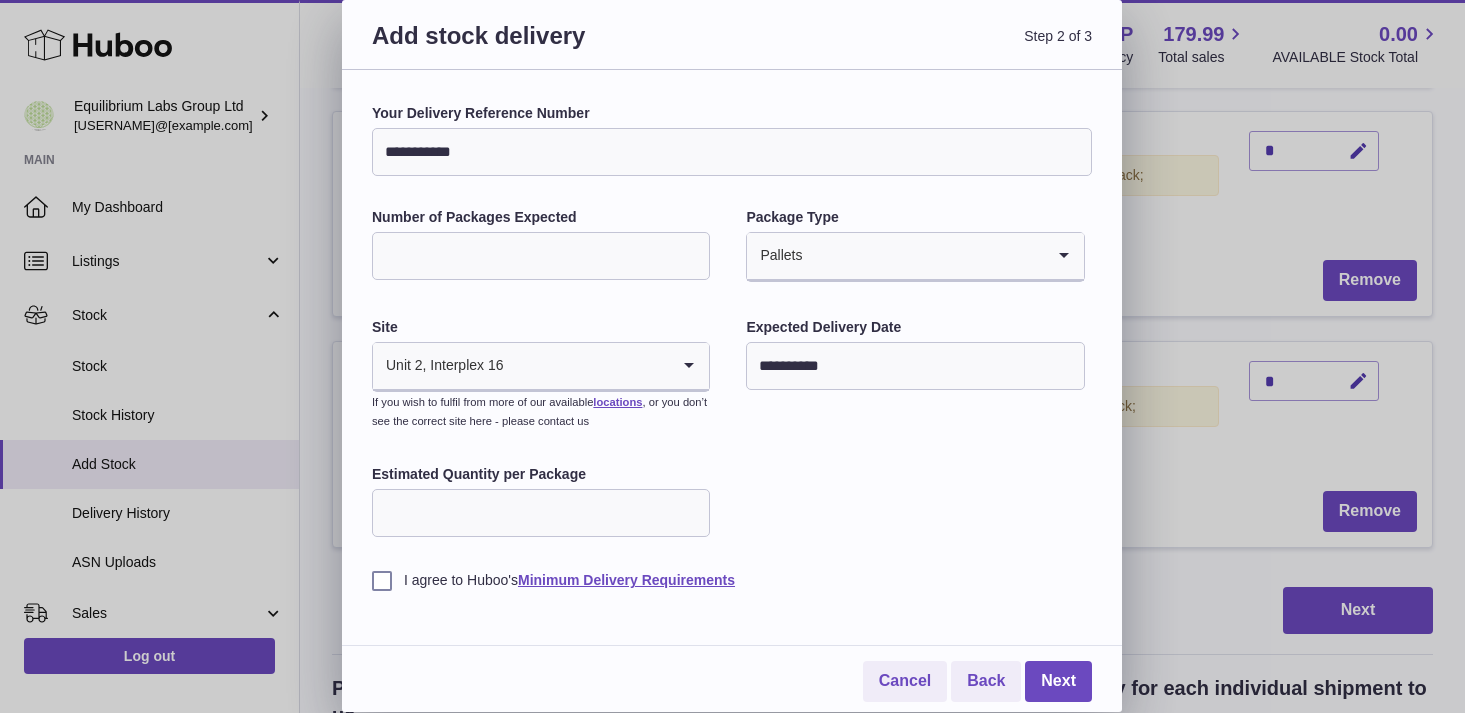 click on "**********" at bounding box center [915, 366] 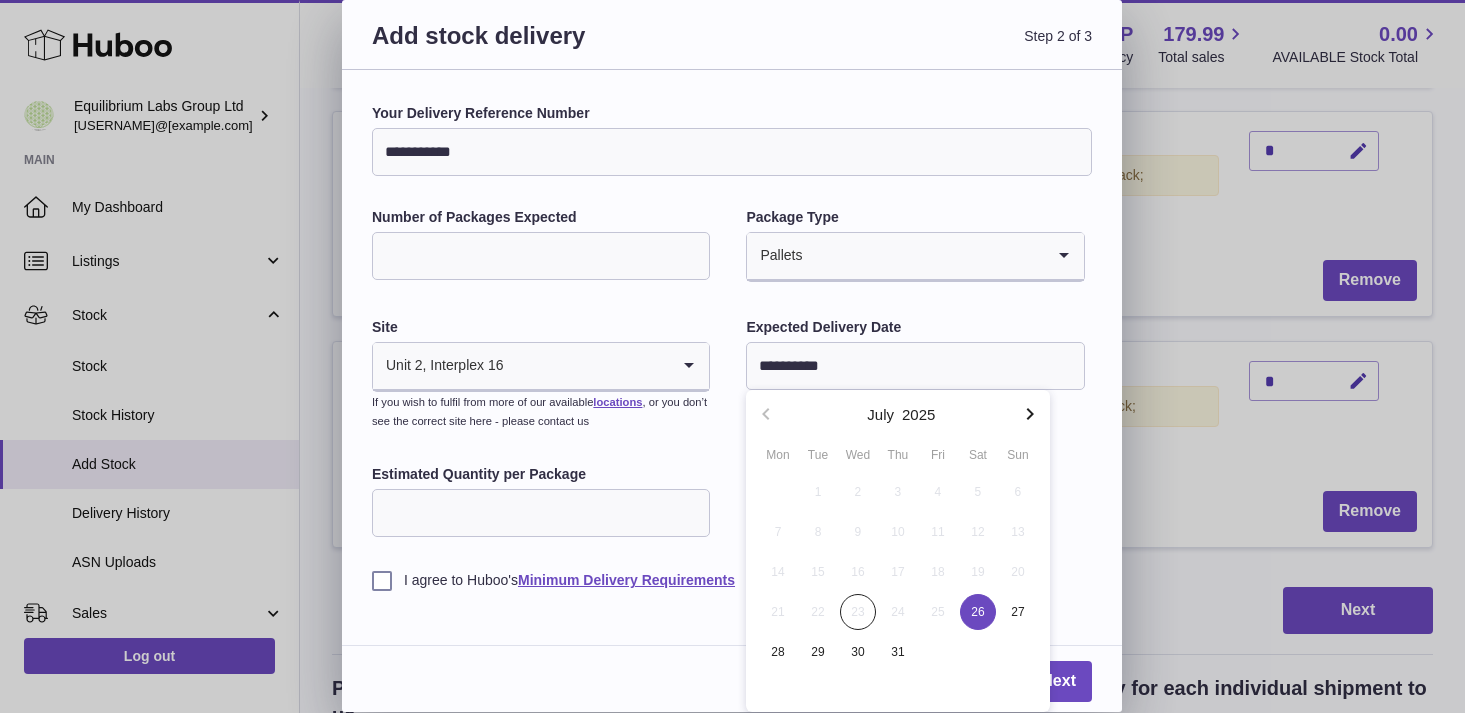 click on "26" at bounding box center (978, 612) 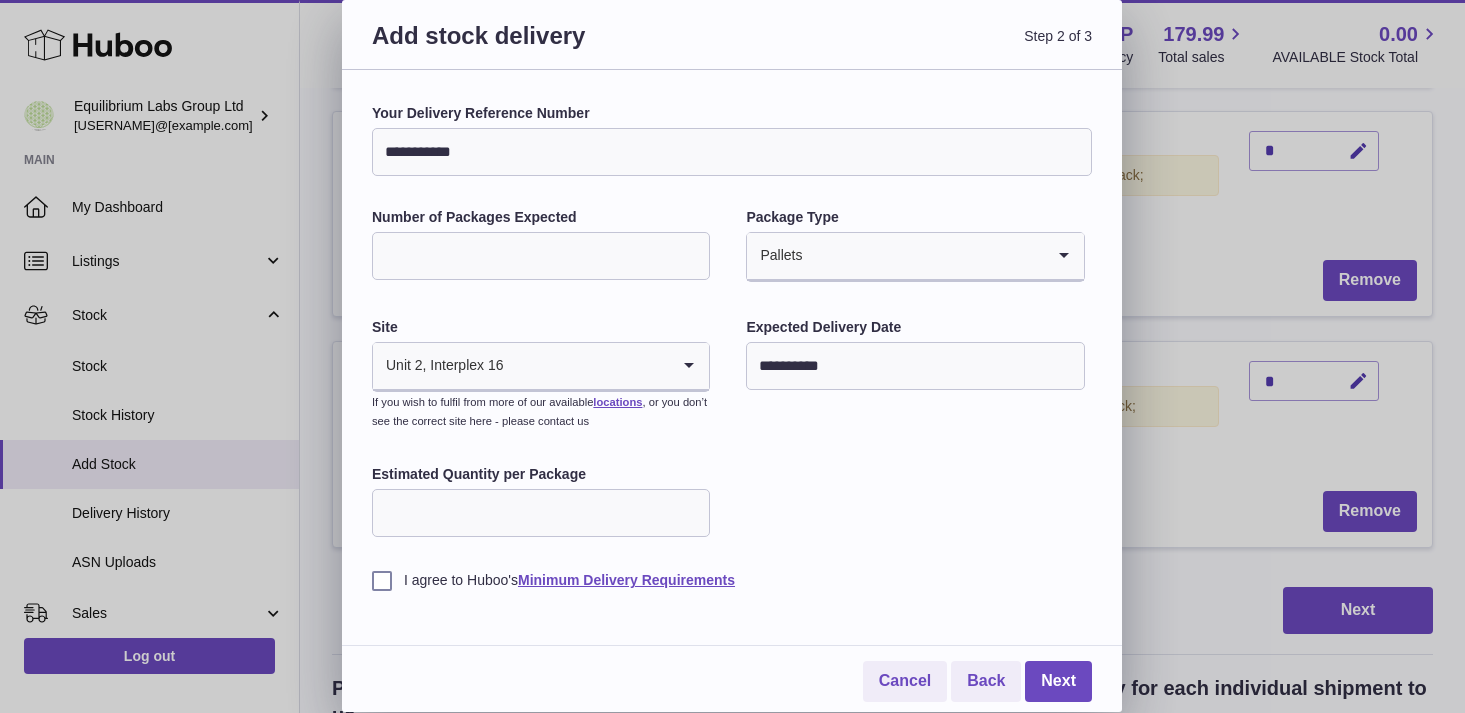 click on "Estimated Quantity per Package" at bounding box center [541, 513] 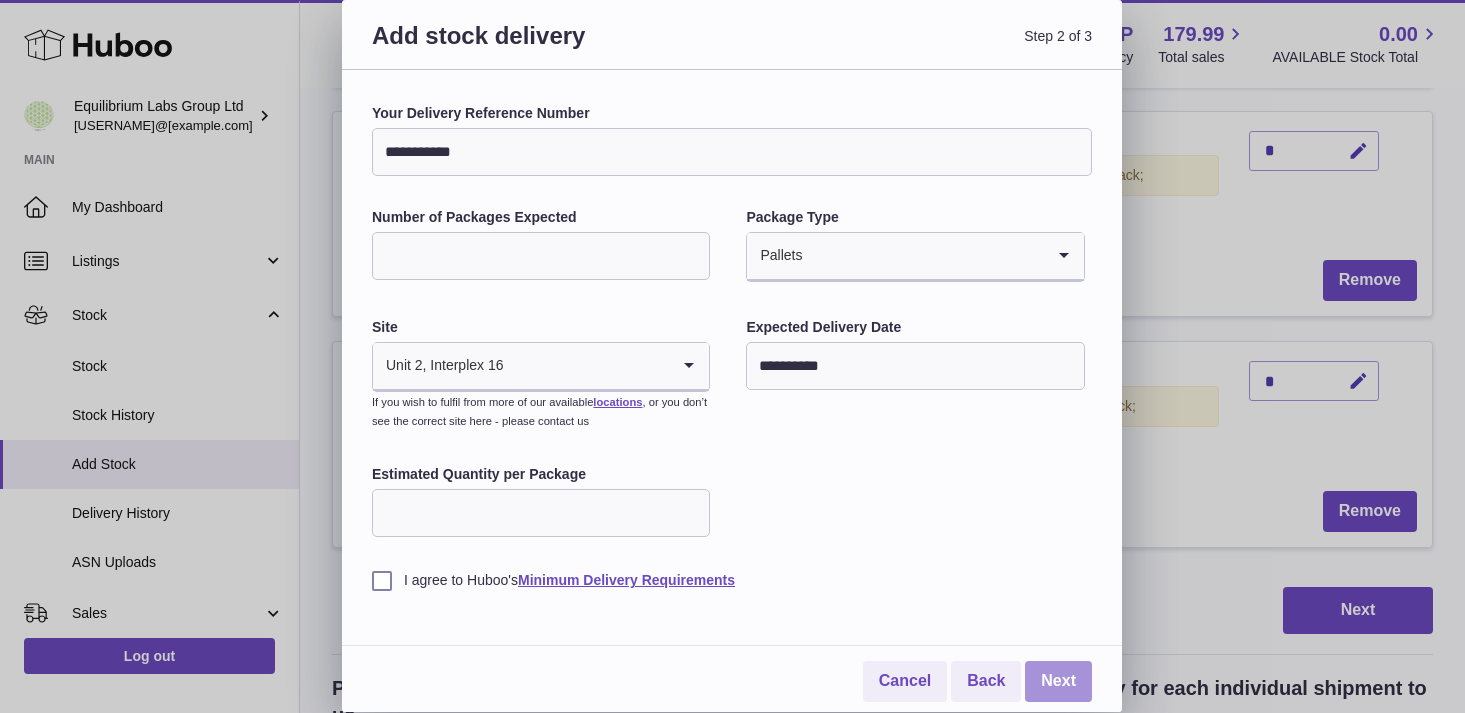 click on "Next" at bounding box center [1058, 681] 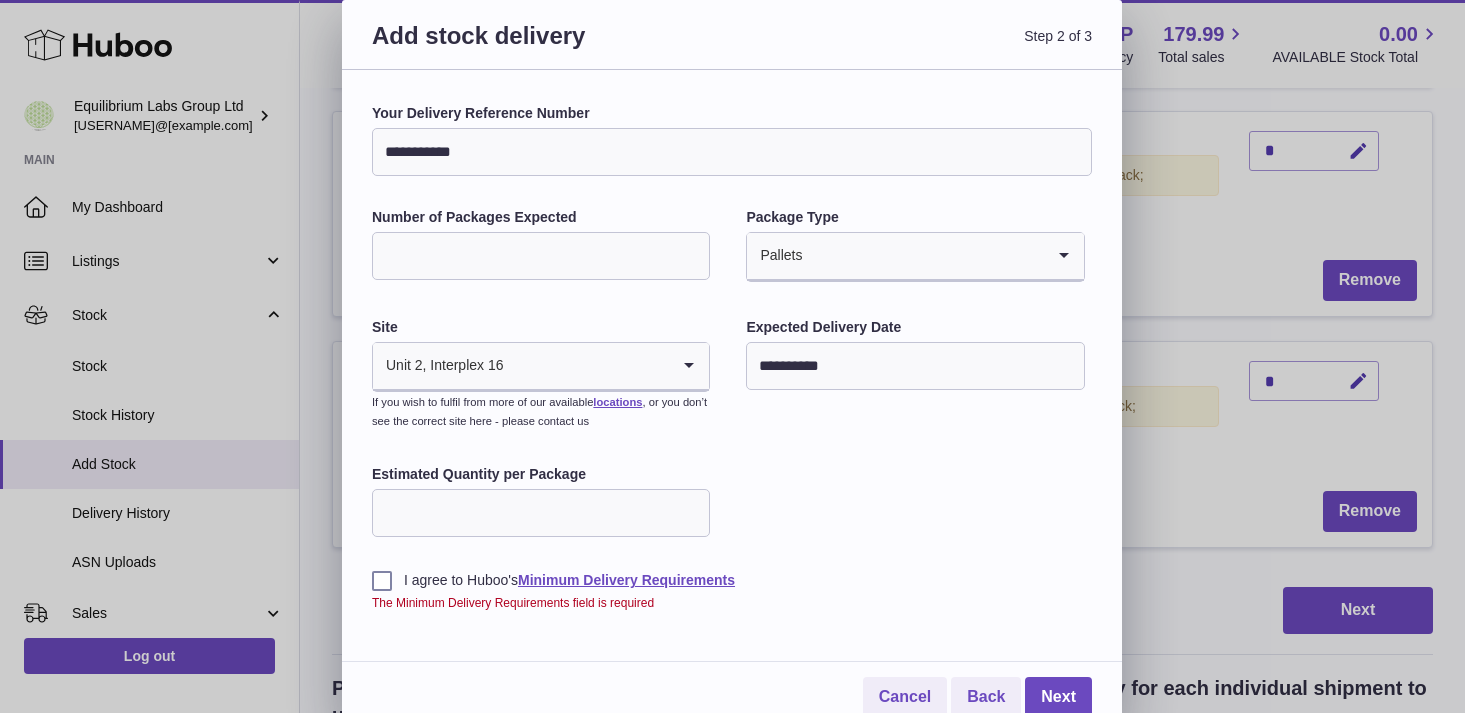 click on "I agree to Huboo's
Minimum Delivery Requirements" at bounding box center (732, 580) 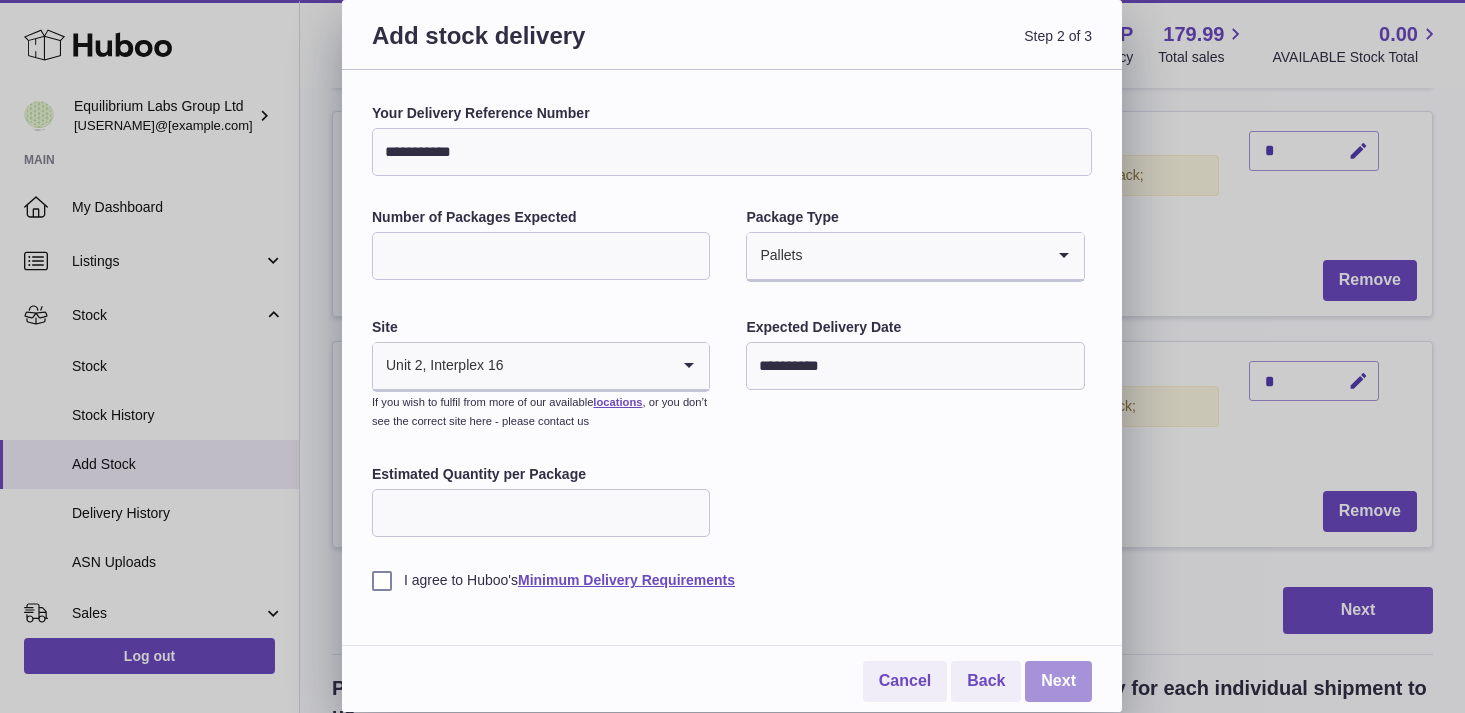 click on "Next" at bounding box center (1058, 681) 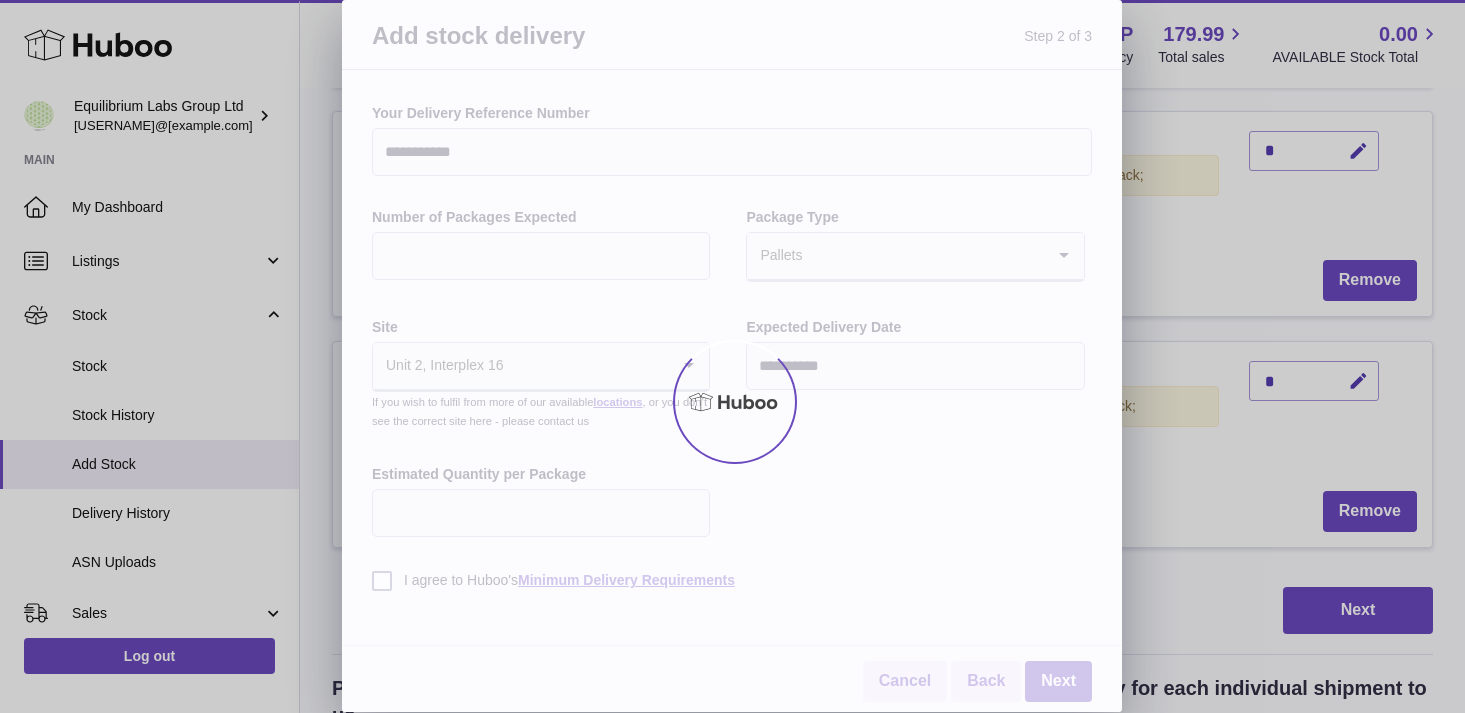 scroll, scrollTop: 449, scrollLeft: 0, axis: vertical 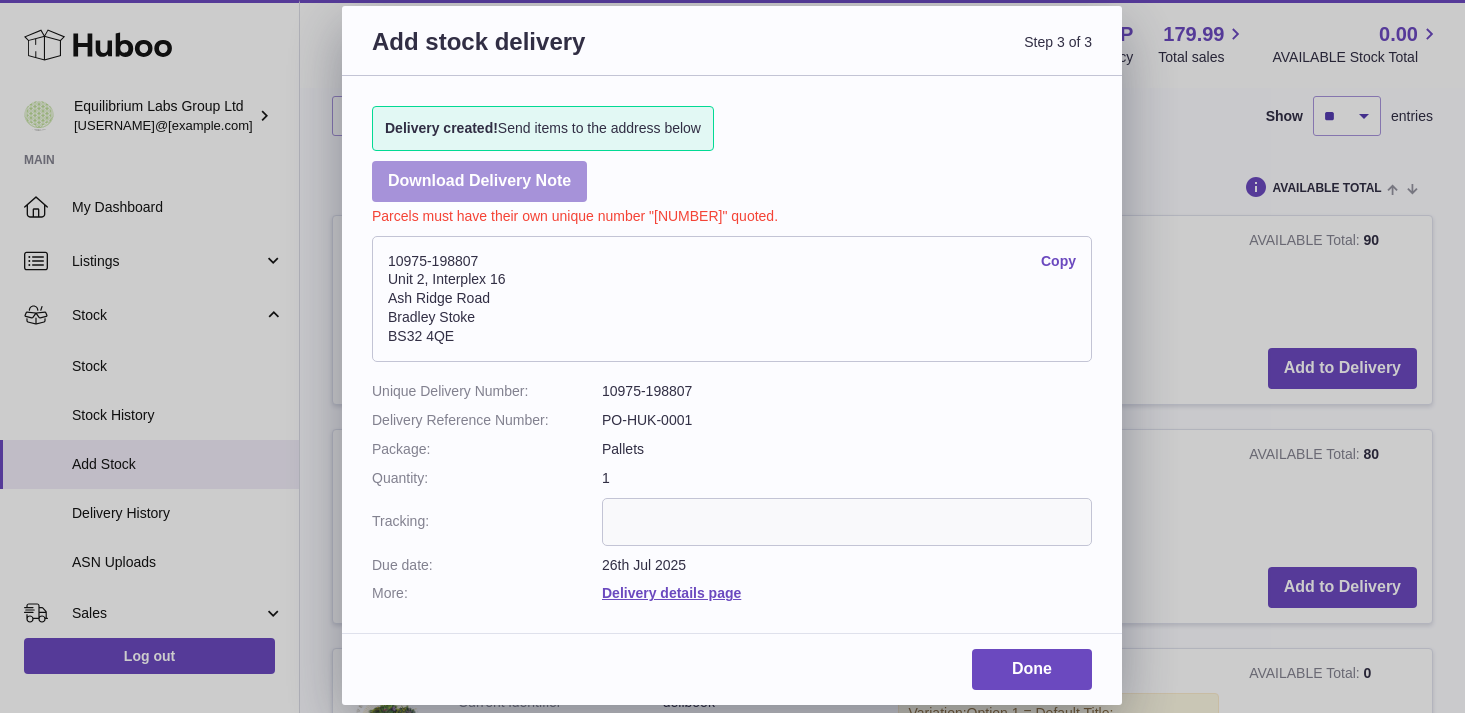 click on "Download Delivery Note" at bounding box center [479, 181] 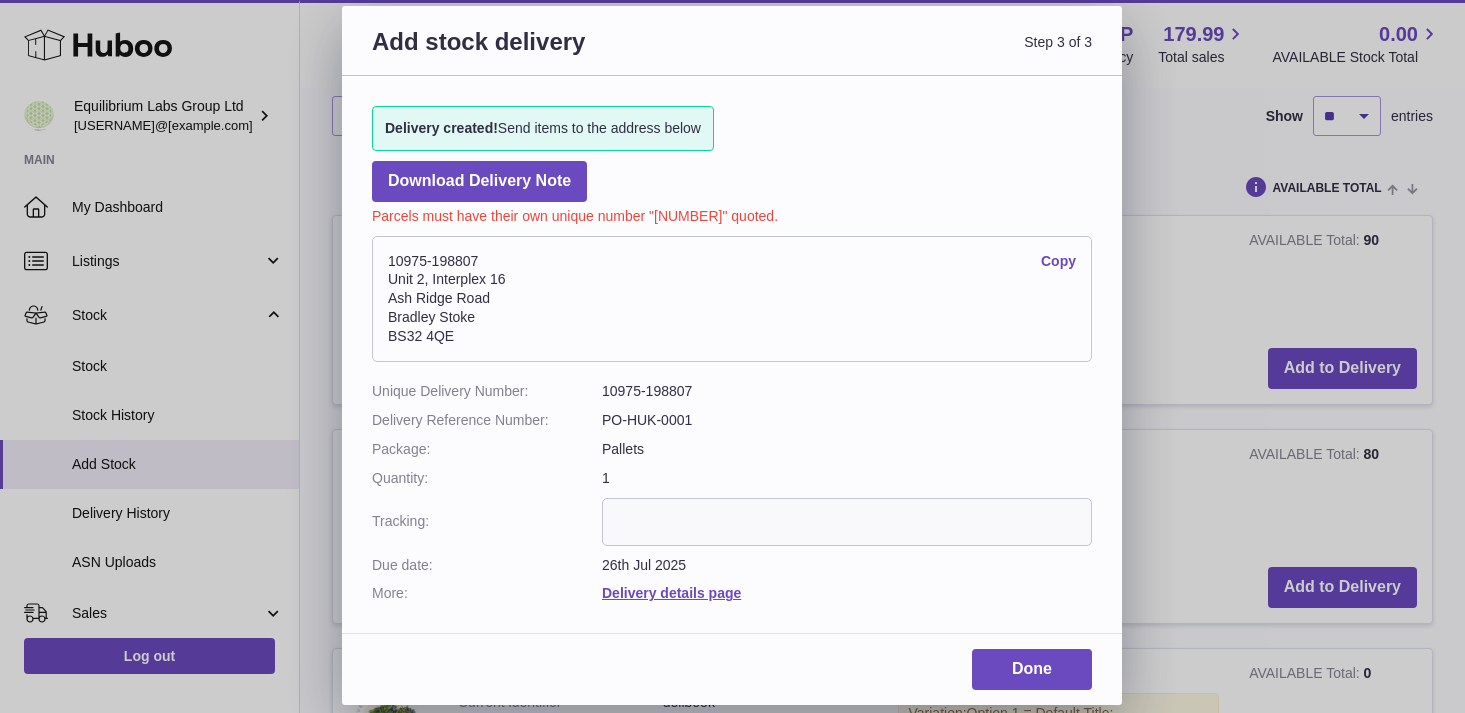 click on "Done" at bounding box center [732, 677] 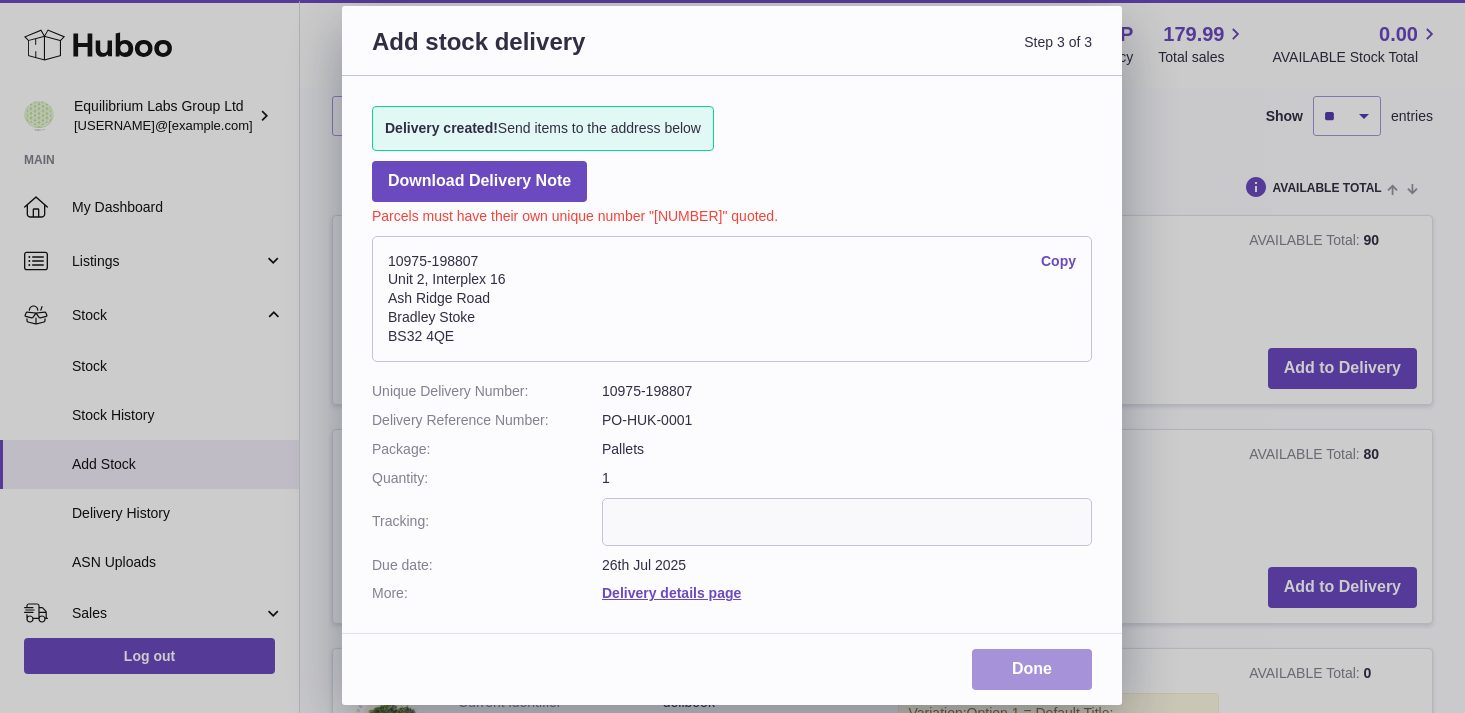 click on "Done" at bounding box center [1032, 669] 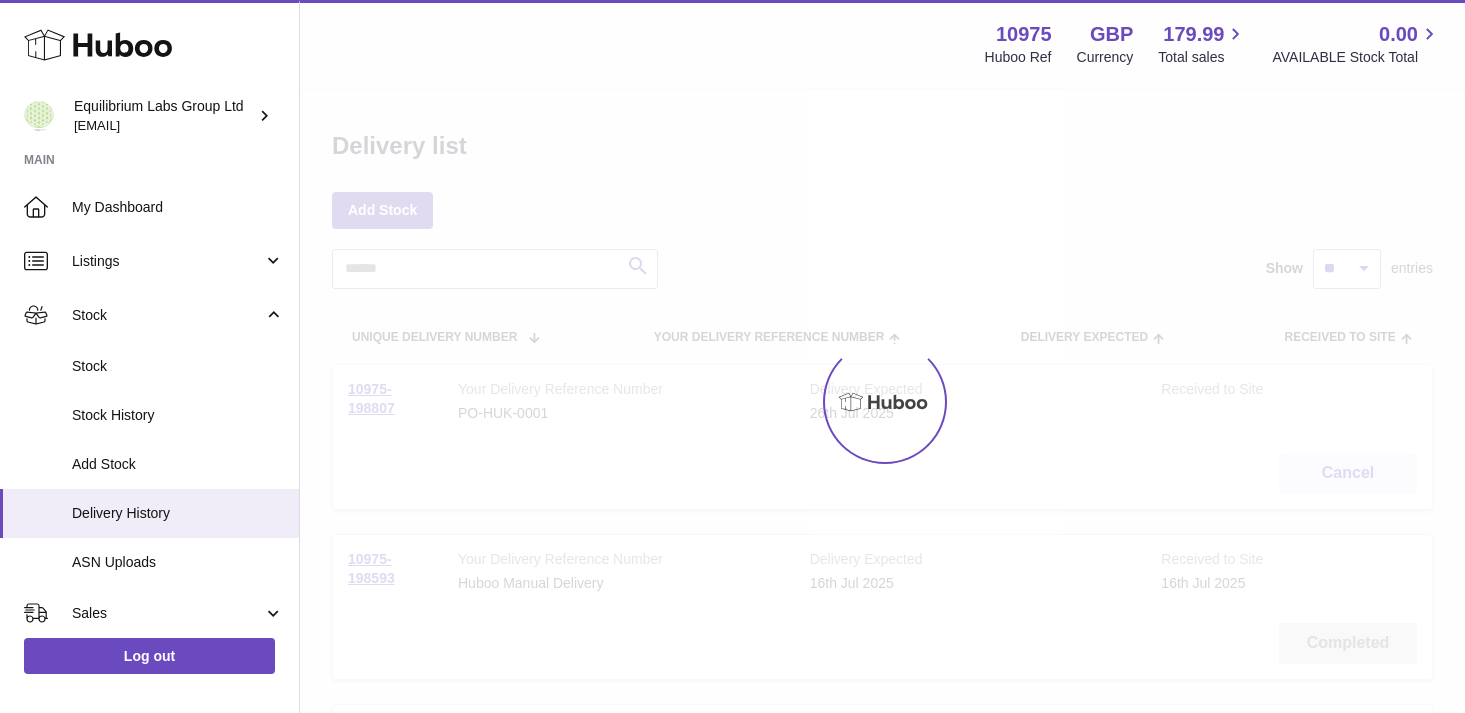 scroll, scrollTop: 163, scrollLeft: 0, axis: vertical 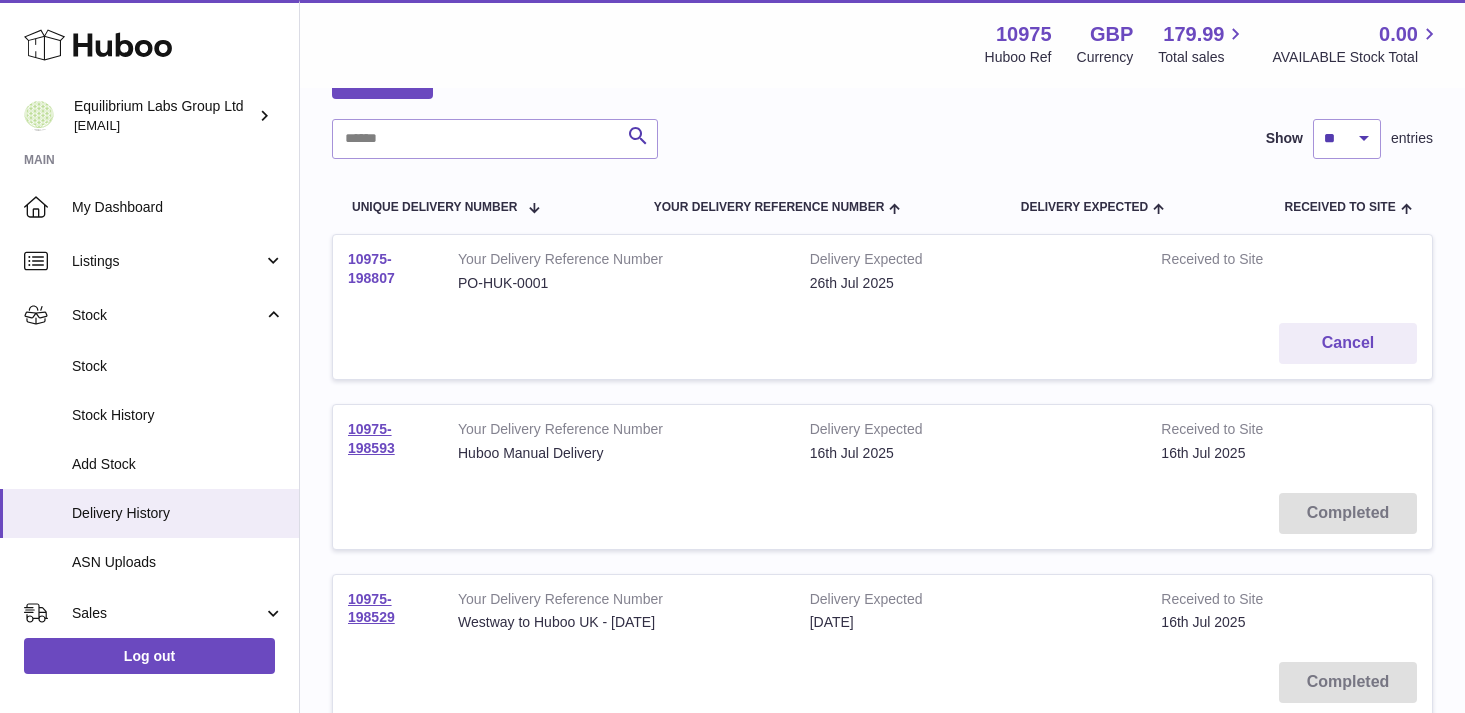 click on "10975-198807" at bounding box center [371, 268] 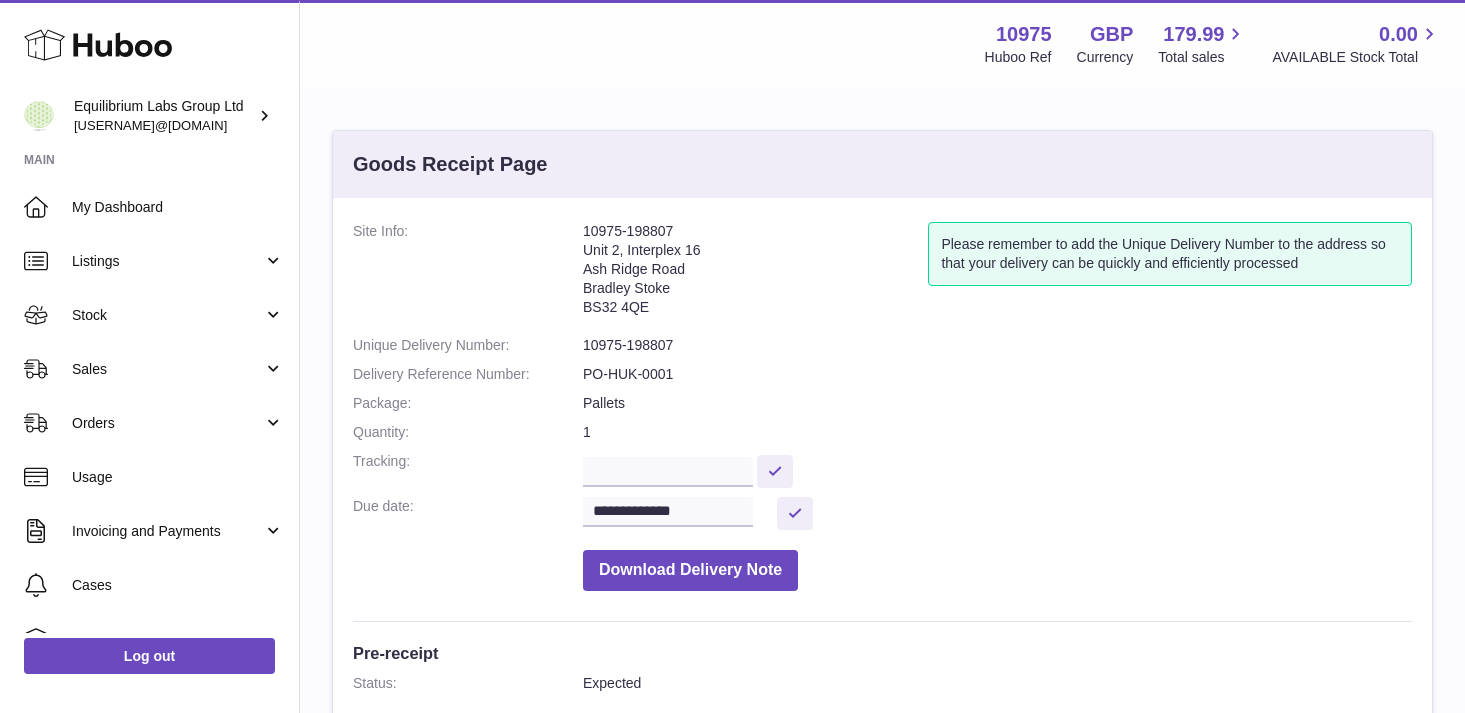 scroll, scrollTop: 0, scrollLeft: 0, axis: both 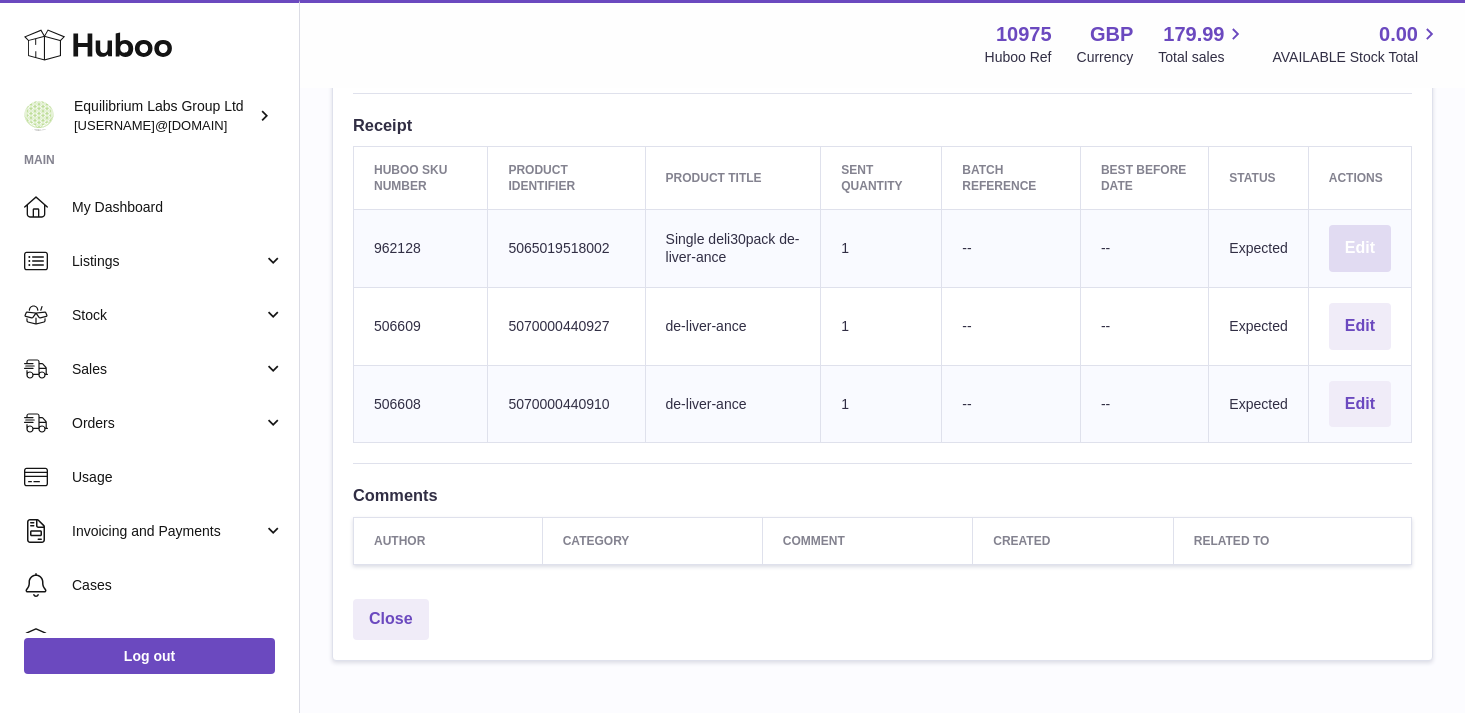 click on "Edit" at bounding box center (1360, 248) 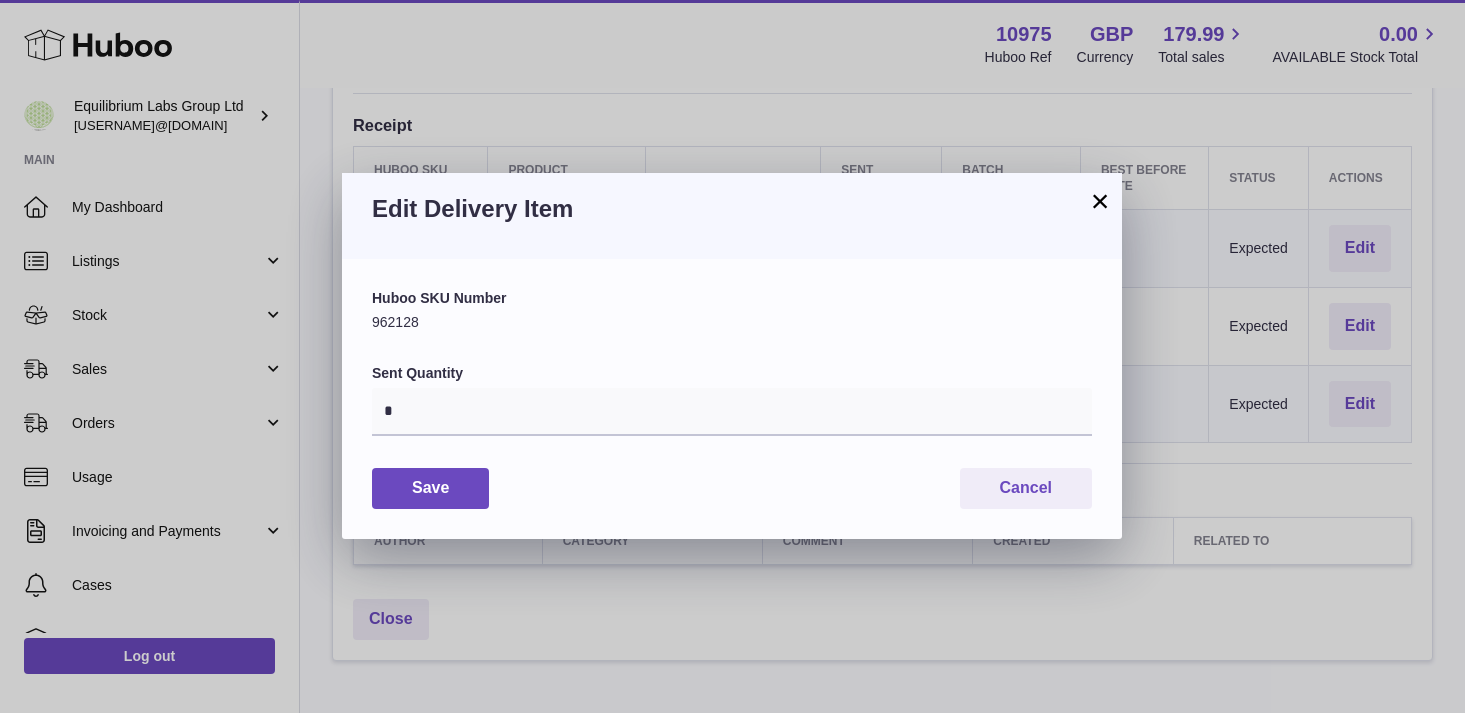 click on "Sent Quantity
*" at bounding box center [732, 400] 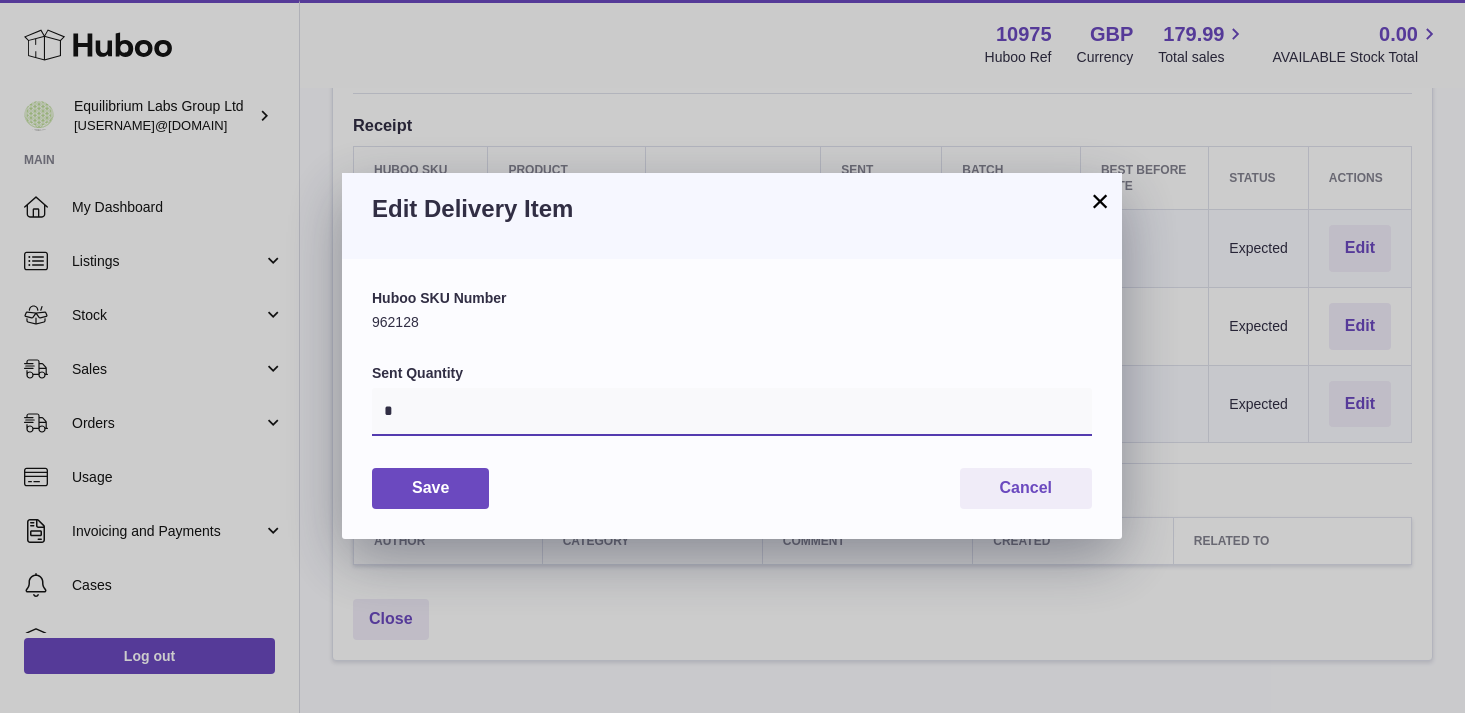 click on "*" at bounding box center [732, 412] 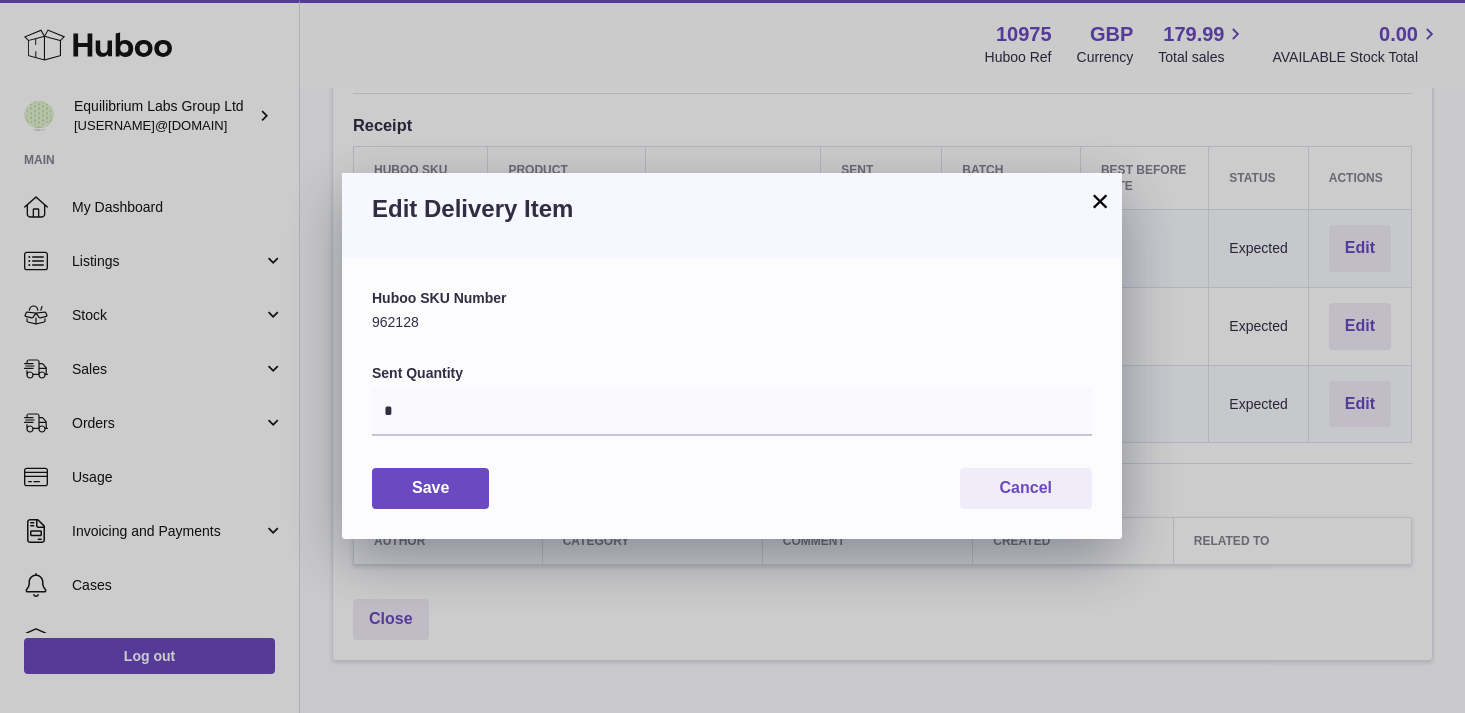 click on "×" at bounding box center (1100, 201) 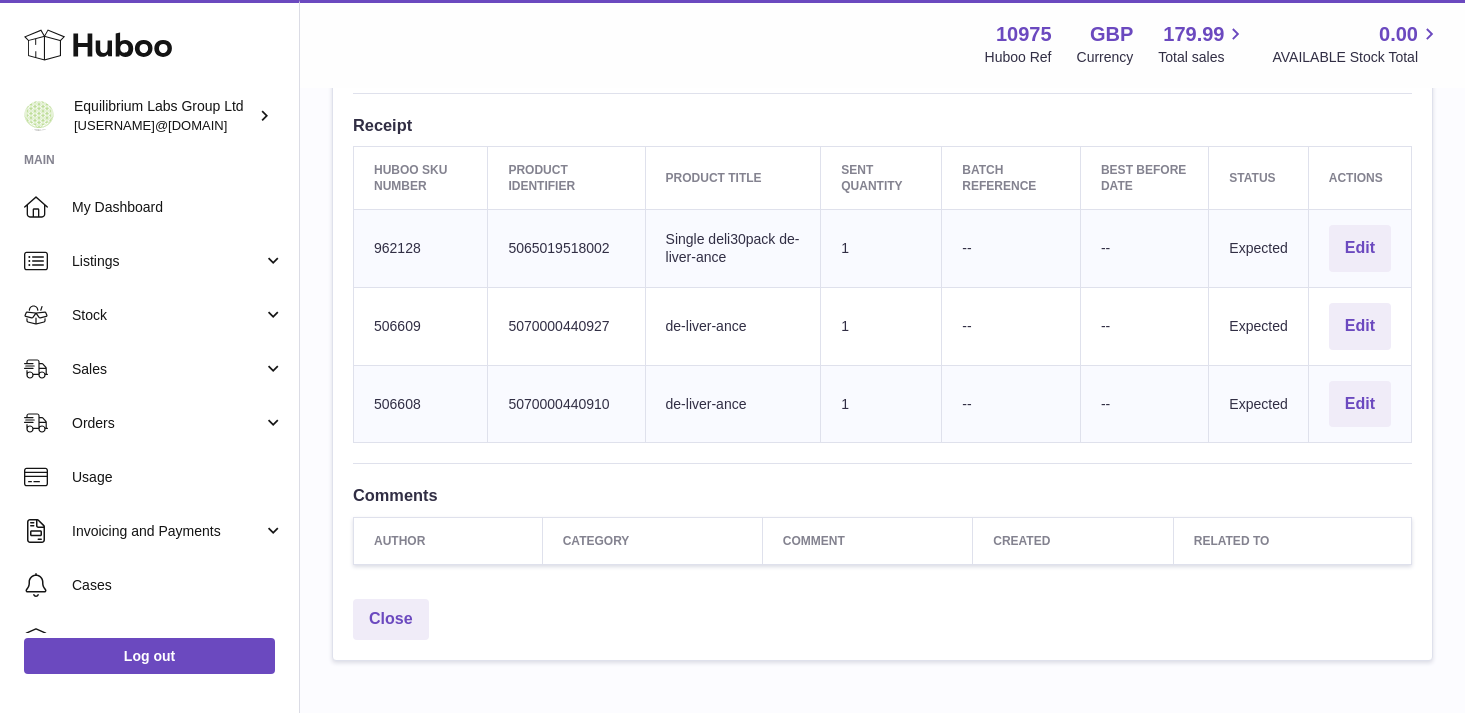 scroll, scrollTop: 734, scrollLeft: 0, axis: vertical 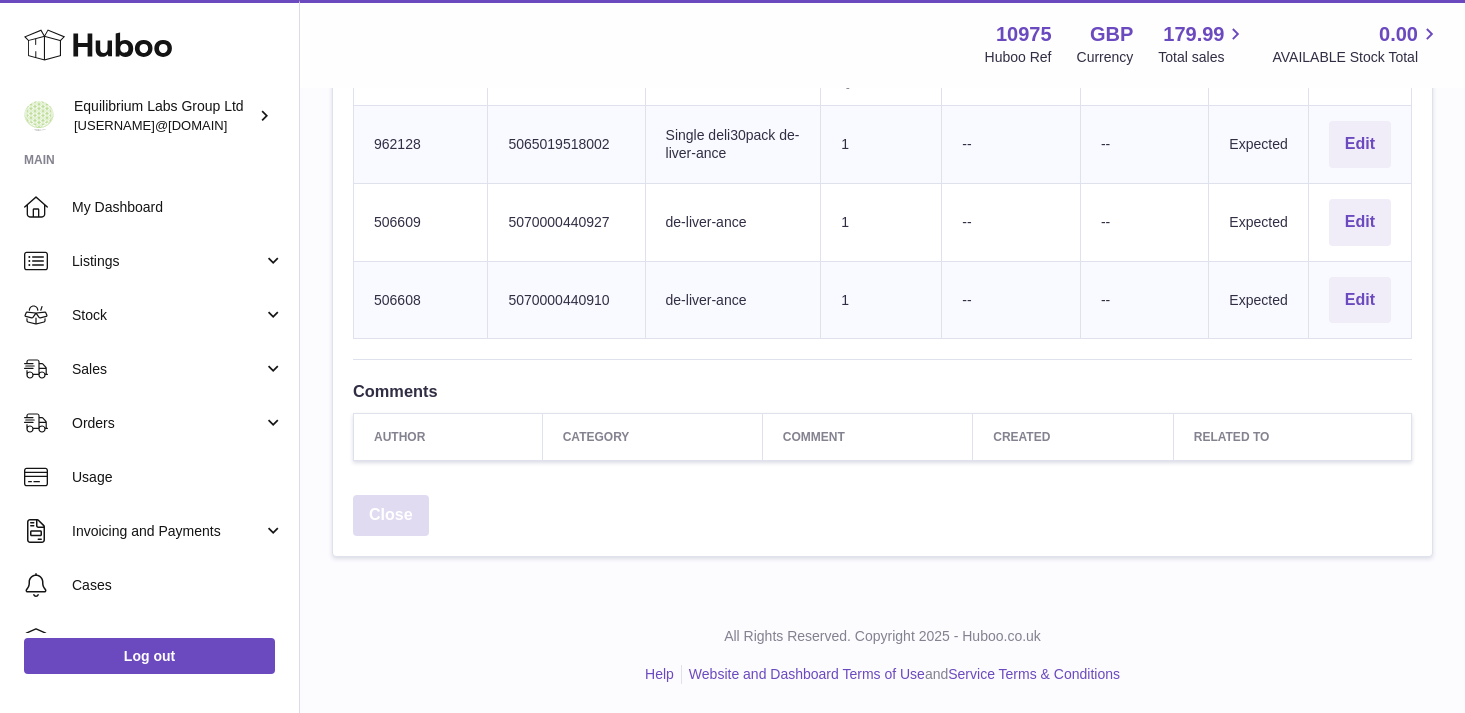 click on "Close" at bounding box center (391, 515) 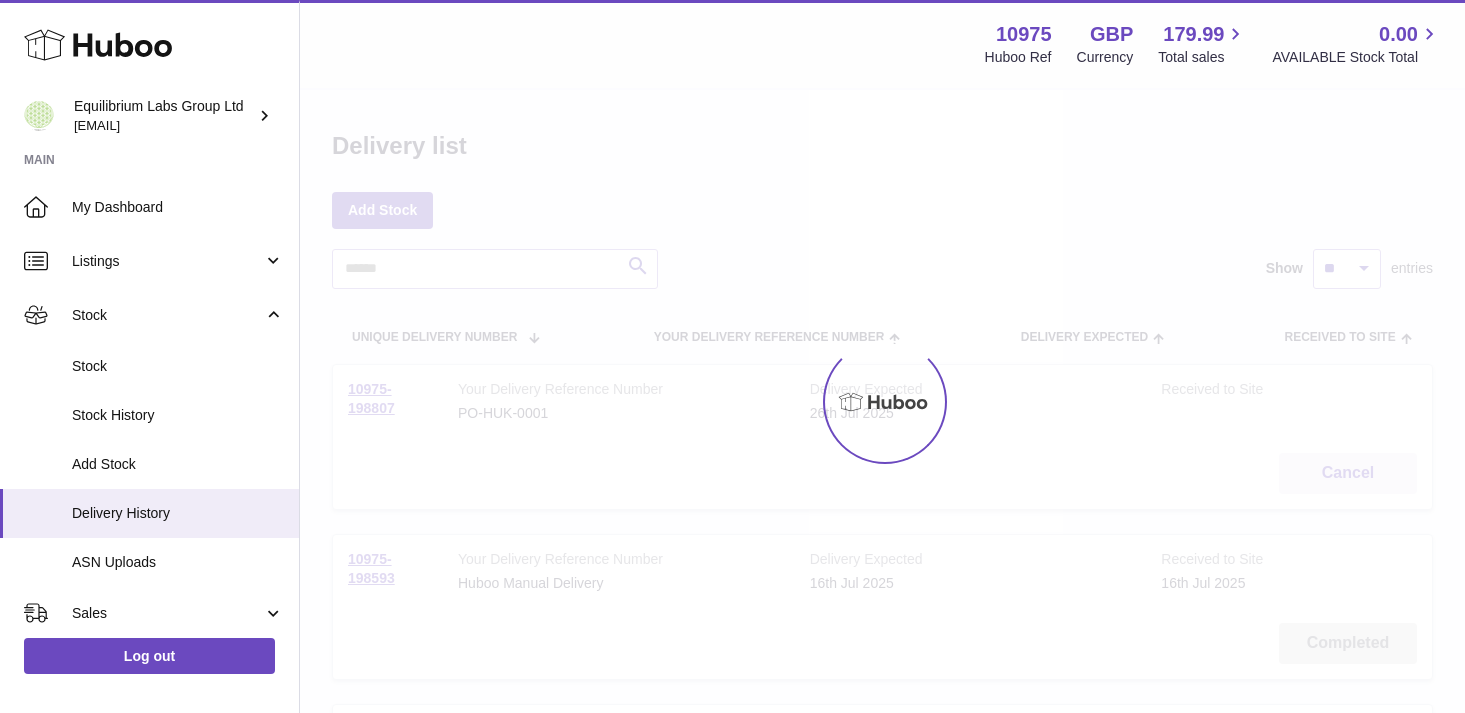 scroll, scrollTop: 0, scrollLeft: 0, axis: both 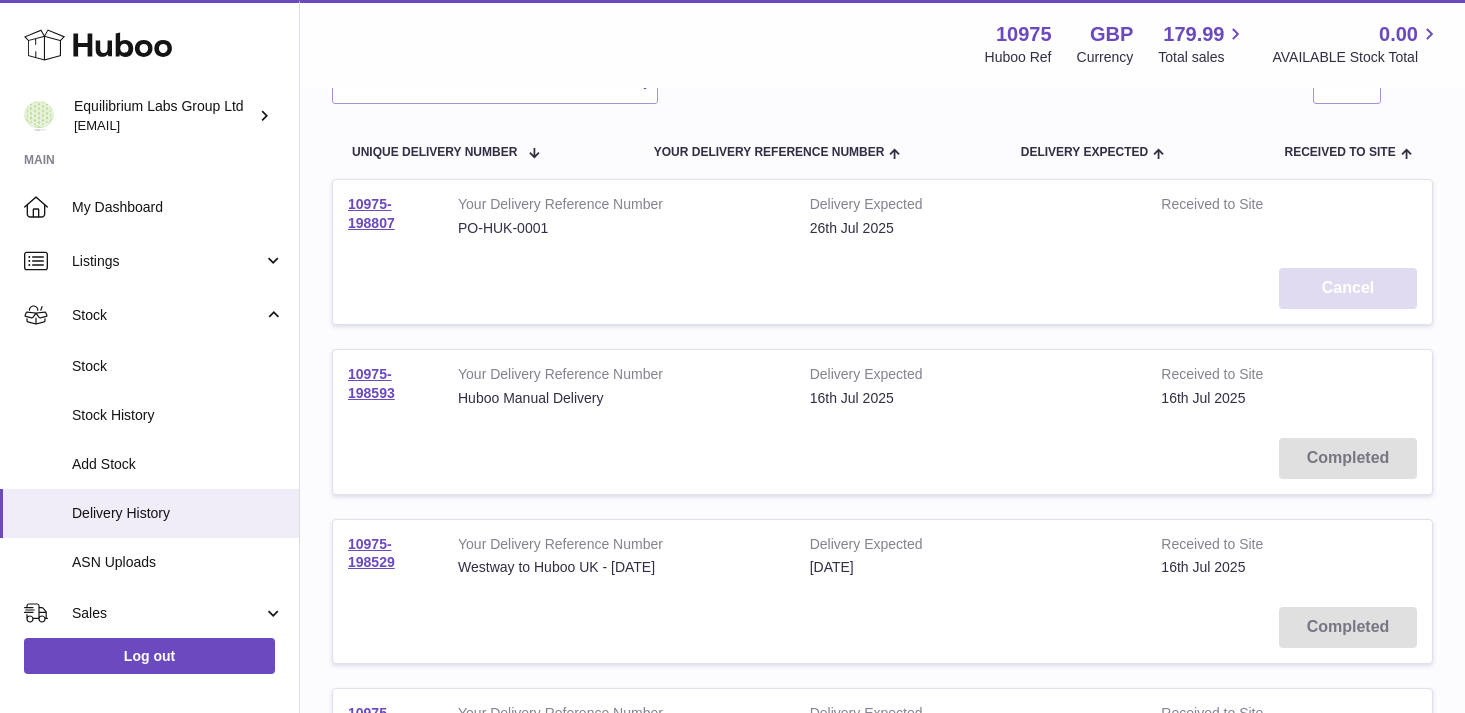 click on "Cancel" at bounding box center (1348, 288) 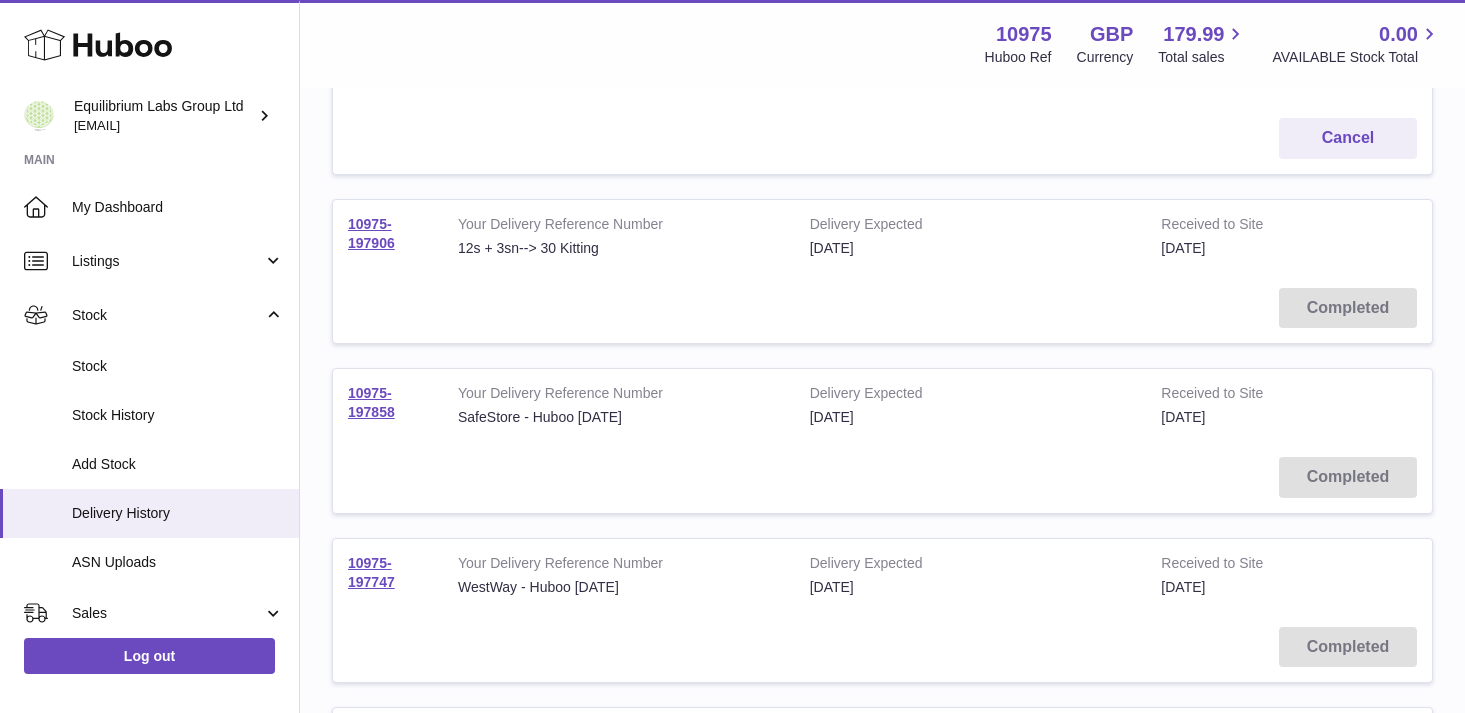 scroll, scrollTop: 0, scrollLeft: 0, axis: both 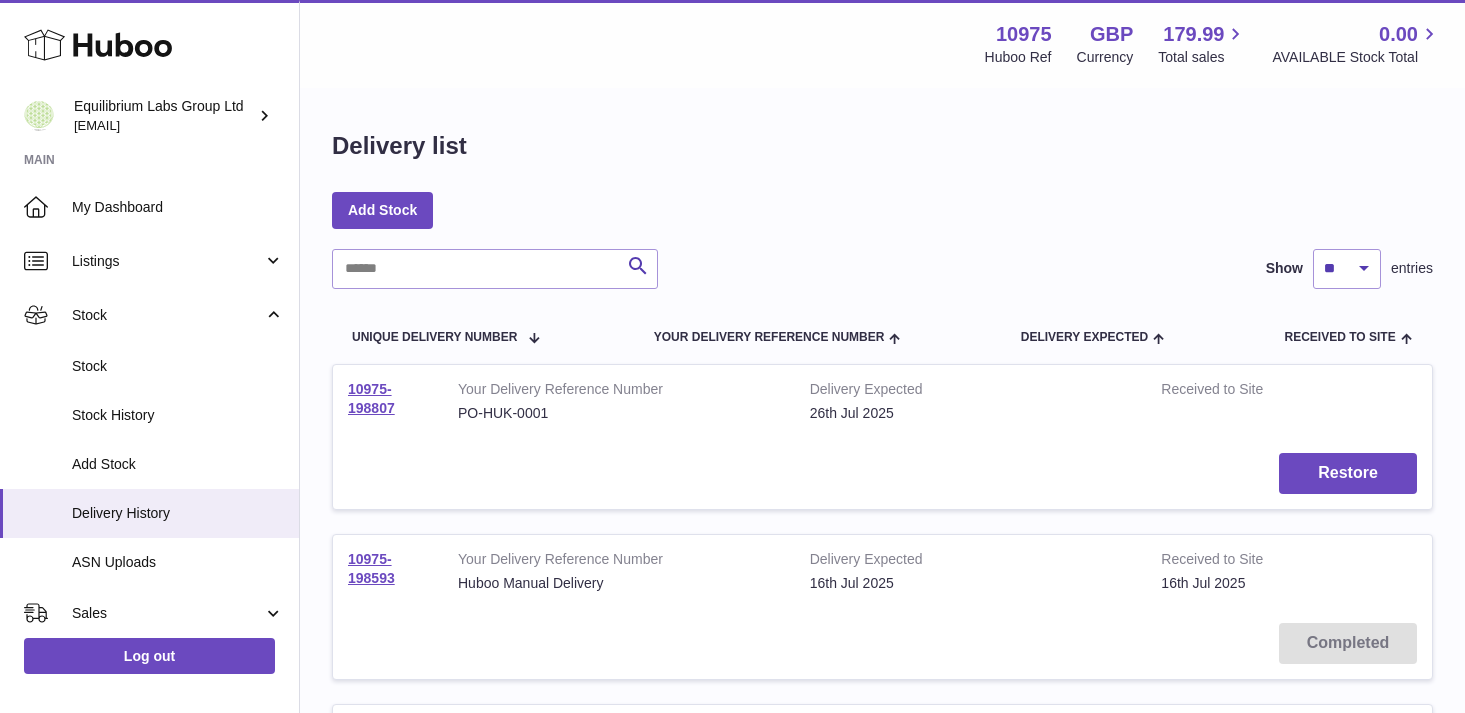click on "Unique Delivery Number       Your Delivery Reference Number       Delivery Expected       Received to Site
Actions" at bounding box center [882, 337] 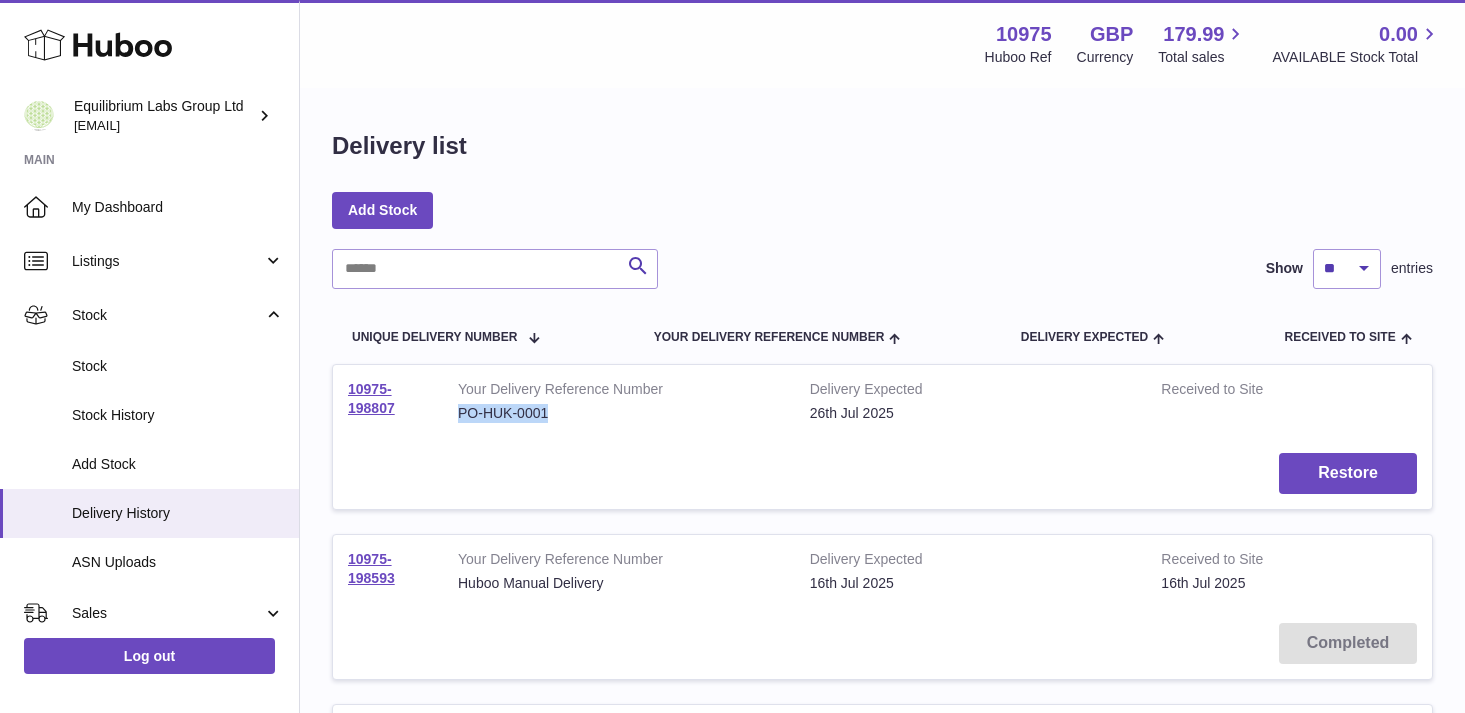 drag, startPoint x: 556, startPoint y: 421, endPoint x: 460, endPoint y: 421, distance: 96 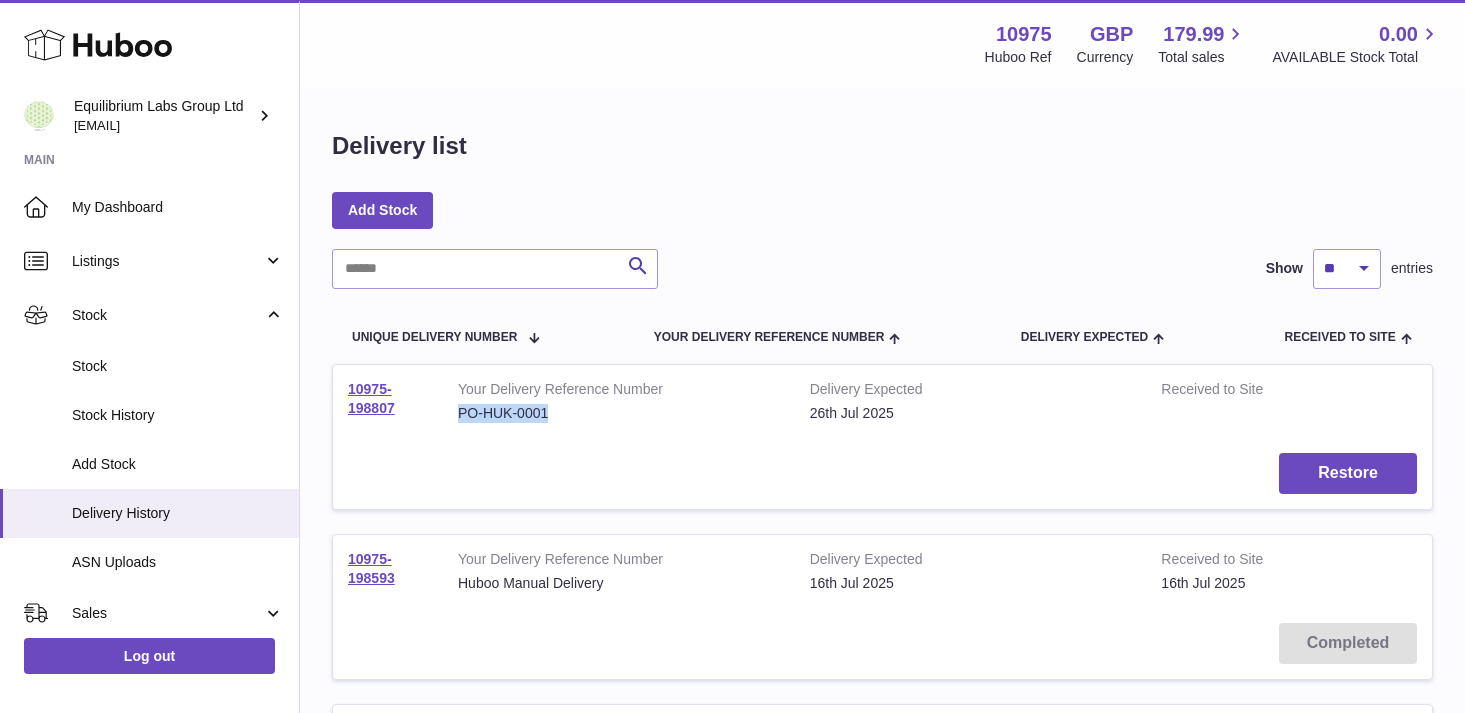 click on "PO-HUK-0001" at bounding box center (619, 413) 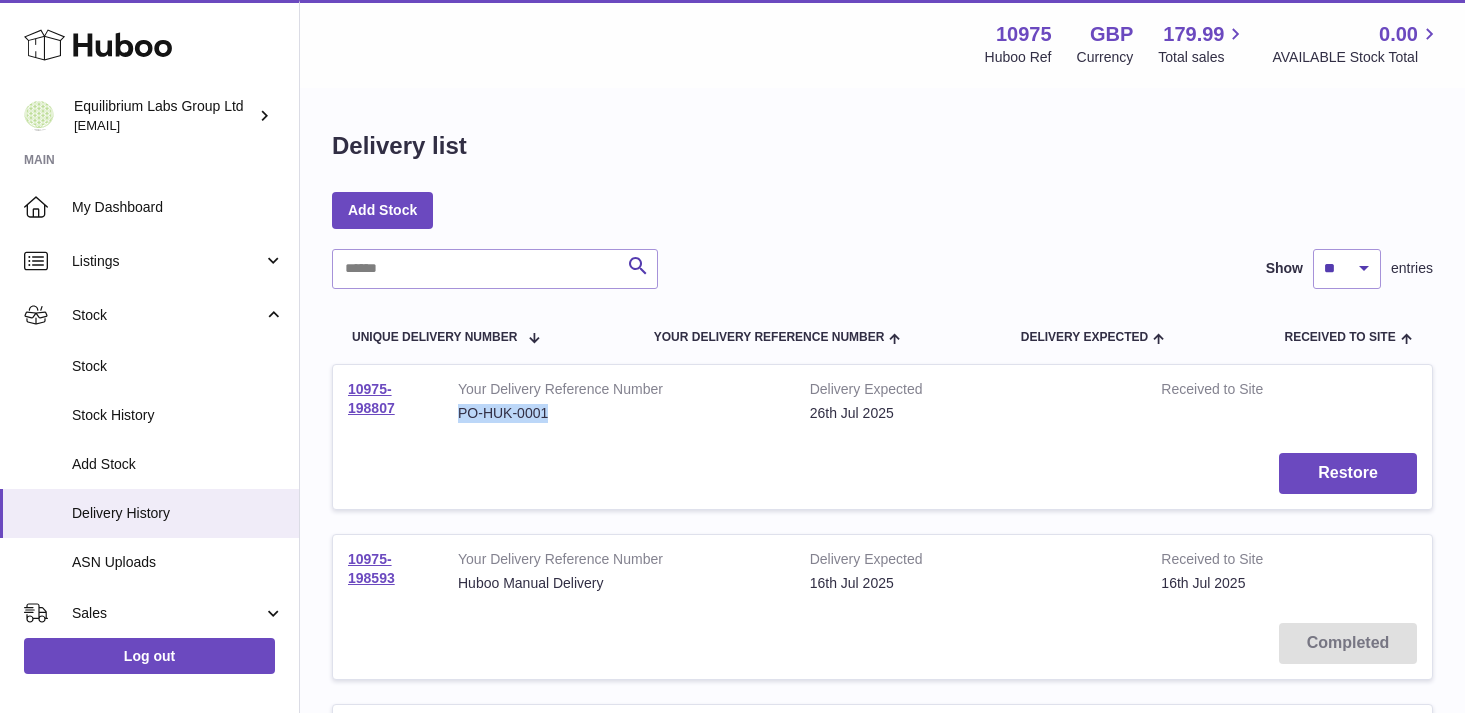 copy on "PO-HUK-0001" 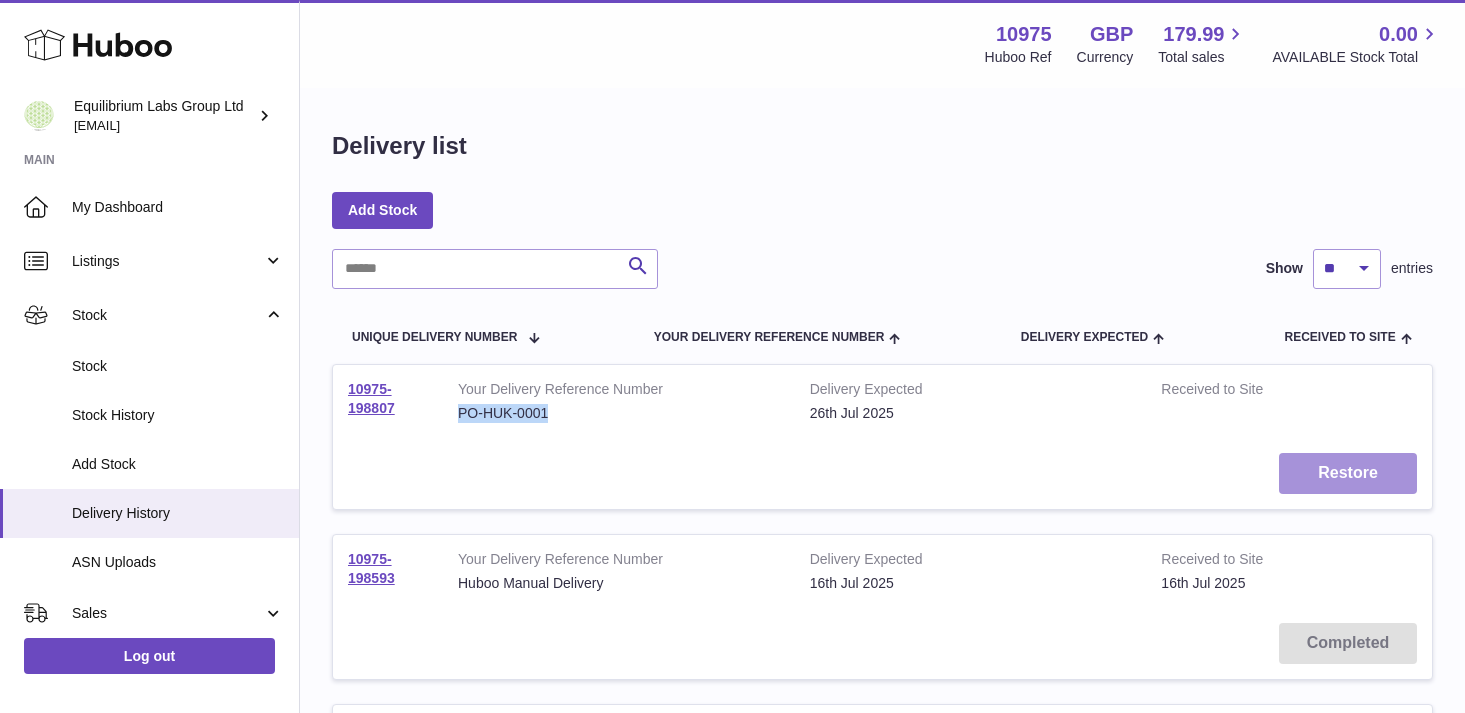 click on "Restore" at bounding box center (1348, 473) 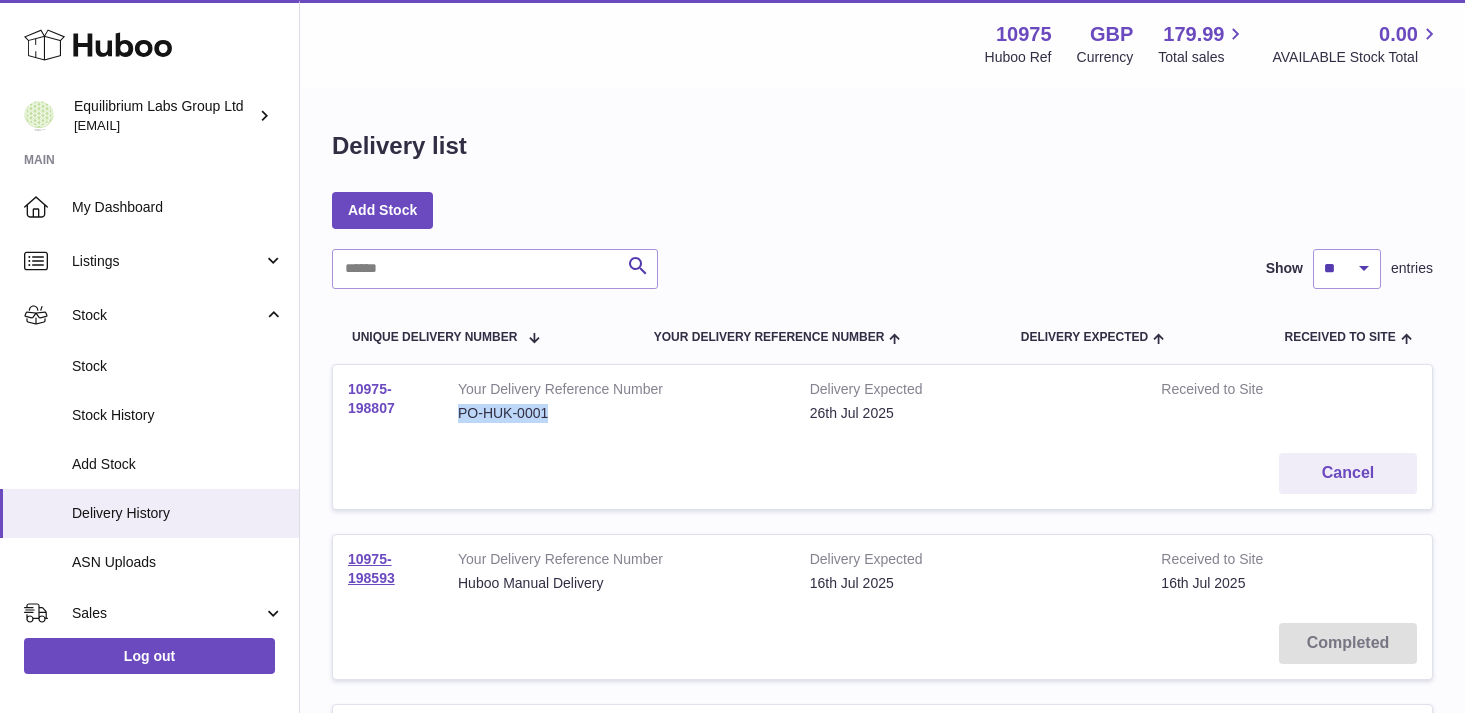 click on "10975-198807" at bounding box center (371, 398) 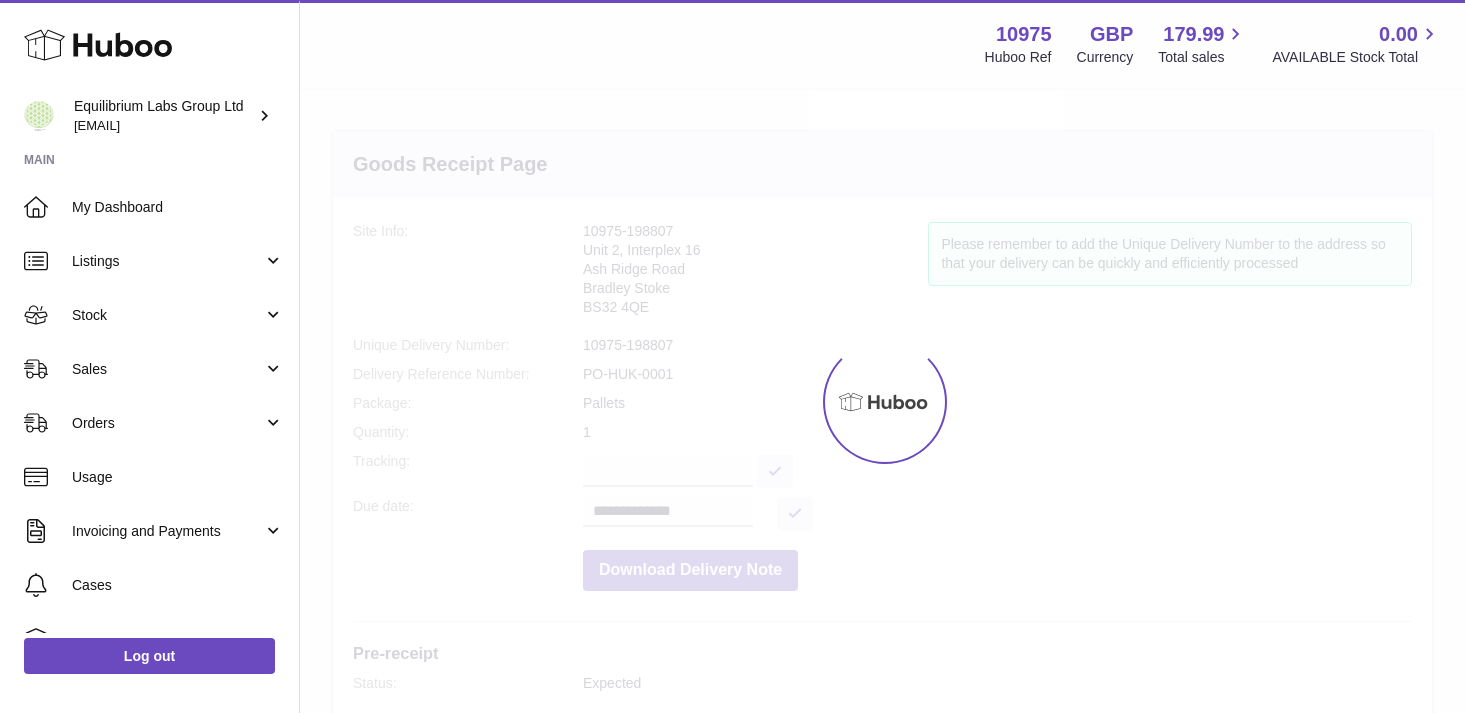scroll, scrollTop: 0, scrollLeft: 0, axis: both 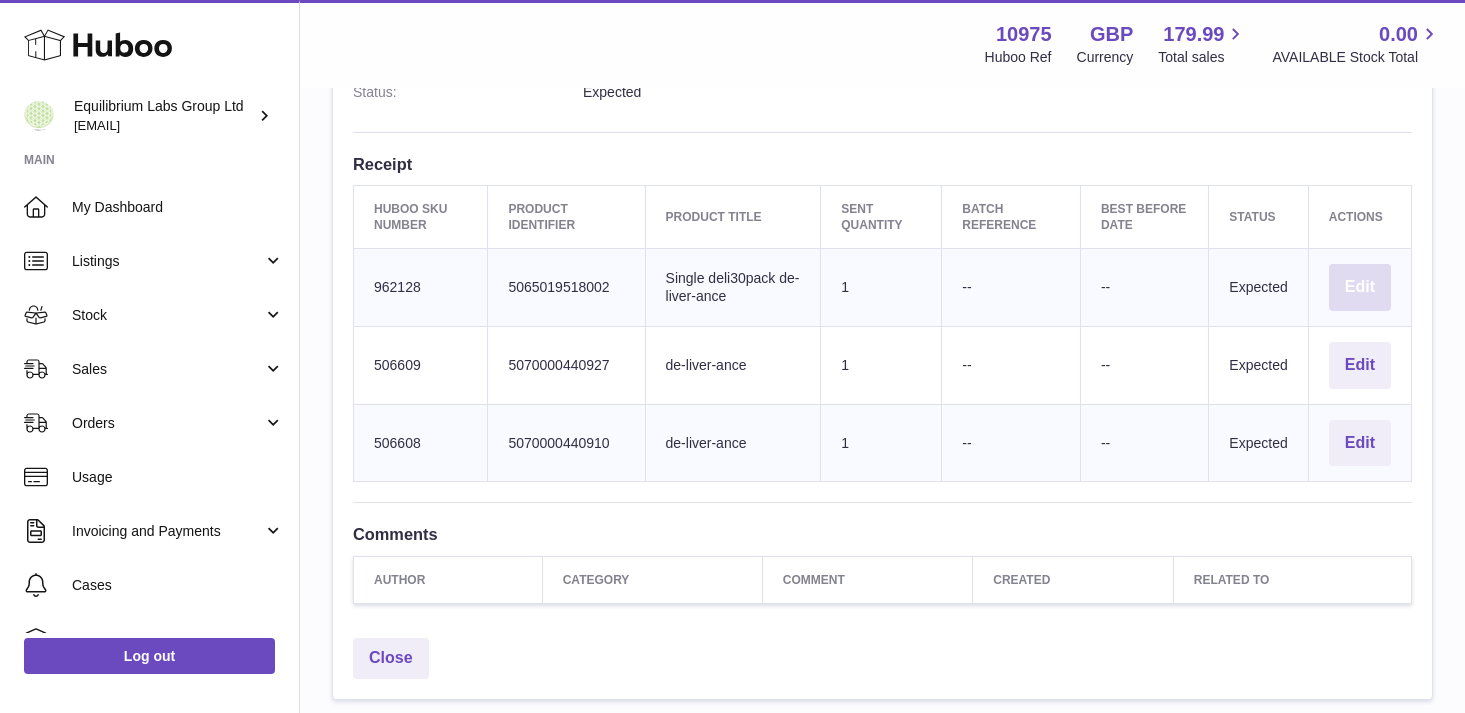 click on "Edit" at bounding box center (1360, 287) 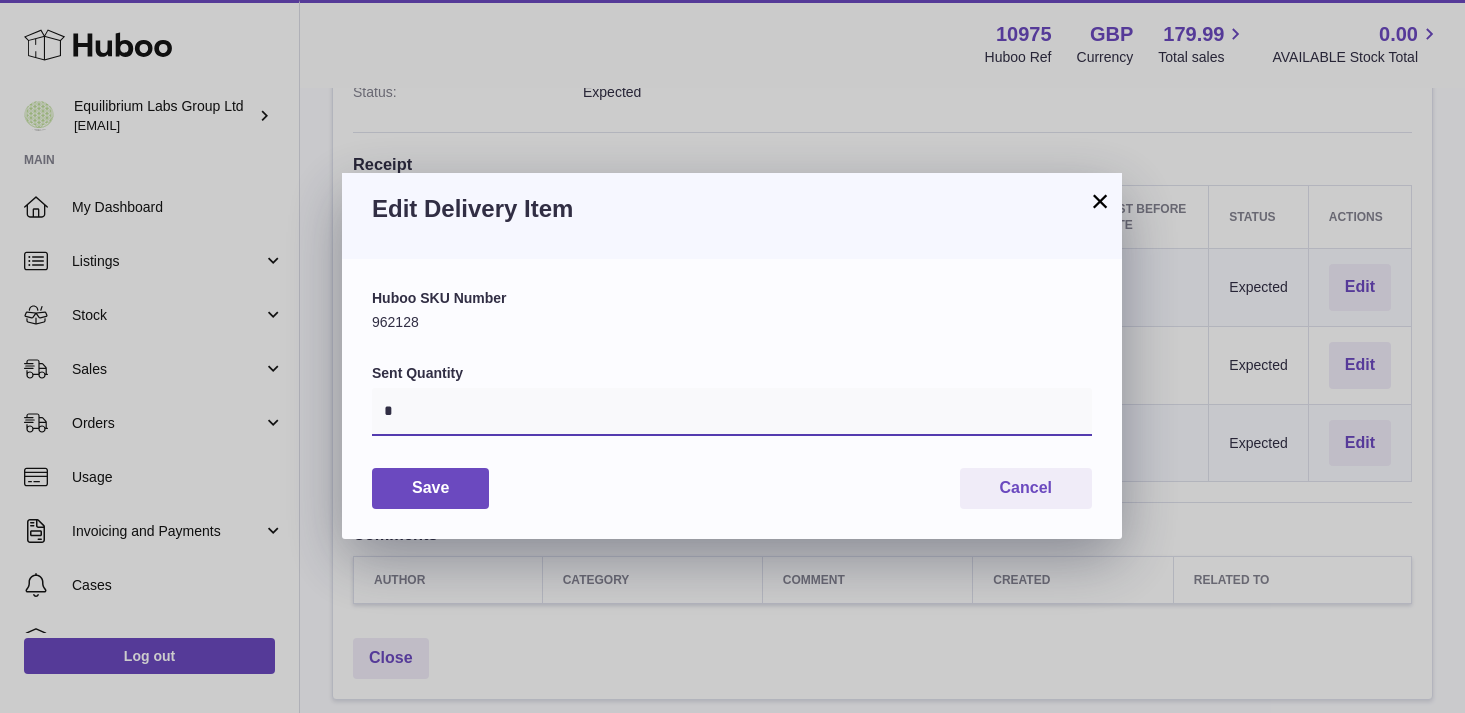 click on "*" at bounding box center (732, 412) 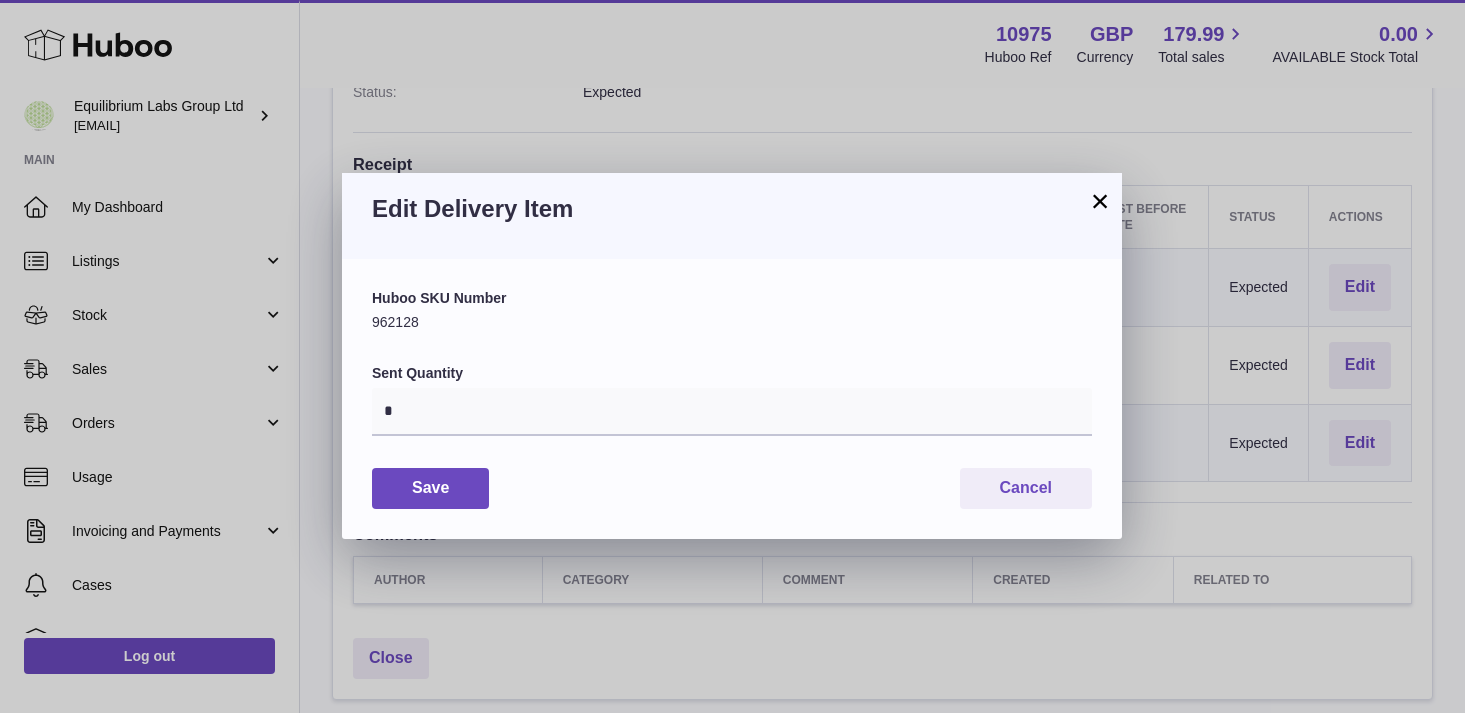 click on "×" at bounding box center [1100, 201] 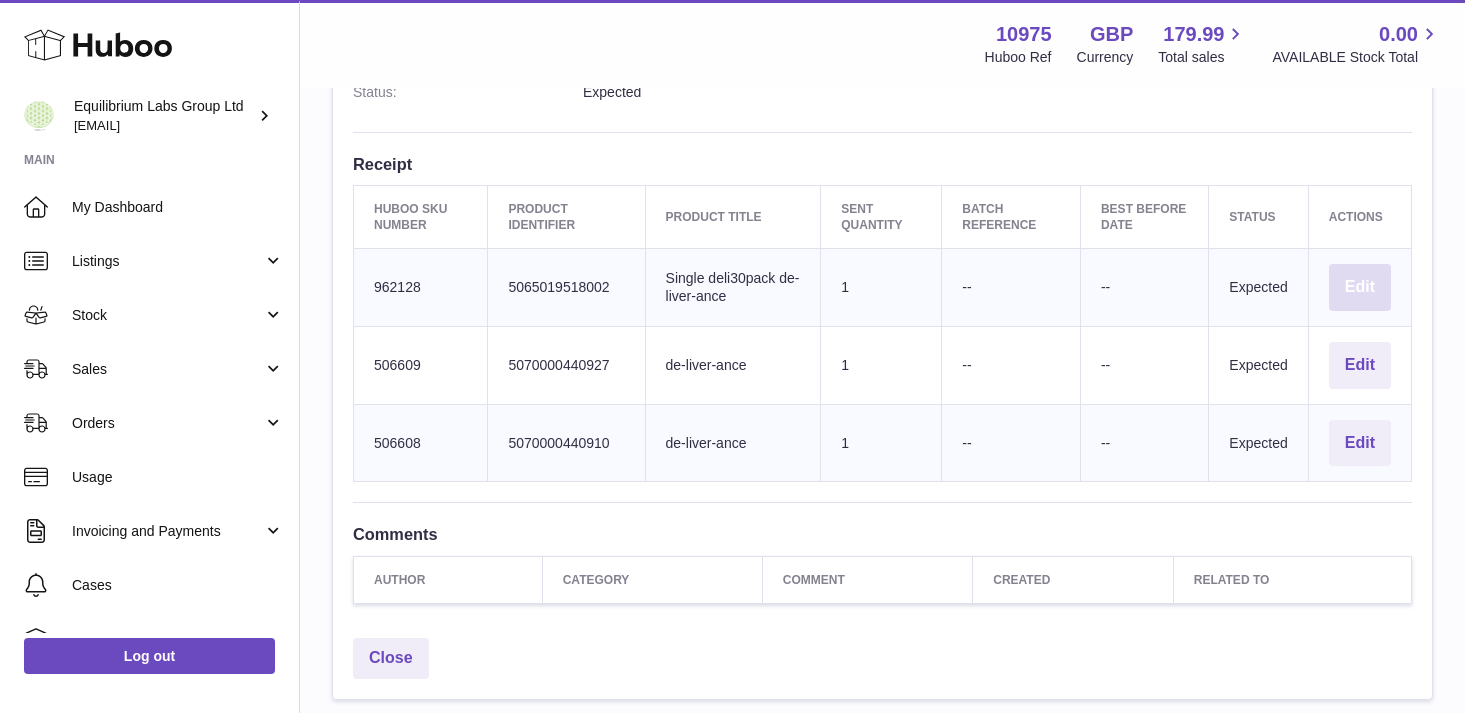 click on "Edit" at bounding box center [1360, 287] 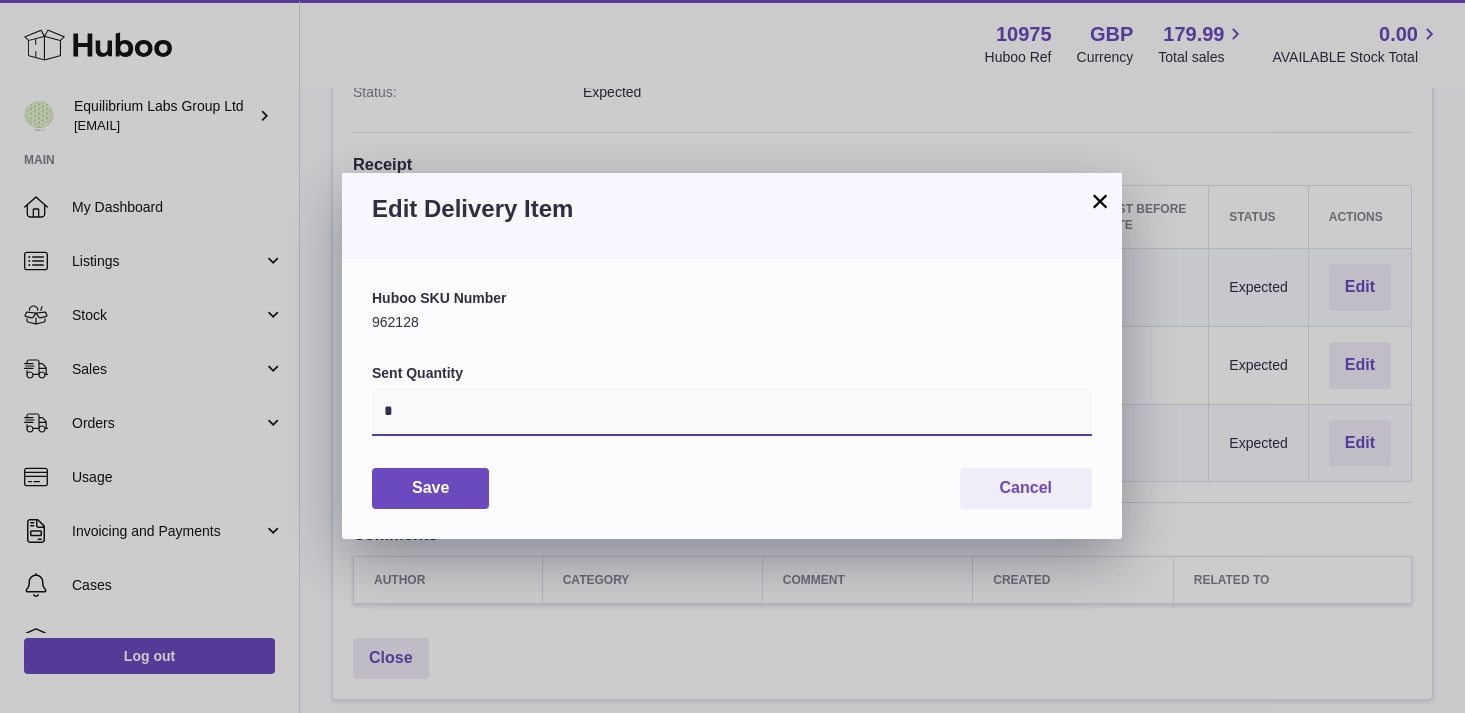 click on "*" at bounding box center (732, 412) 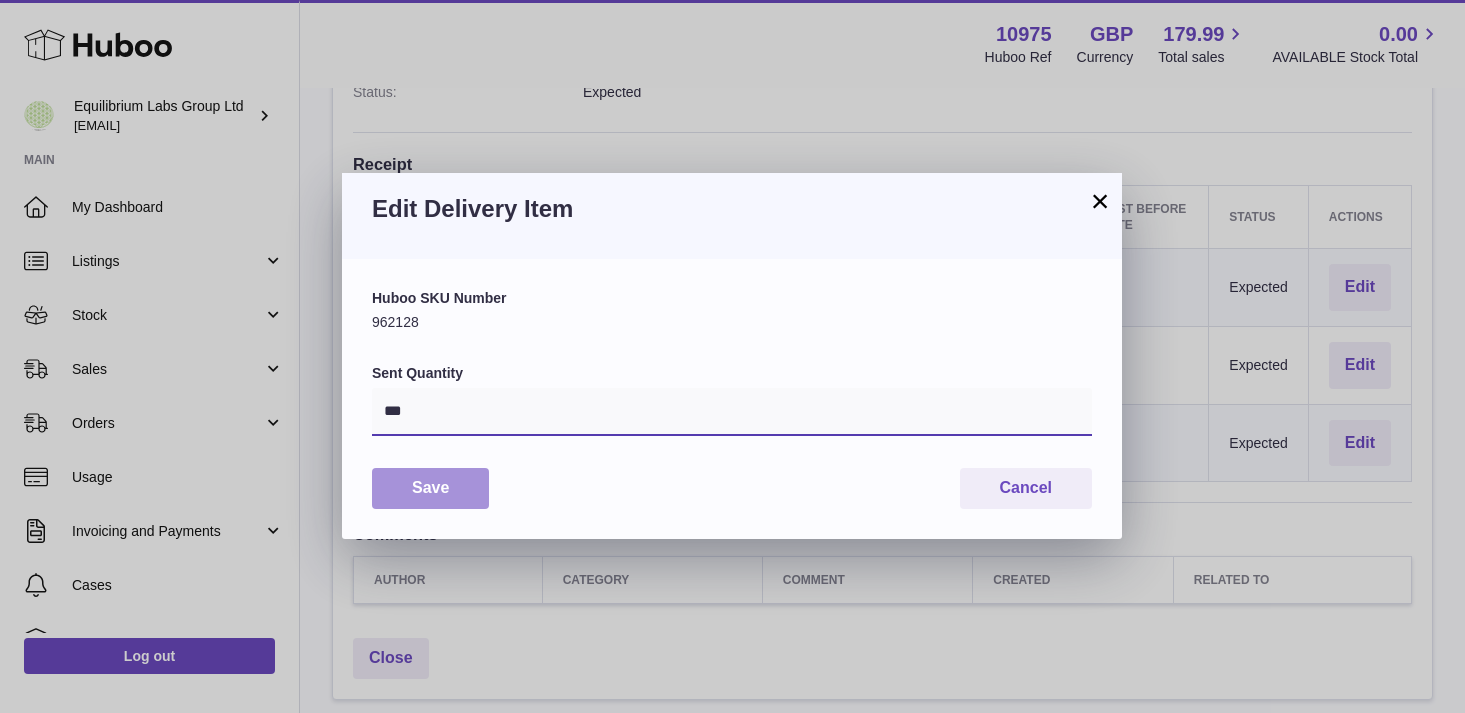 type on "***" 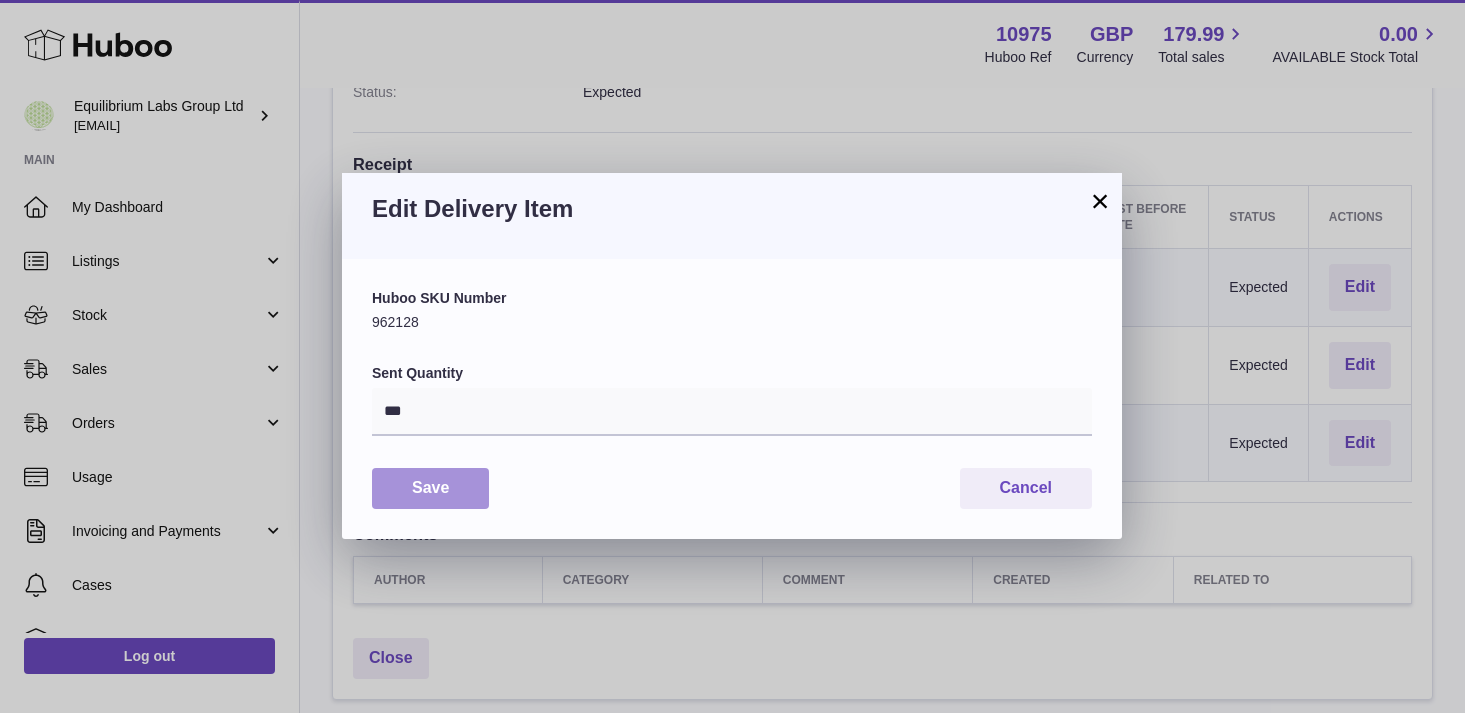 click on "Save" at bounding box center [430, 488] 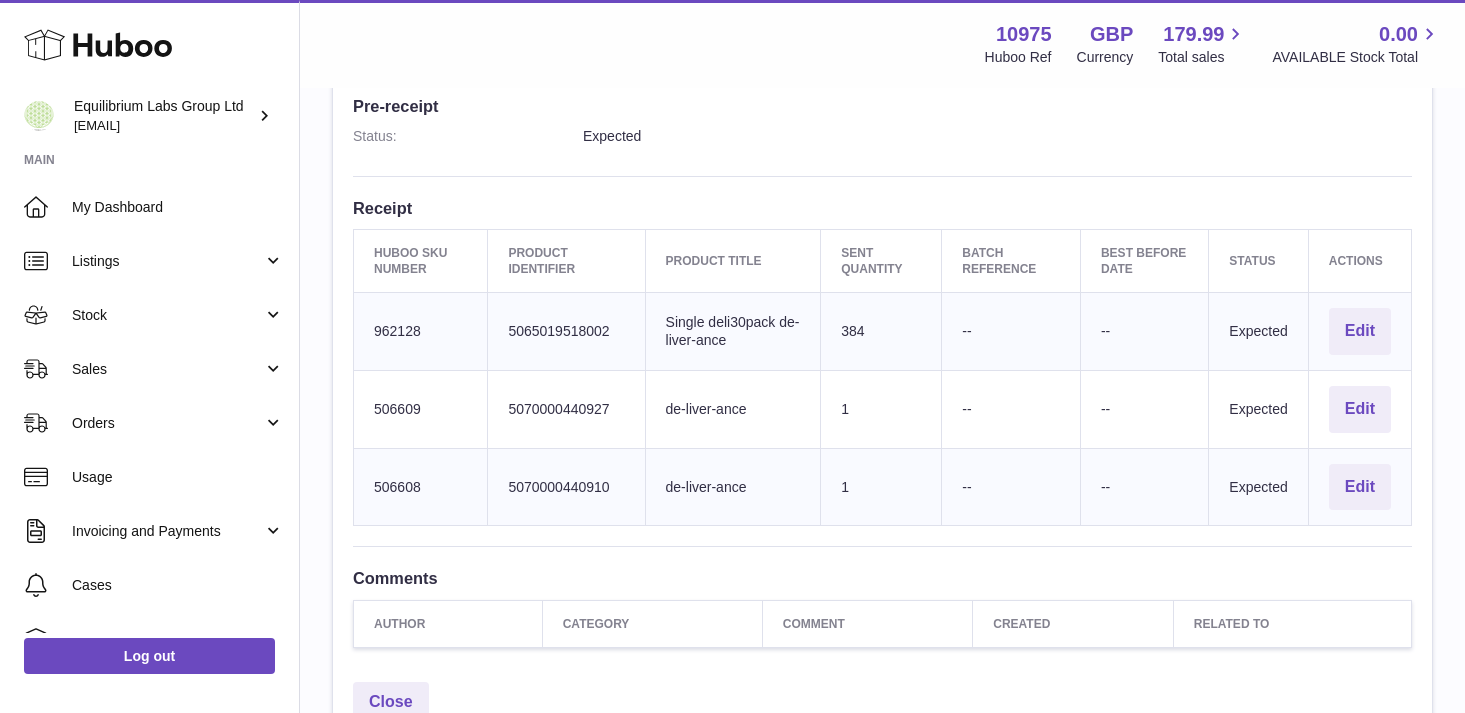 scroll, scrollTop: 542, scrollLeft: 0, axis: vertical 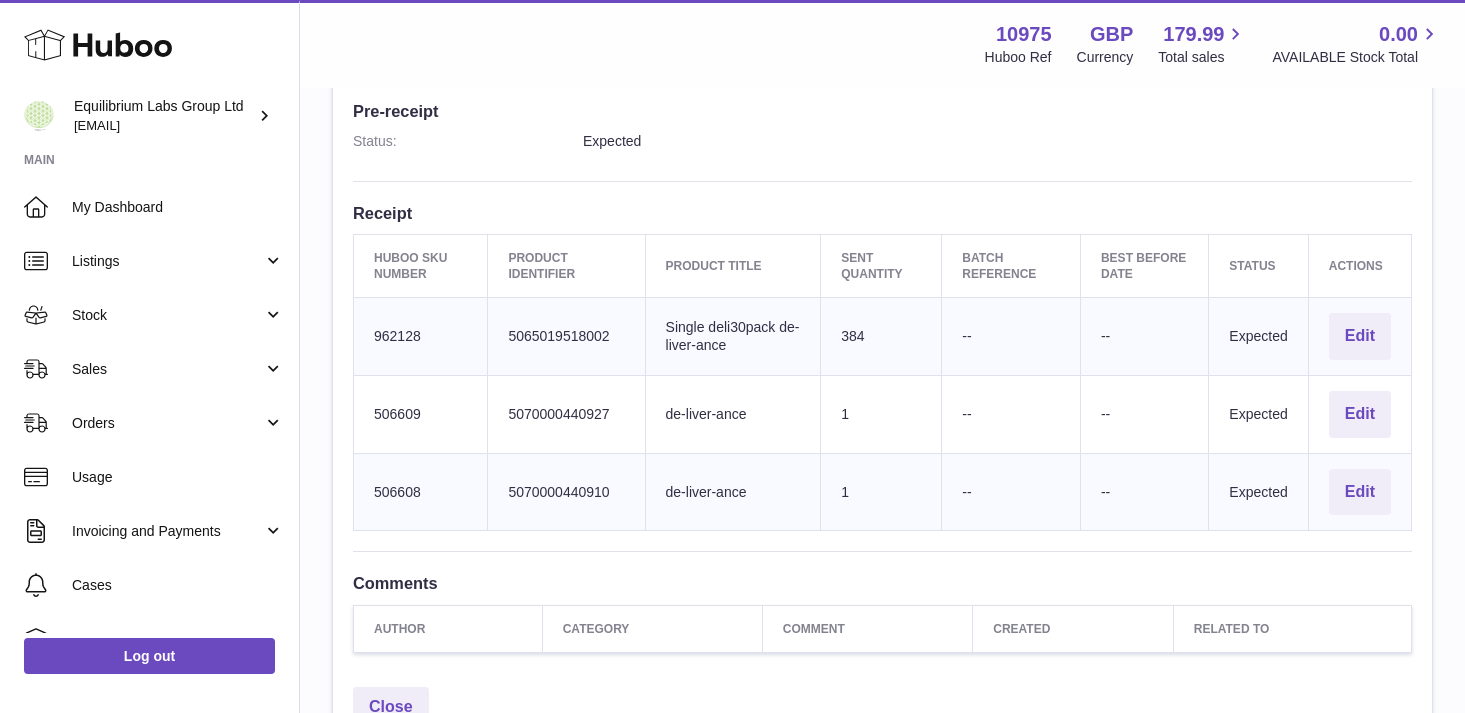 drag, startPoint x: 619, startPoint y: 413, endPoint x: 459, endPoint y: 408, distance: 160.07811 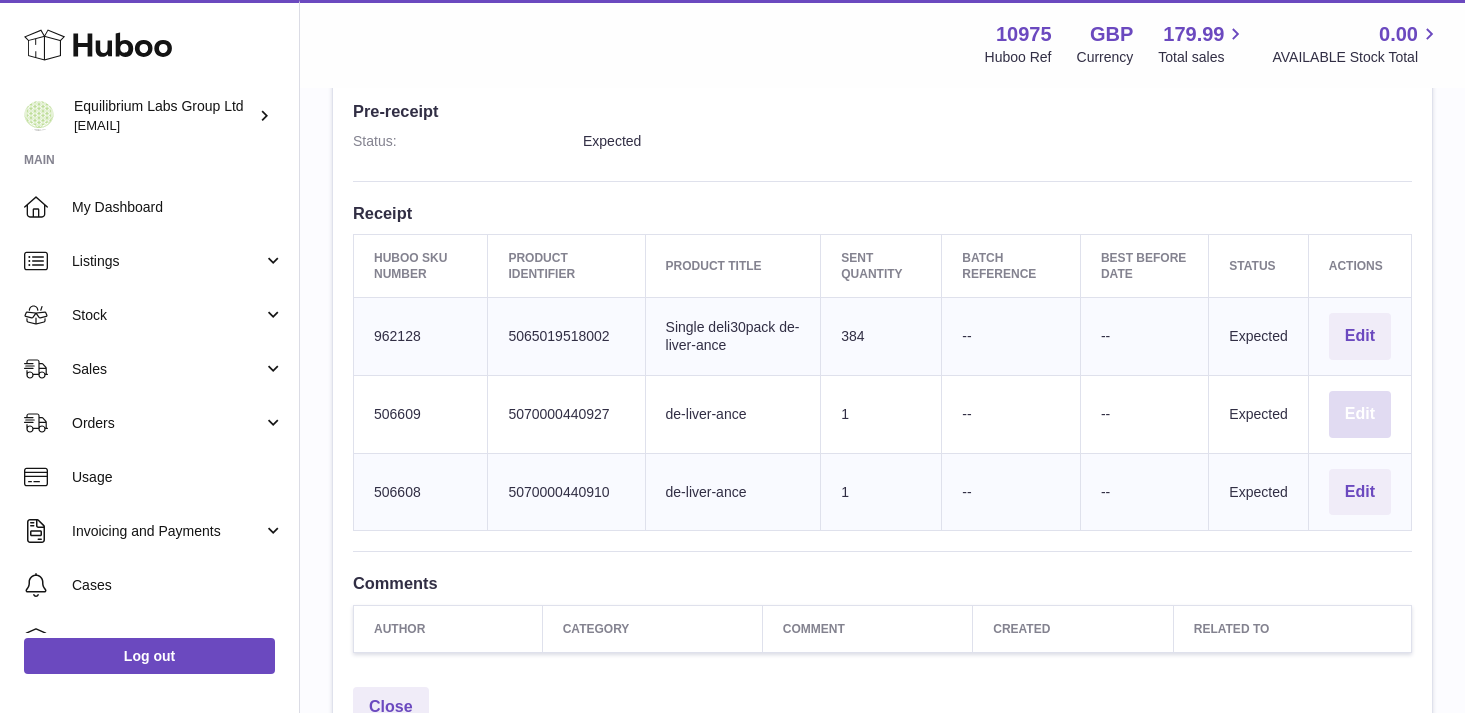 click on "Edit" at bounding box center [1360, 414] 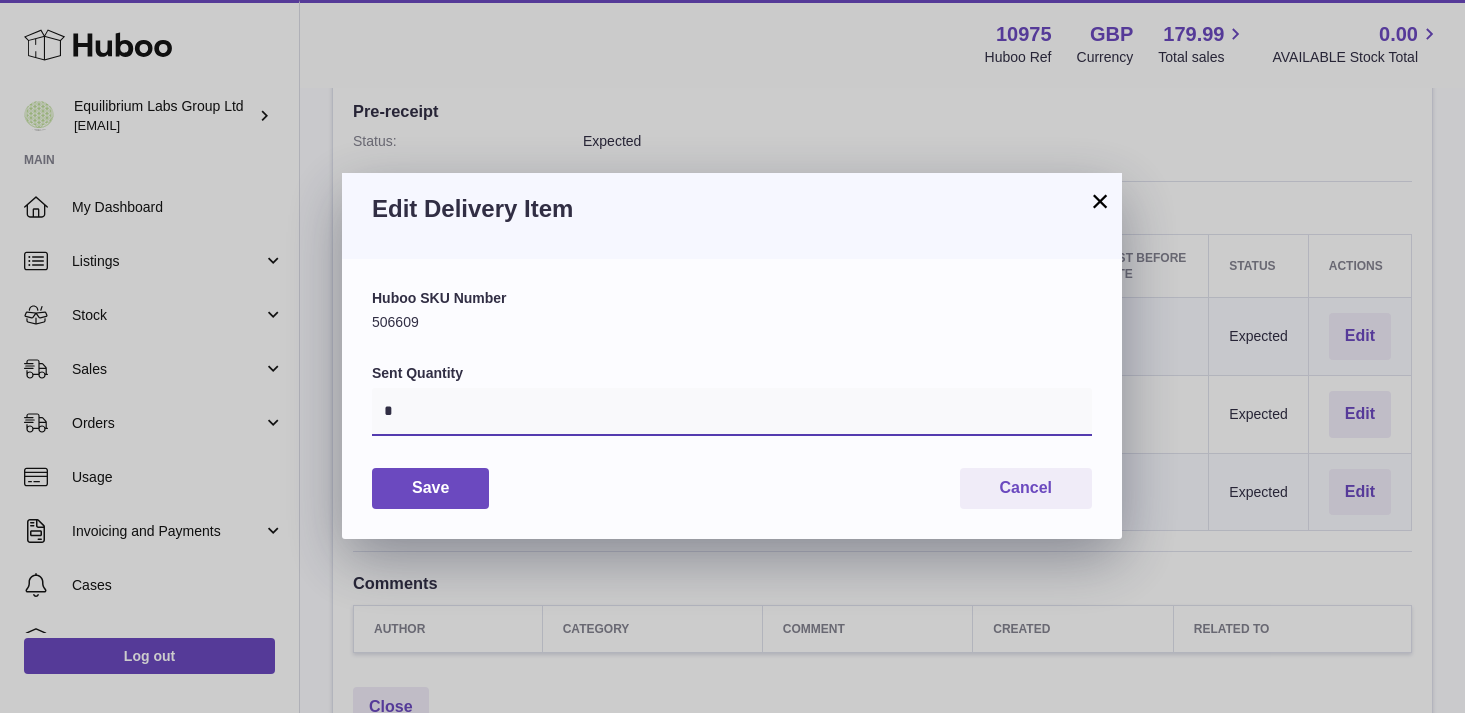 click on "*" at bounding box center (732, 412) 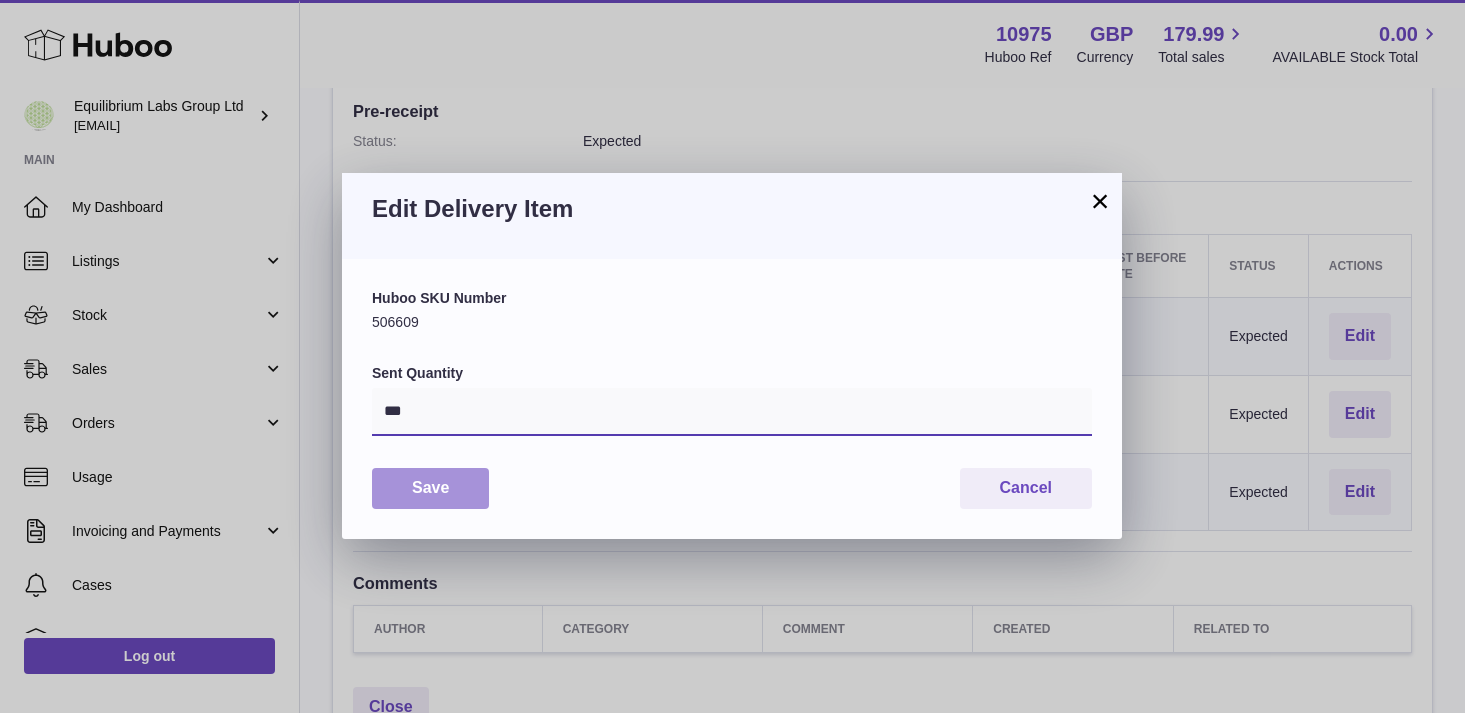 type on "***" 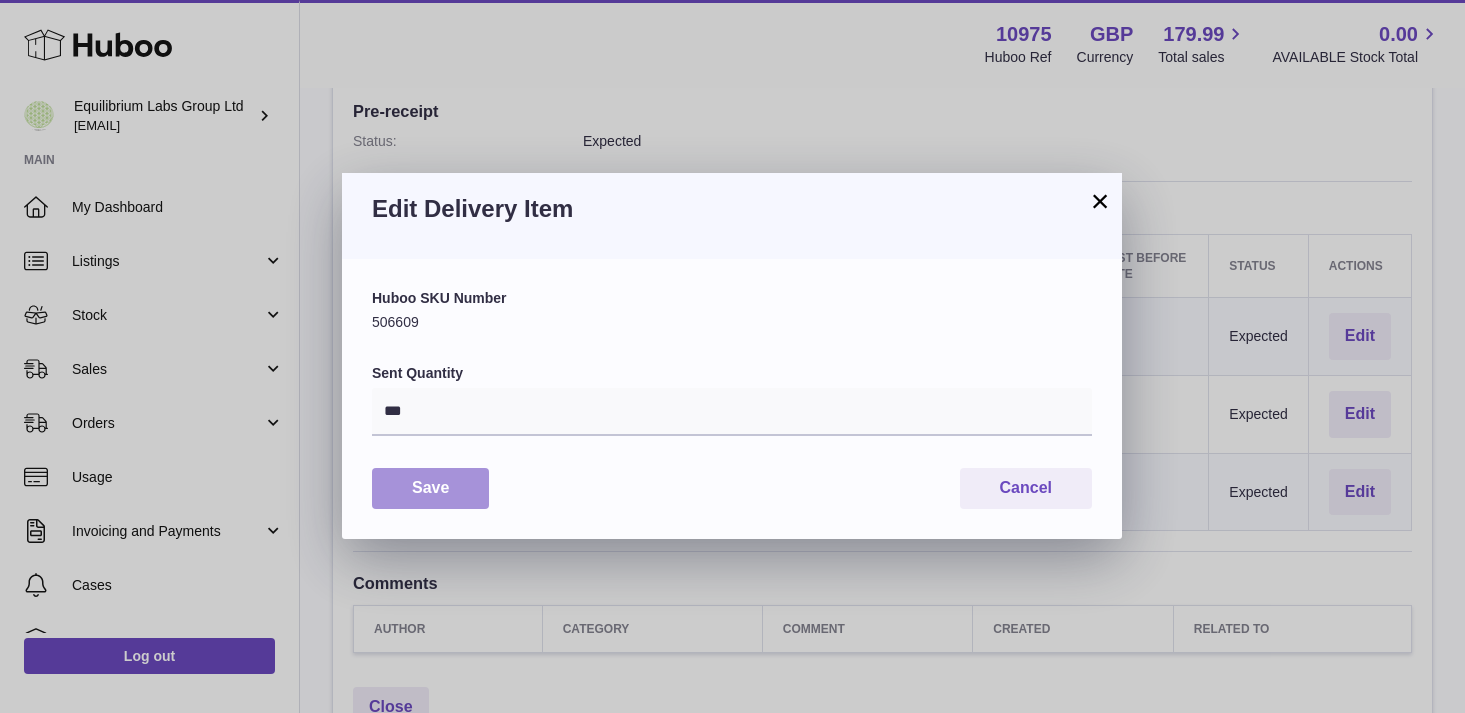 click on "Save" at bounding box center (430, 488) 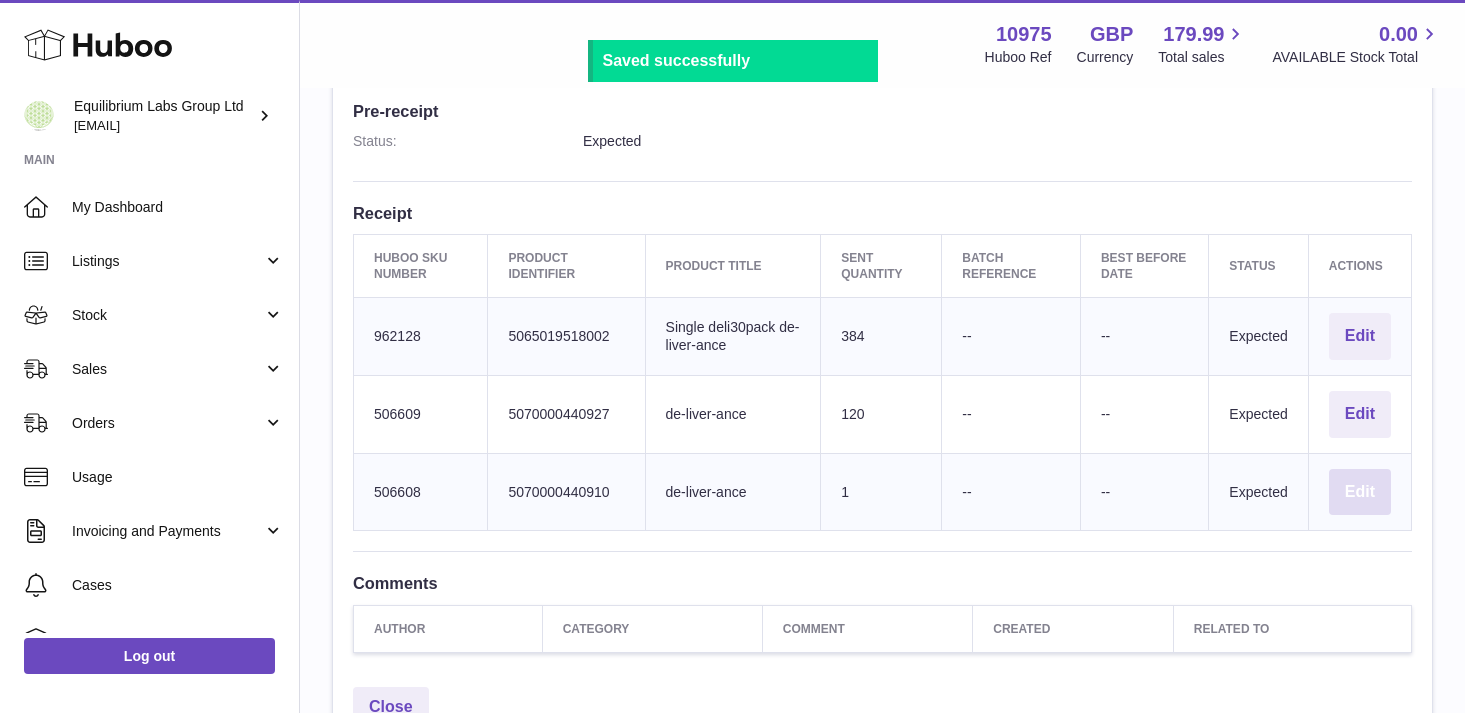 click on "Edit" at bounding box center [1360, 492] 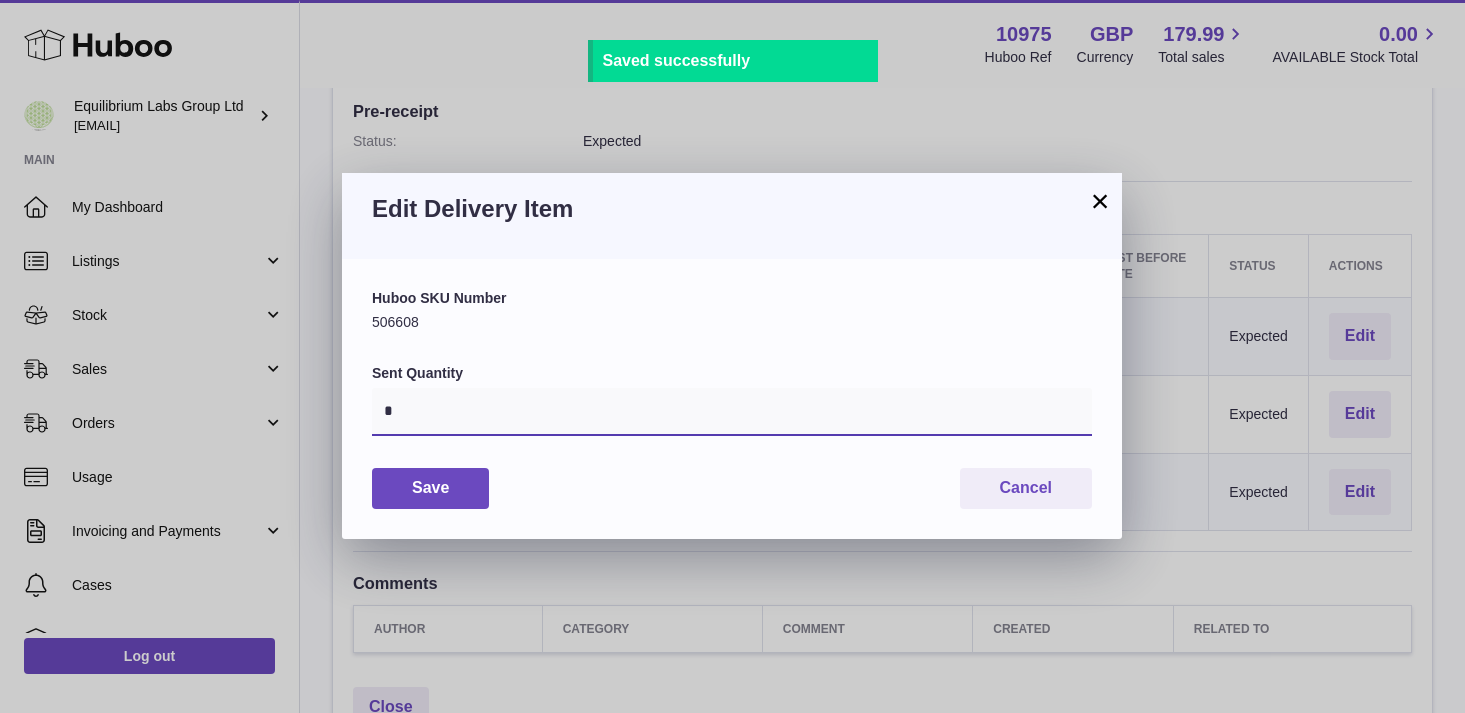 click on "*" at bounding box center (732, 412) 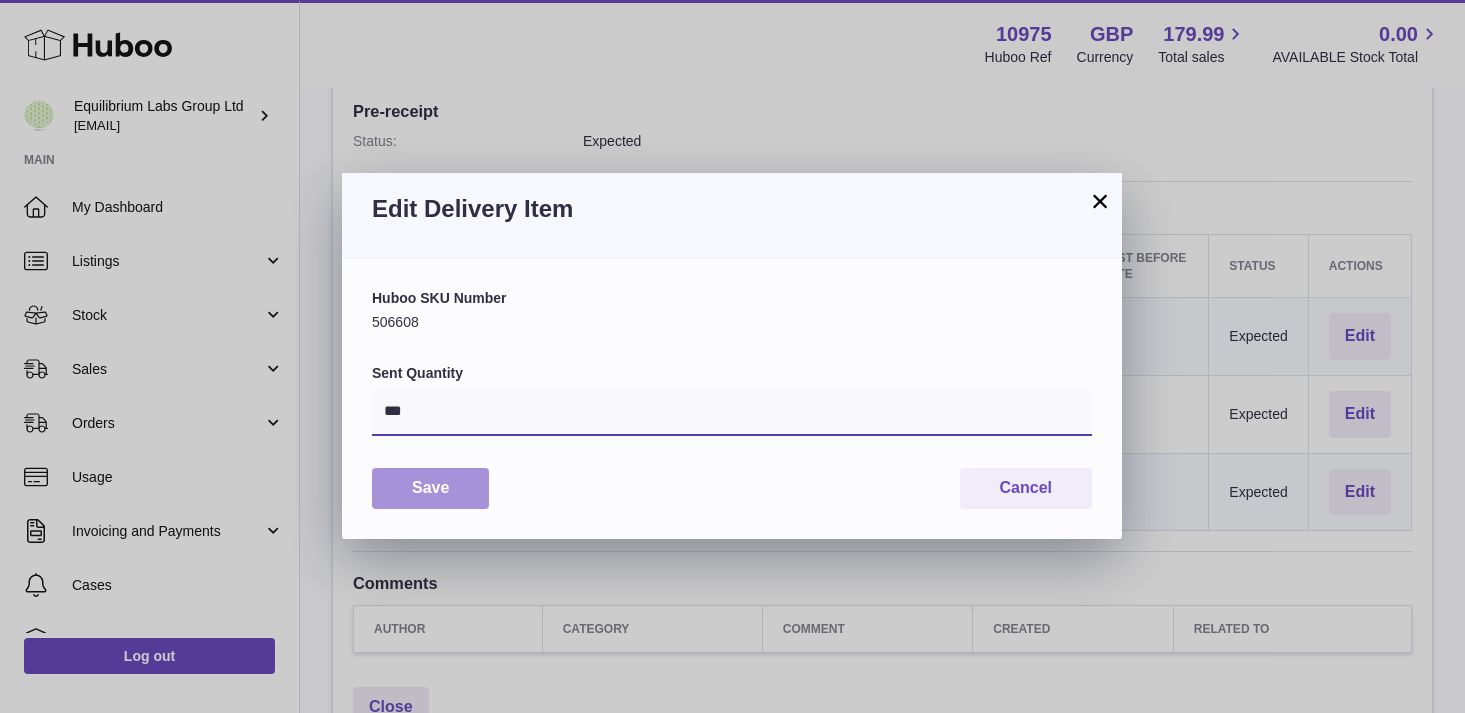 type on "***" 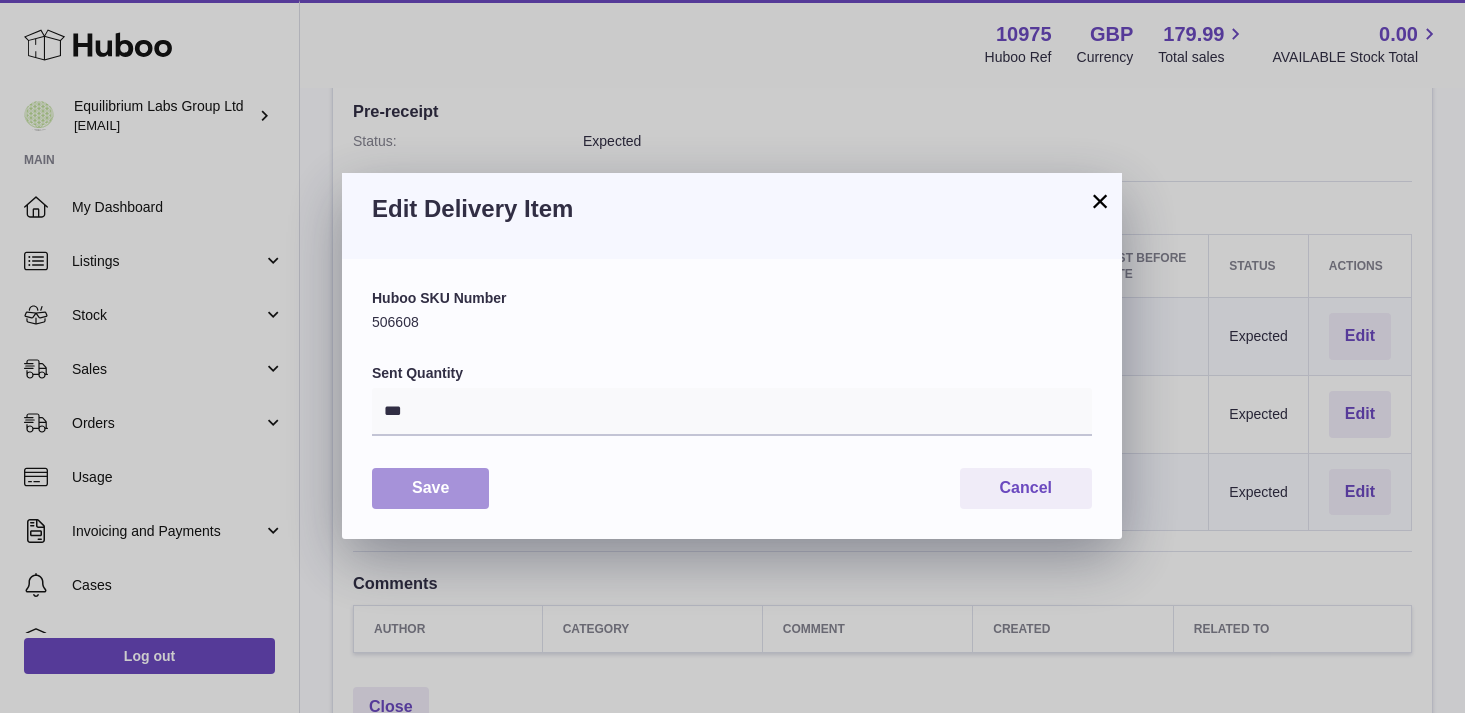 click on "Save" at bounding box center [430, 488] 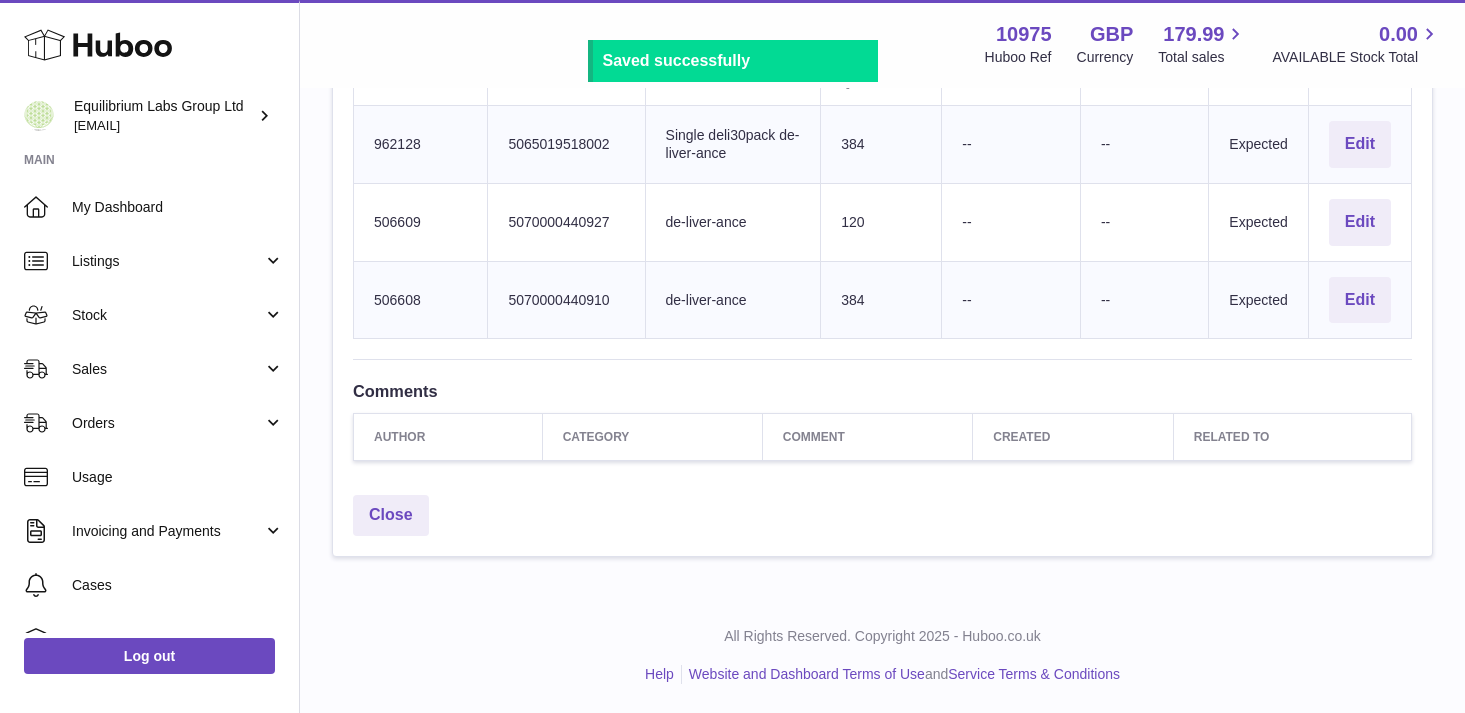 scroll, scrollTop: 0, scrollLeft: 0, axis: both 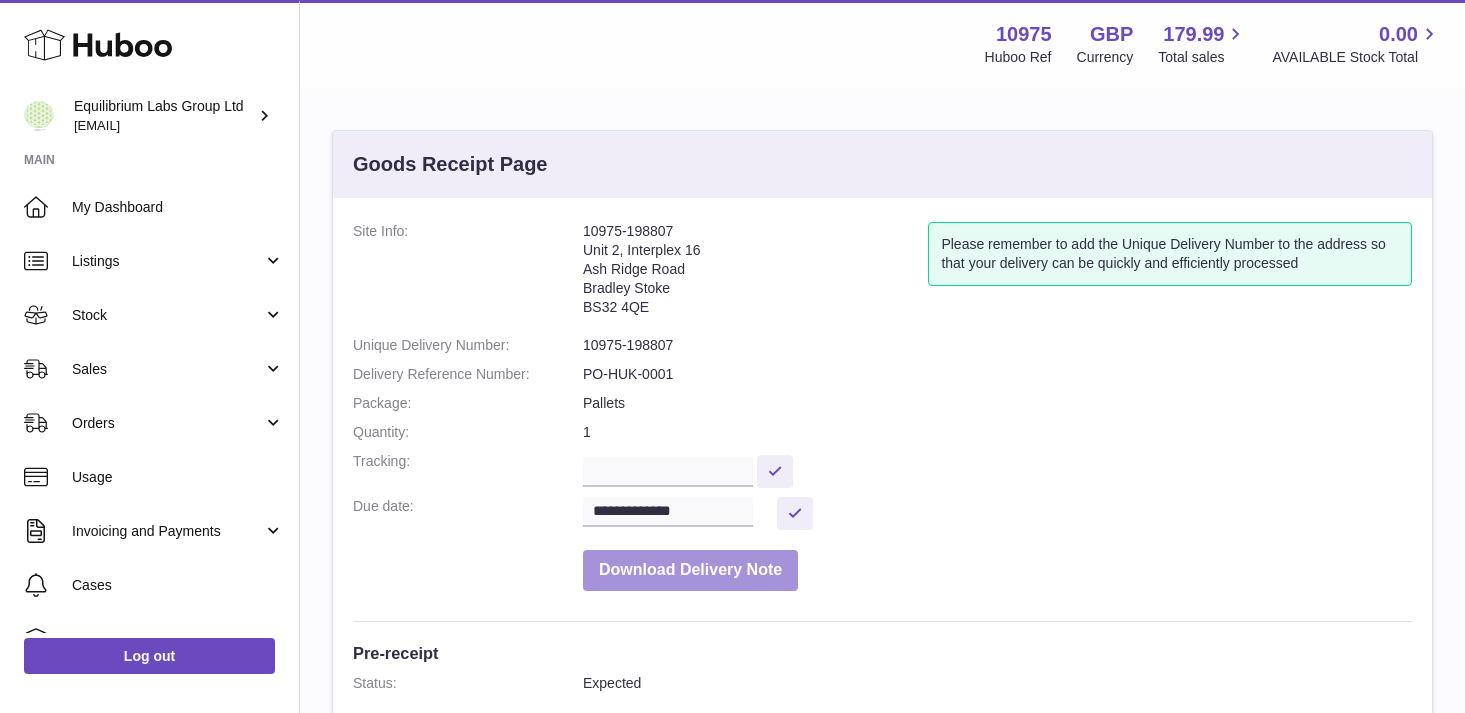 click on "Download Delivery Note" at bounding box center (690, 570) 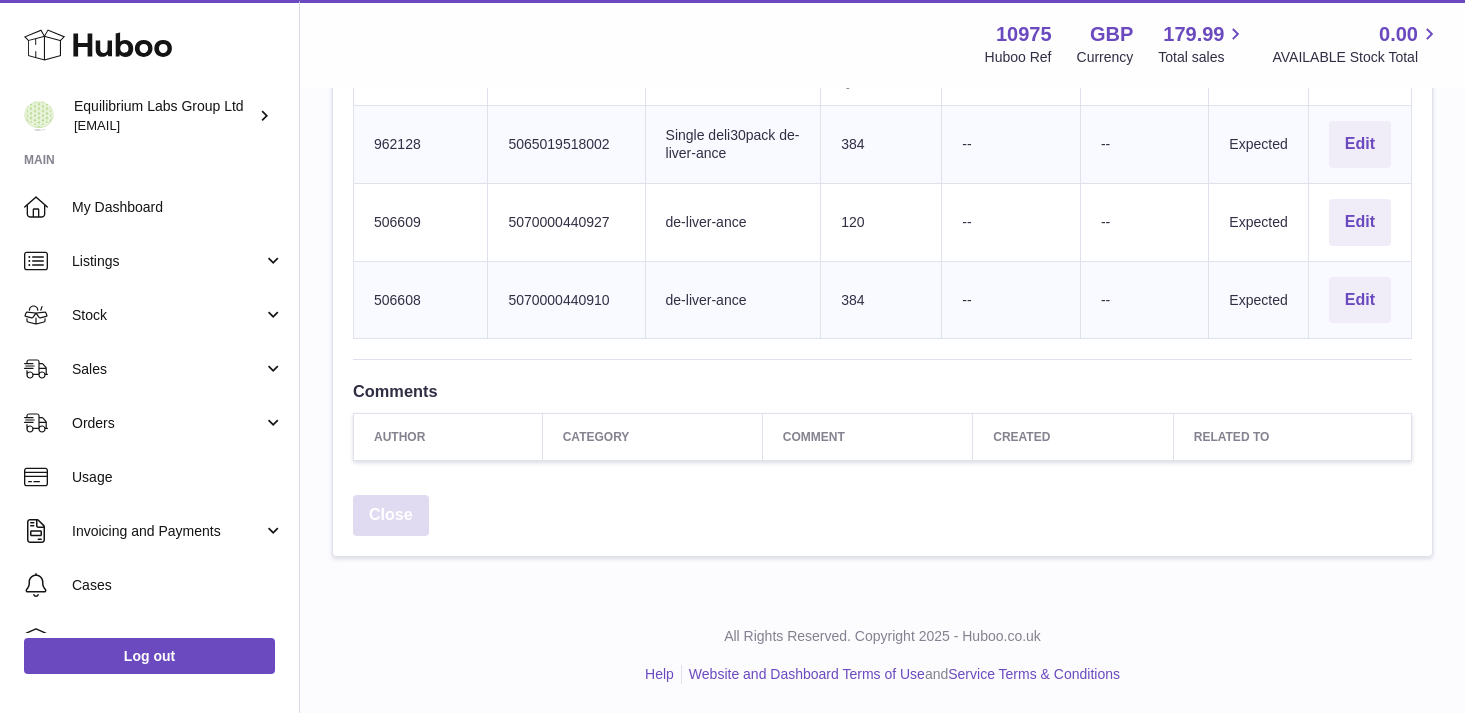 click on "Close" at bounding box center [391, 515] 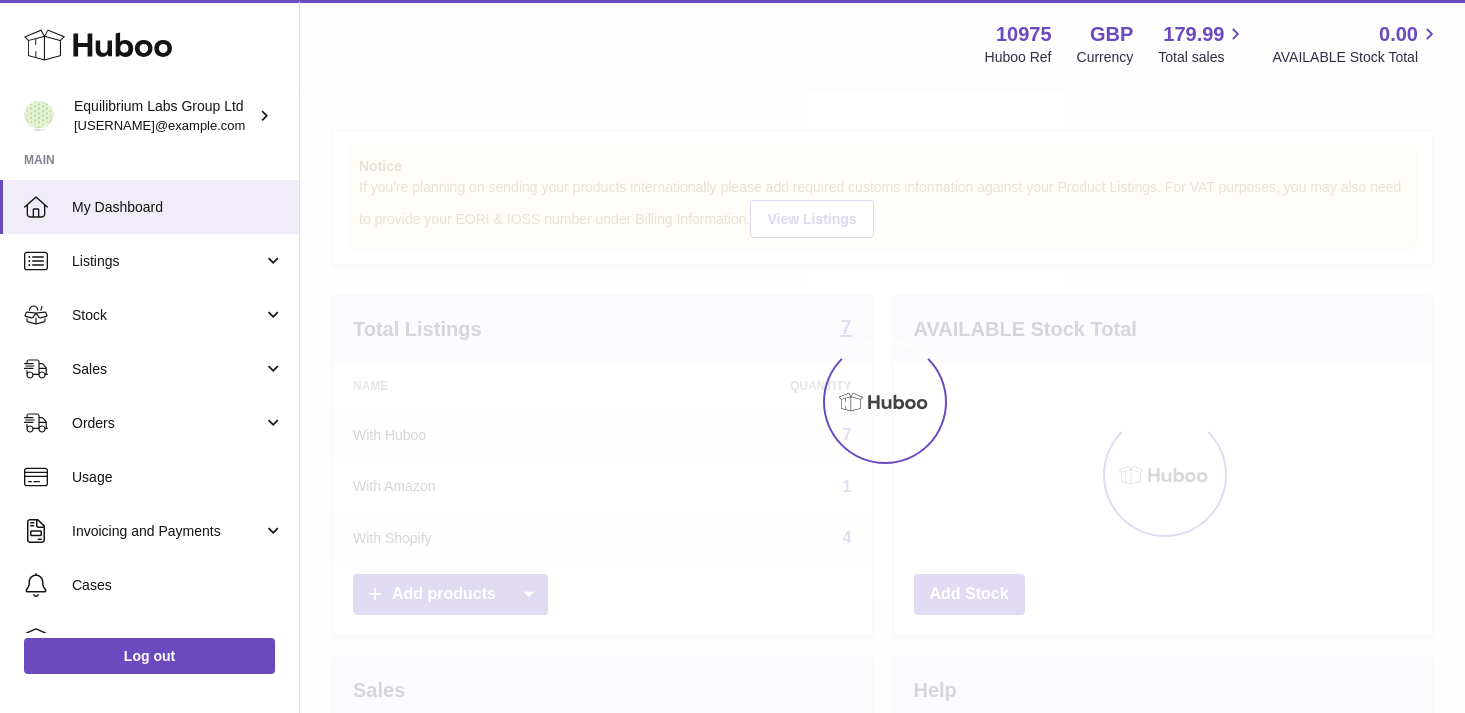 scroll, scrollTop: 0, scrollLeft: 0, axis: both 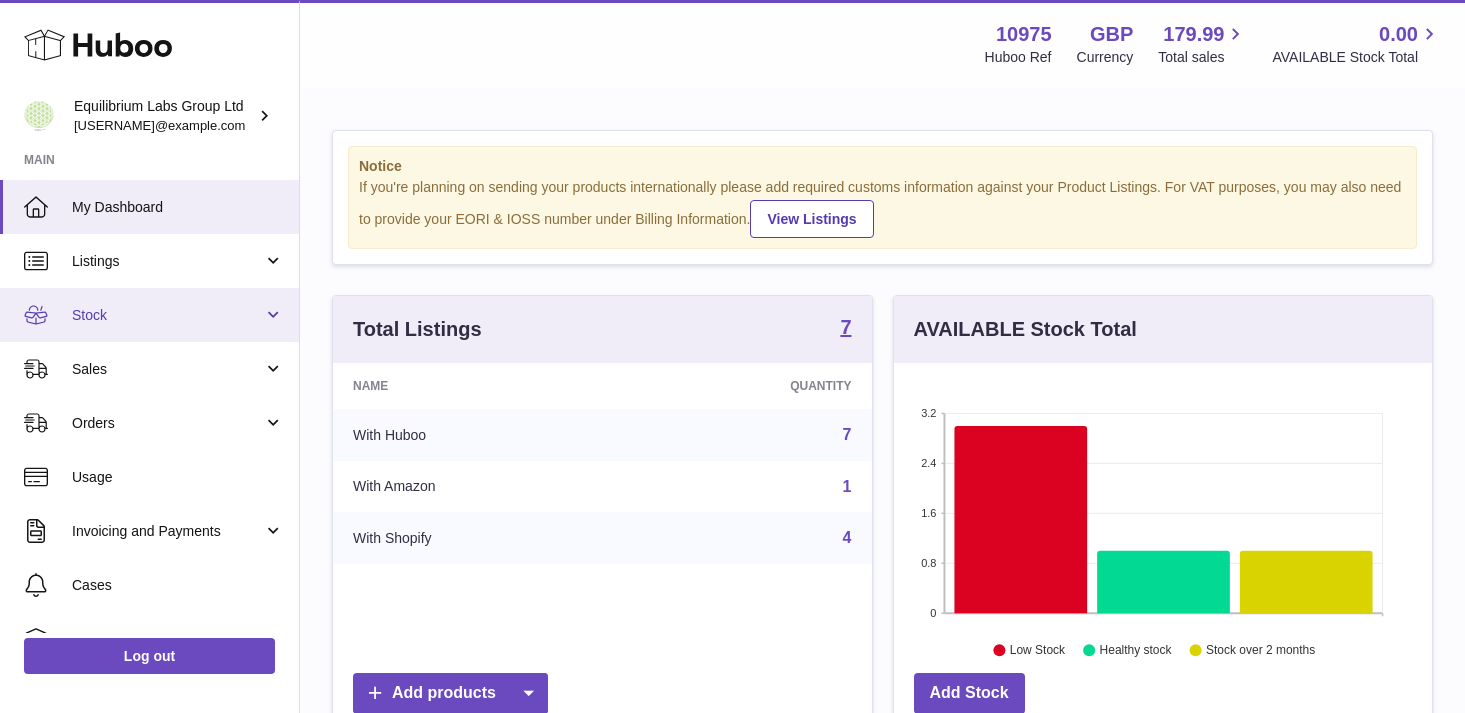 click on "Stock" at bounding box center [167, 315] 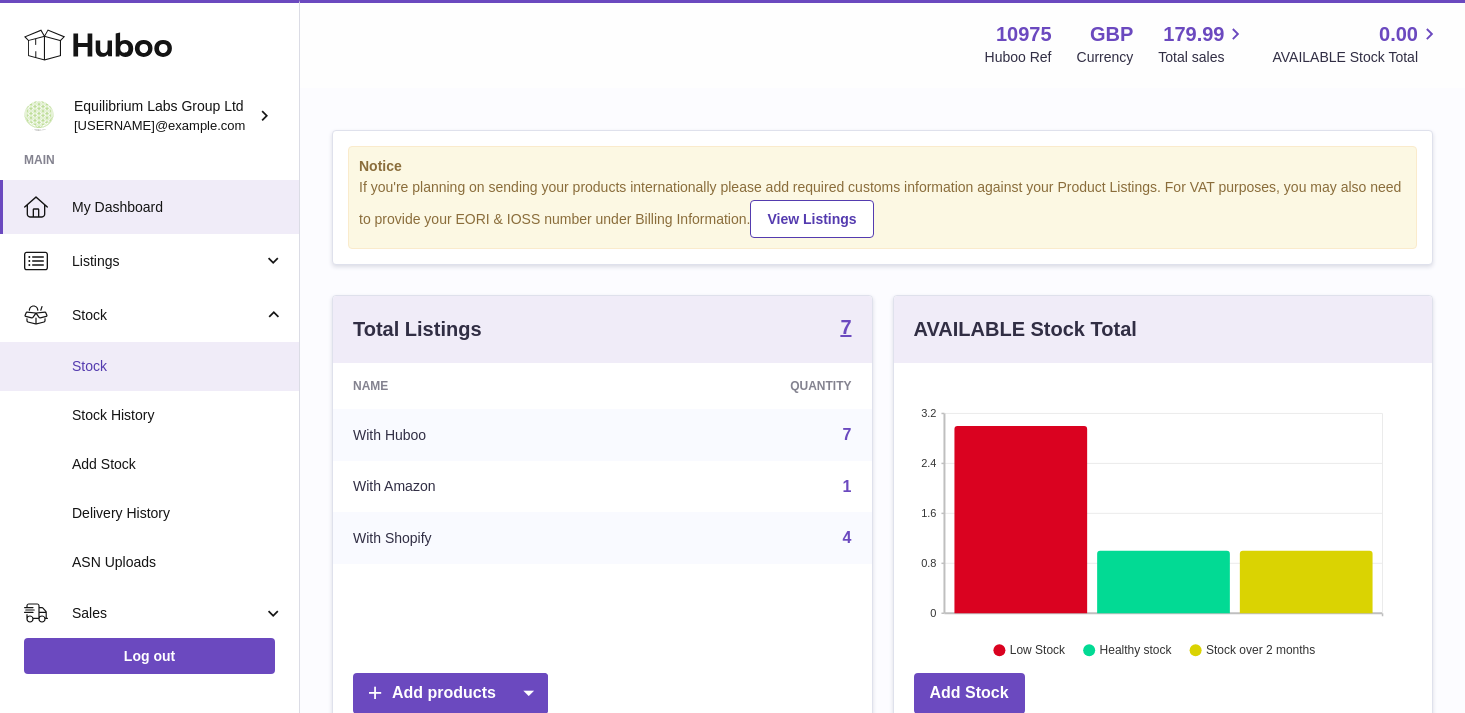 click on "Stock" at bounding box center [149, 366] 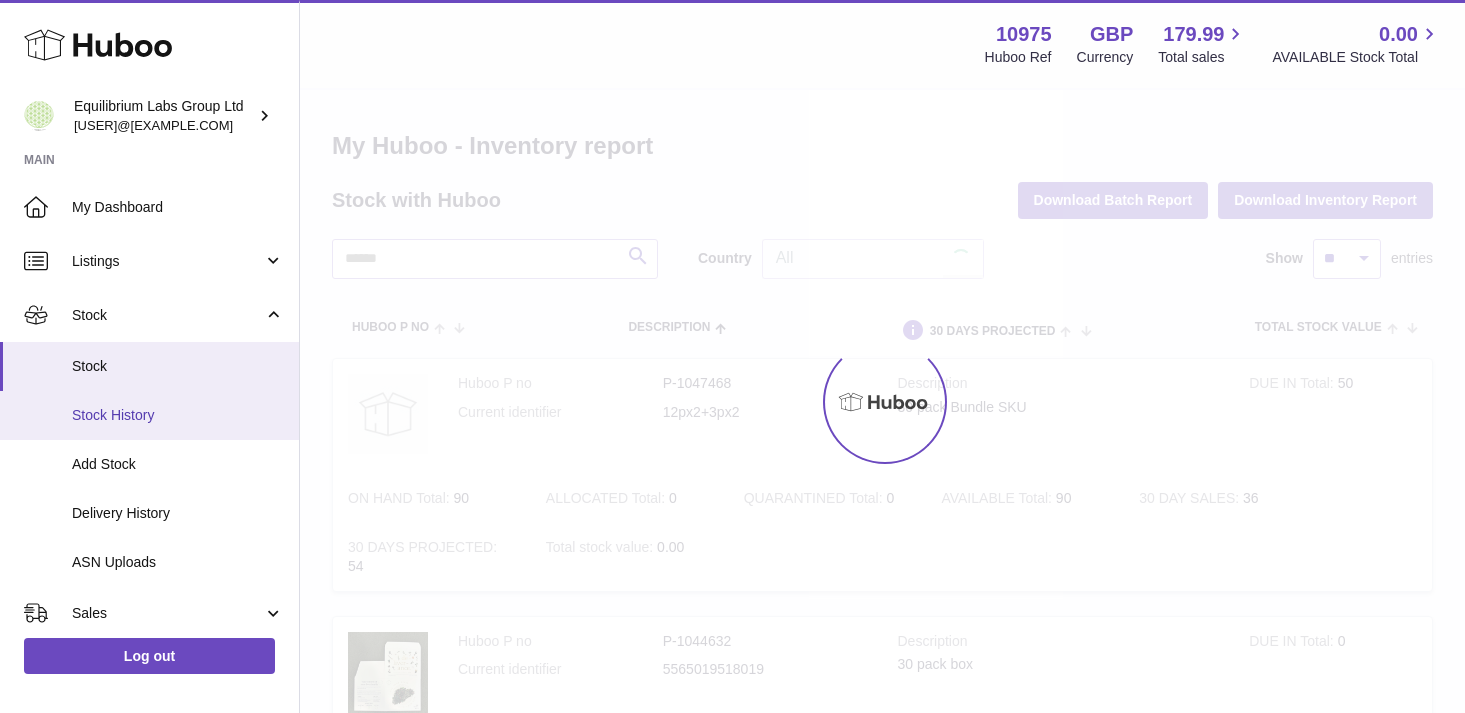 scroll, scrollTop: 0, scrollLeft: 0, axis: both 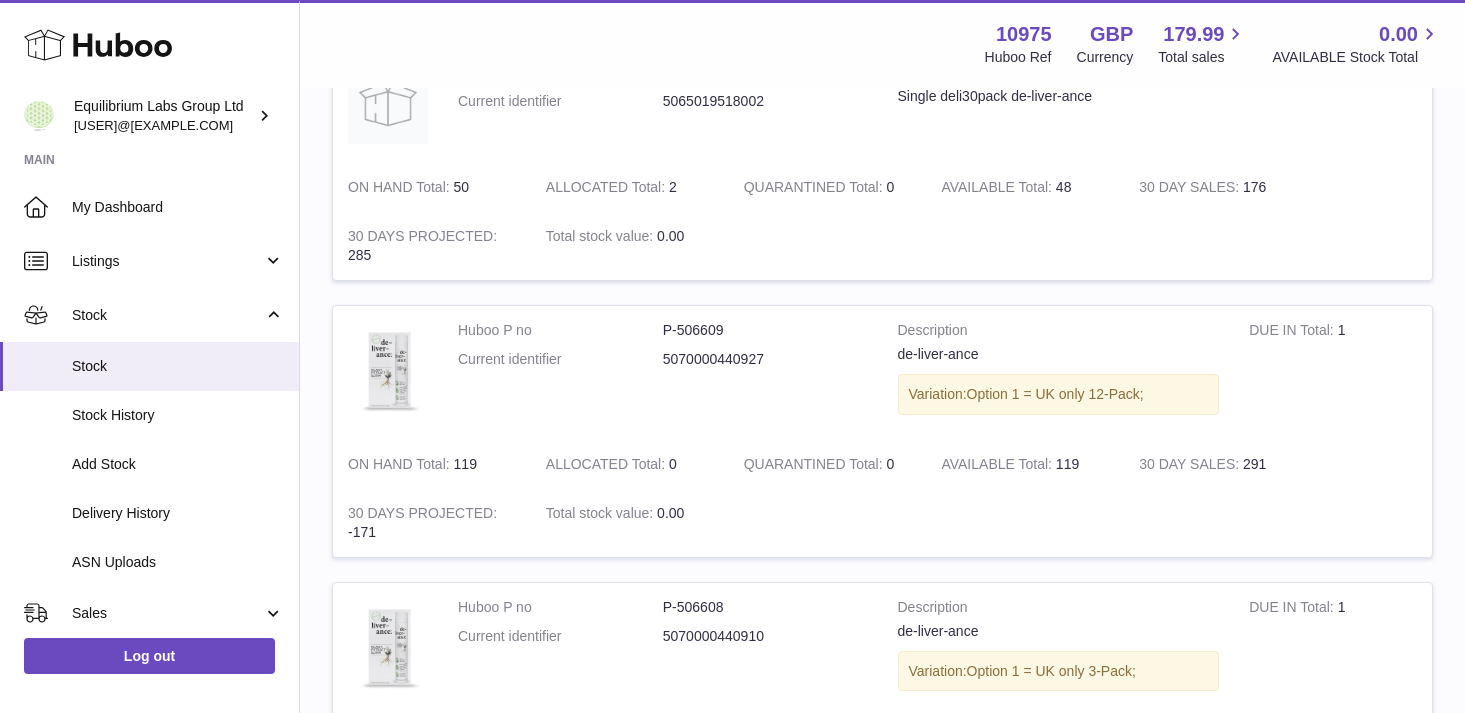 click at bounding box center [1080, 246] 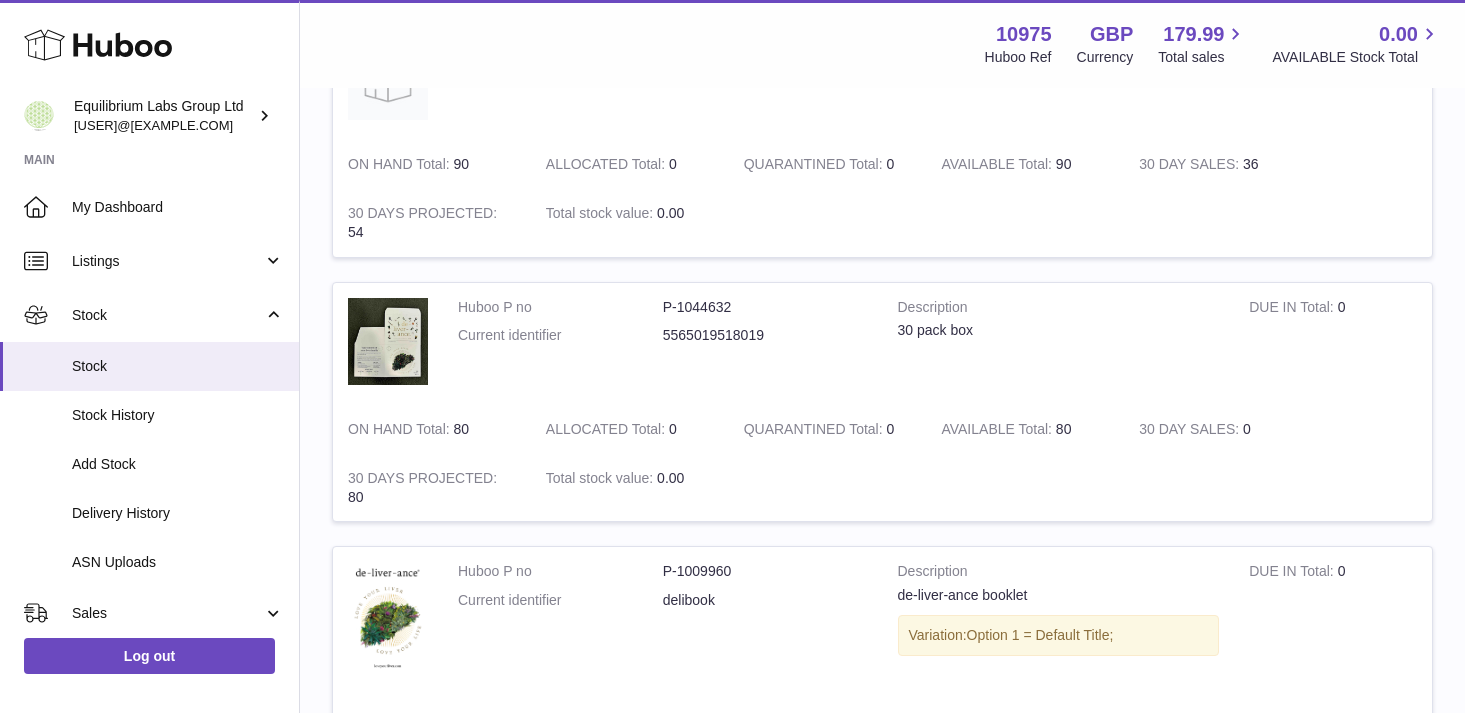 scroll, scrollTop: 0, scrollLeft: 0, axis: both 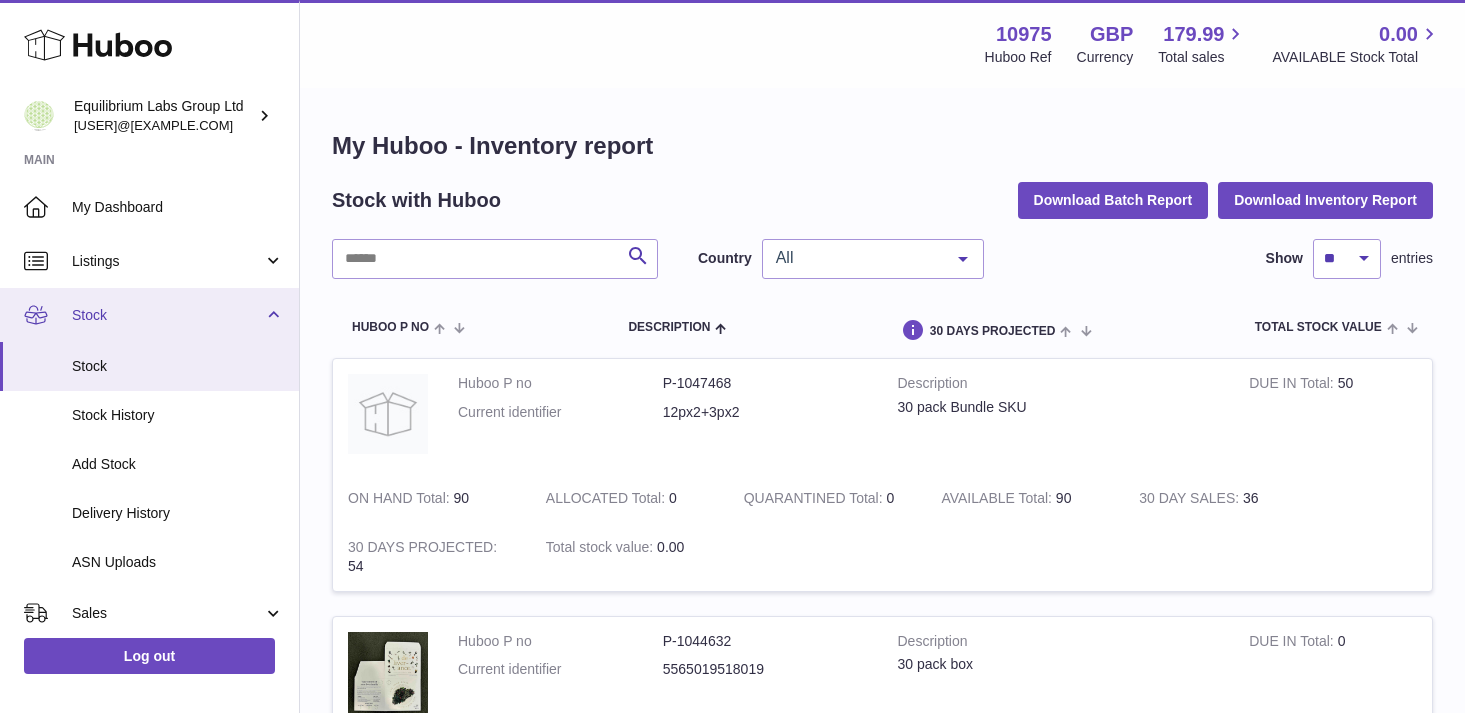 click on "Stock" at bounding box center (167, 315) 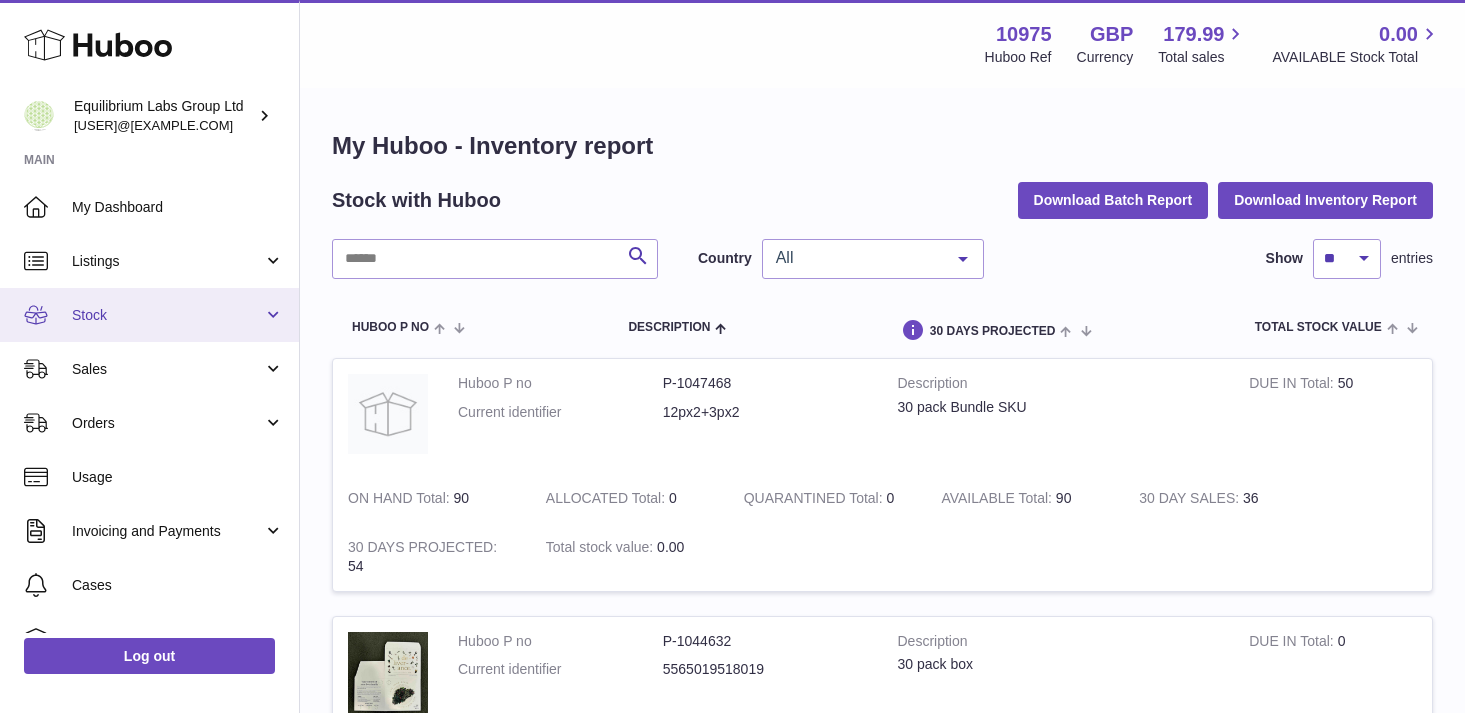 click on "Stock" at bounding box center [167, 315] 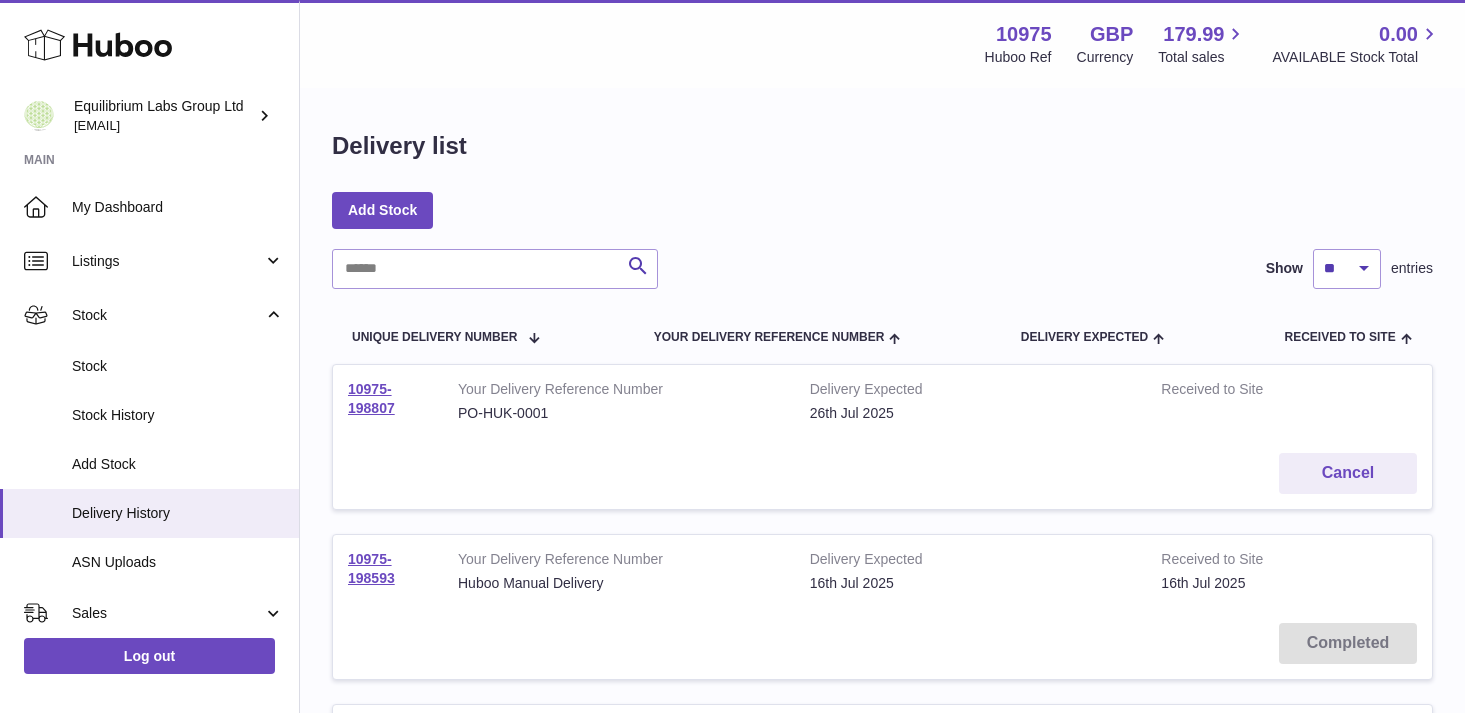 scroll, scrollTop: 0, scrollLeft: 0, axis: both 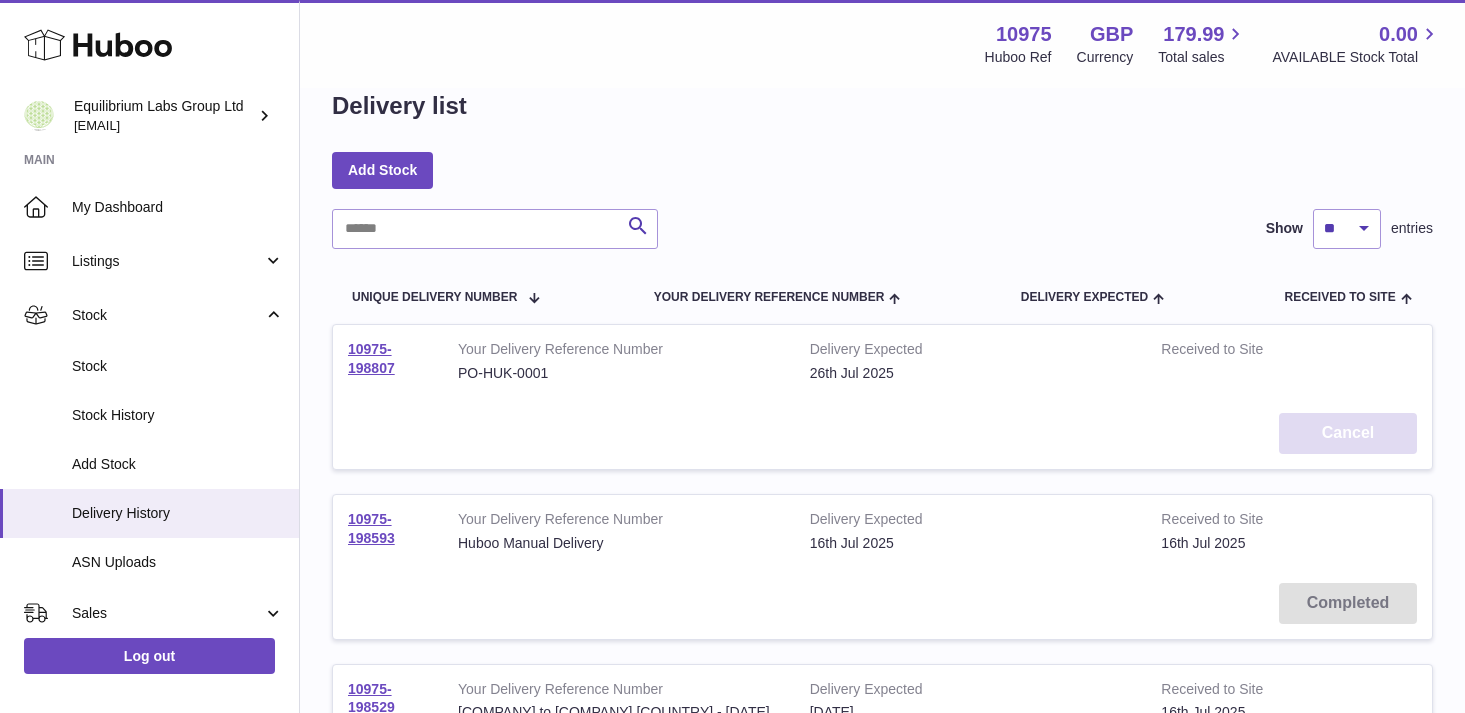 click on "Cancel" at bounding box center [1348, 433] 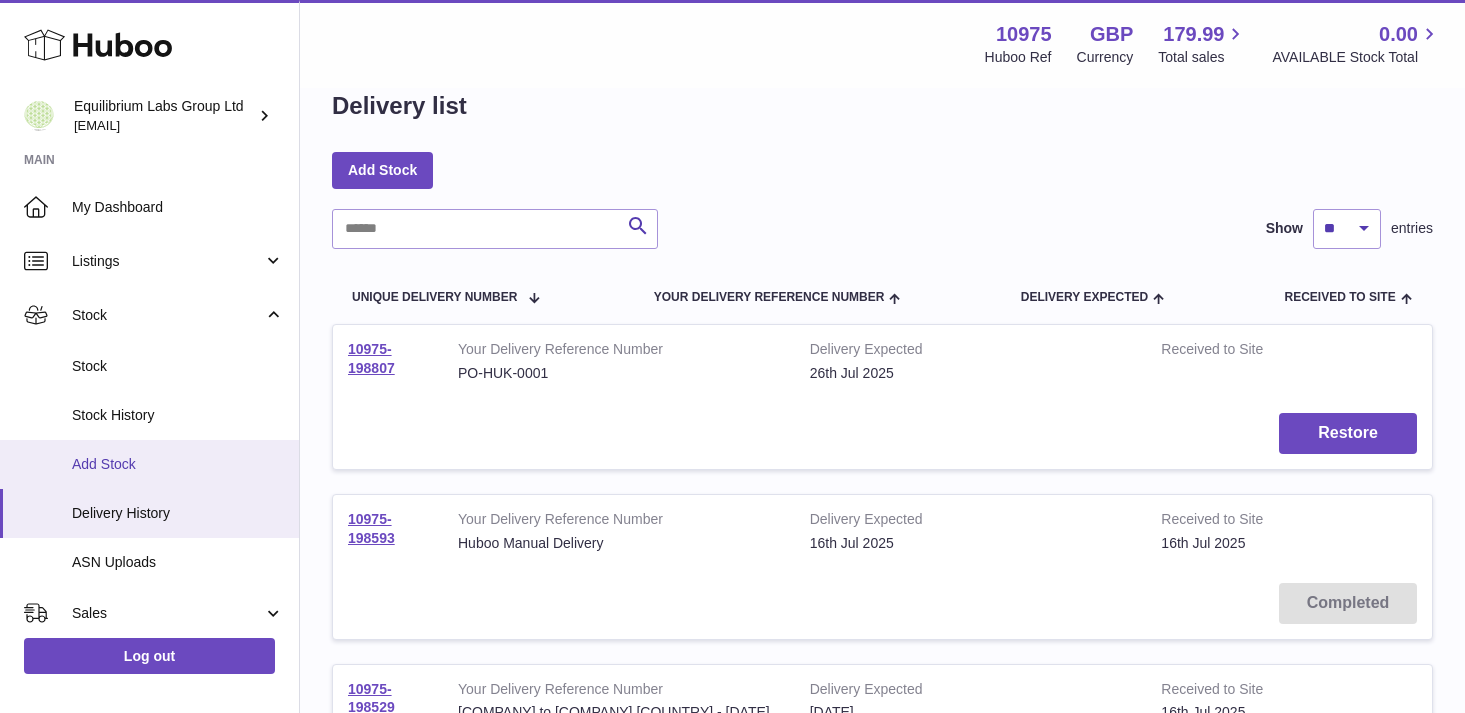 click on "Add Stock" at bounding box center (178, 464) 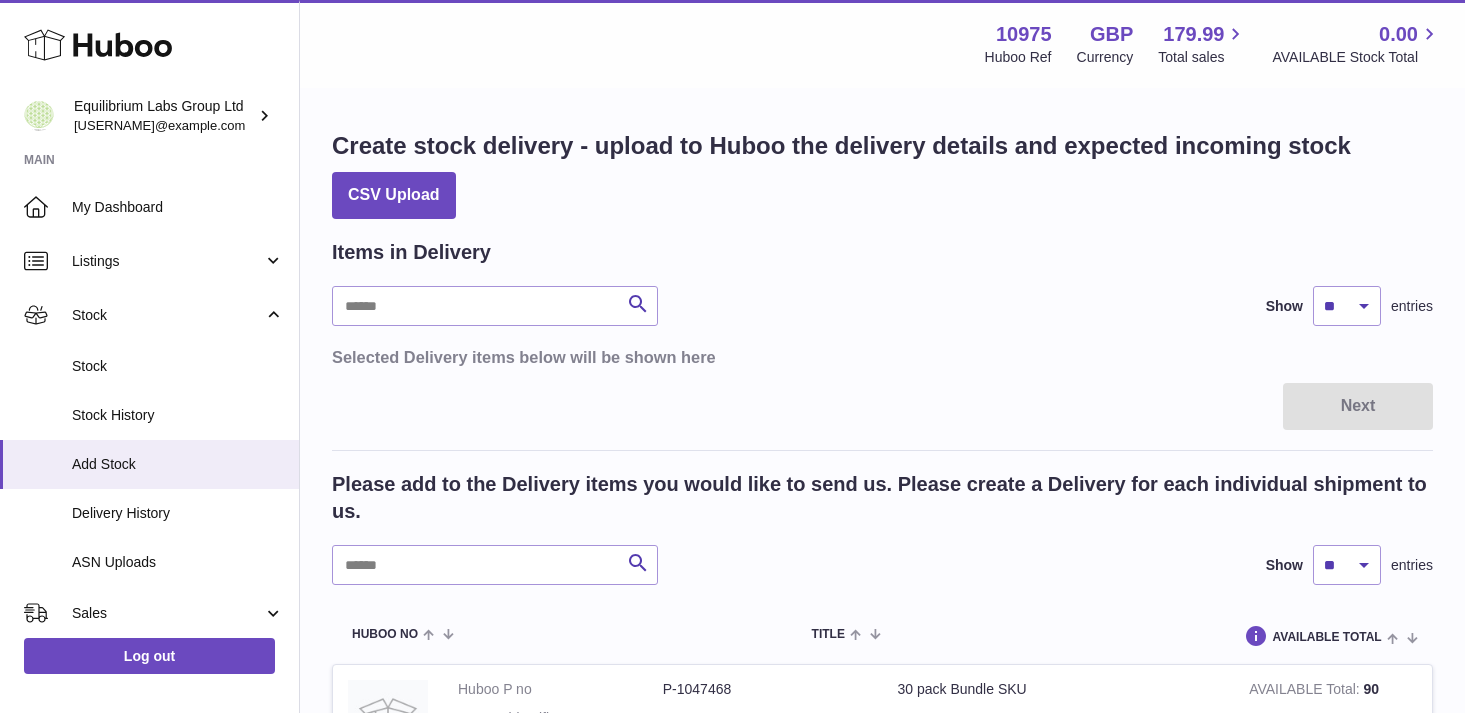 scroll, scrollTop: 0, scrollLeft: 0, axis: both 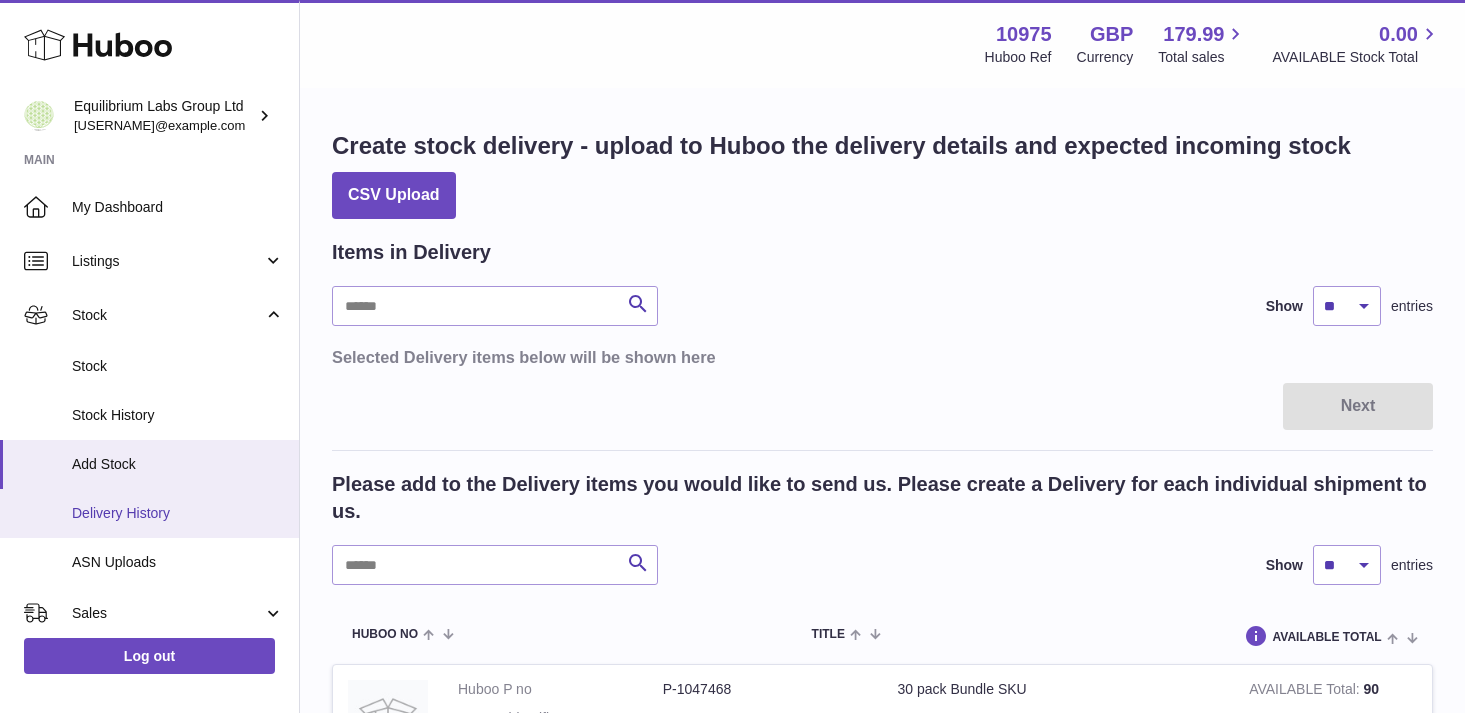 click on "Delivery History" at bounding box center [178, 513] 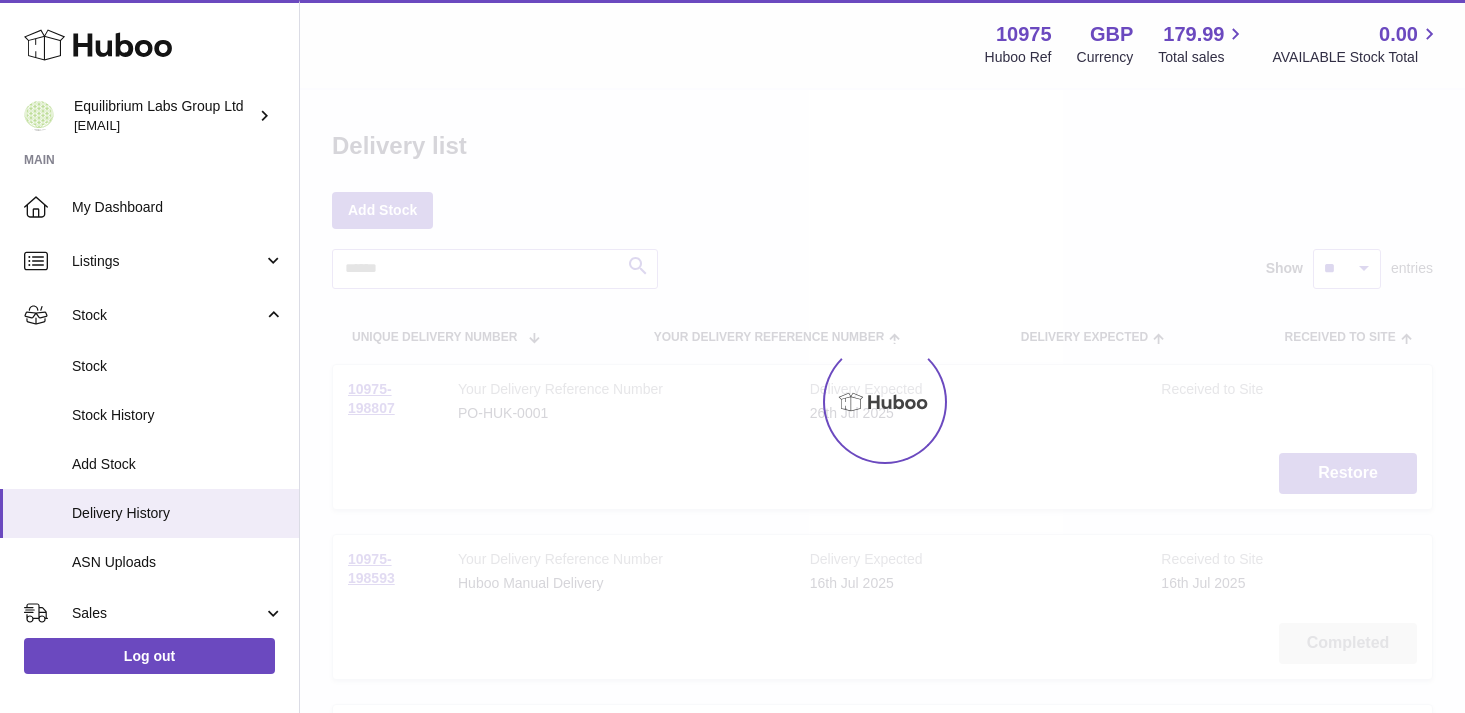 scroll, scrollTop: 0, scrollLeft: 0, axis: both 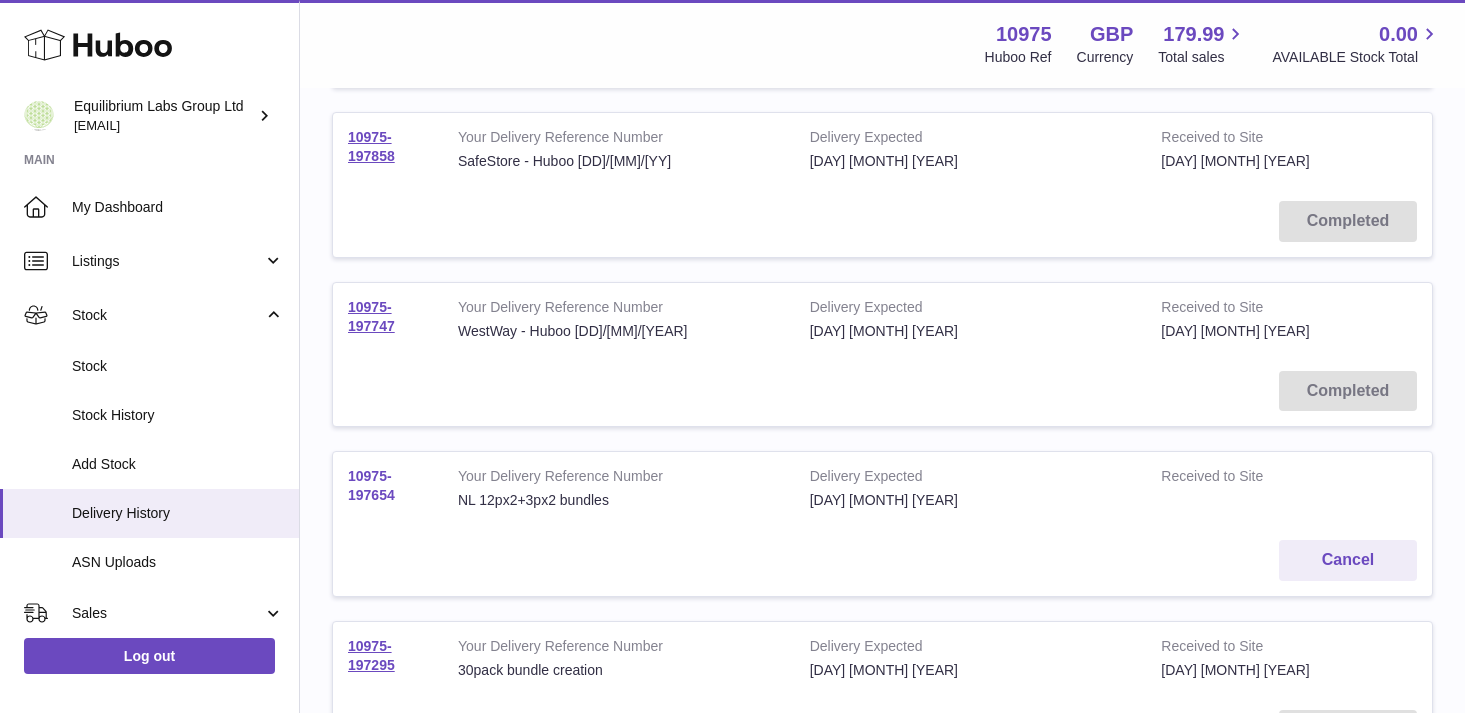 click on "10975-197654" at bounding box center (371, 485) 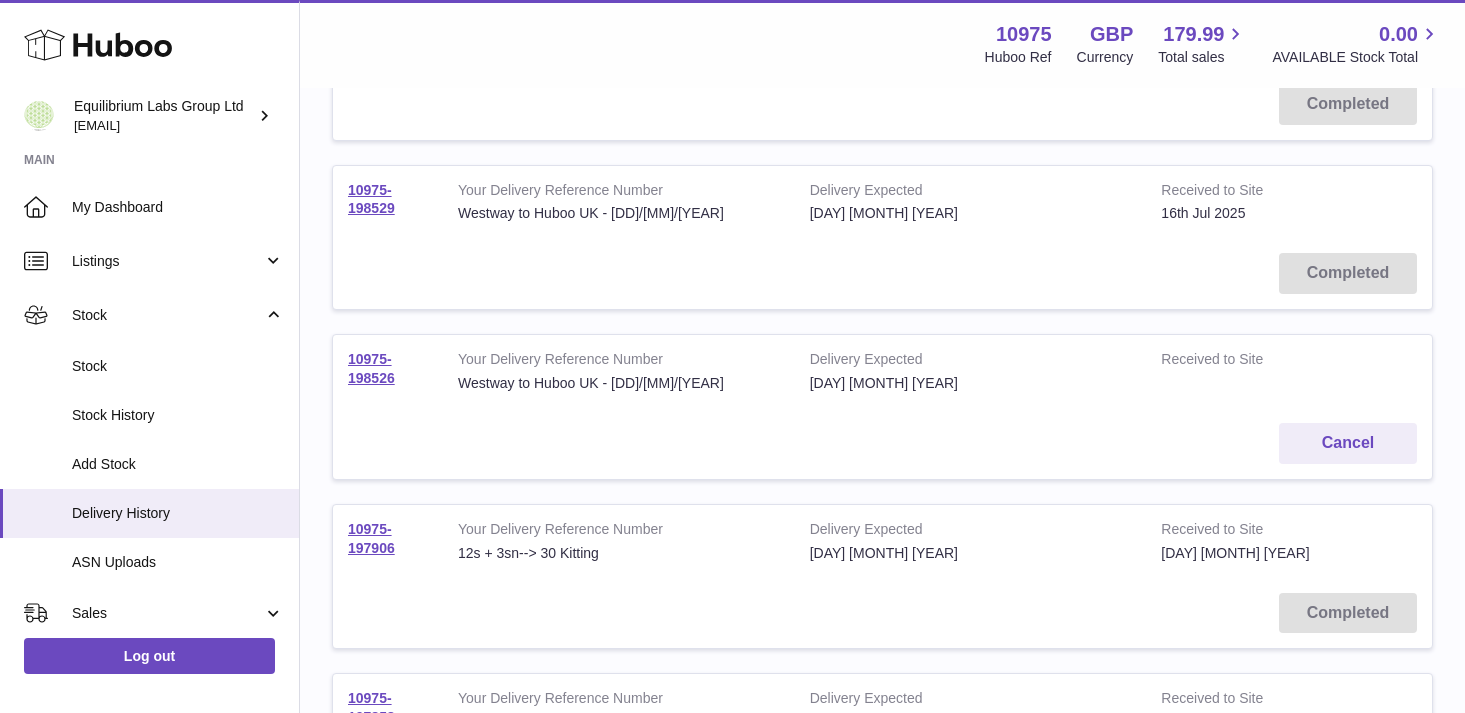 scroll, scrollTop: 0, scrollLeft: 0, axis: both 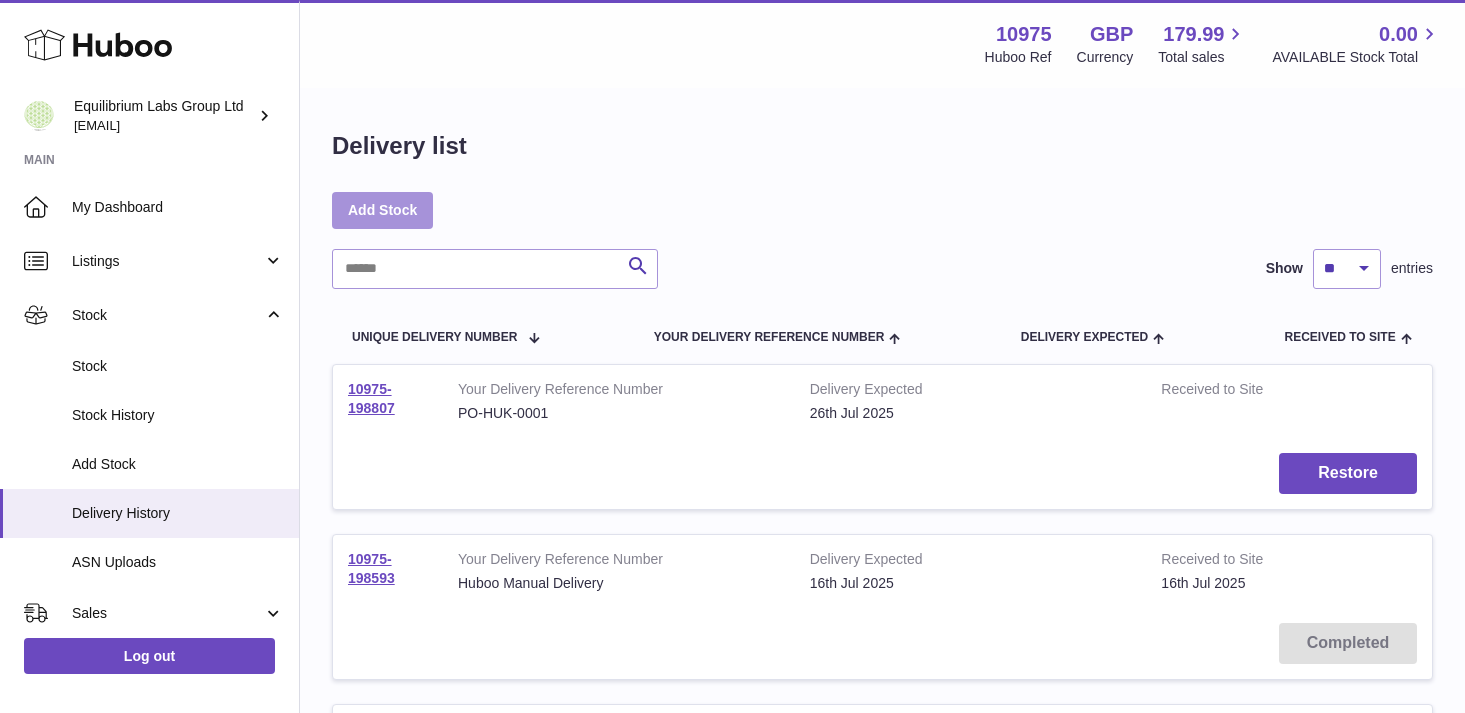 click on "Add Stock" at bounding box center [382, 210] 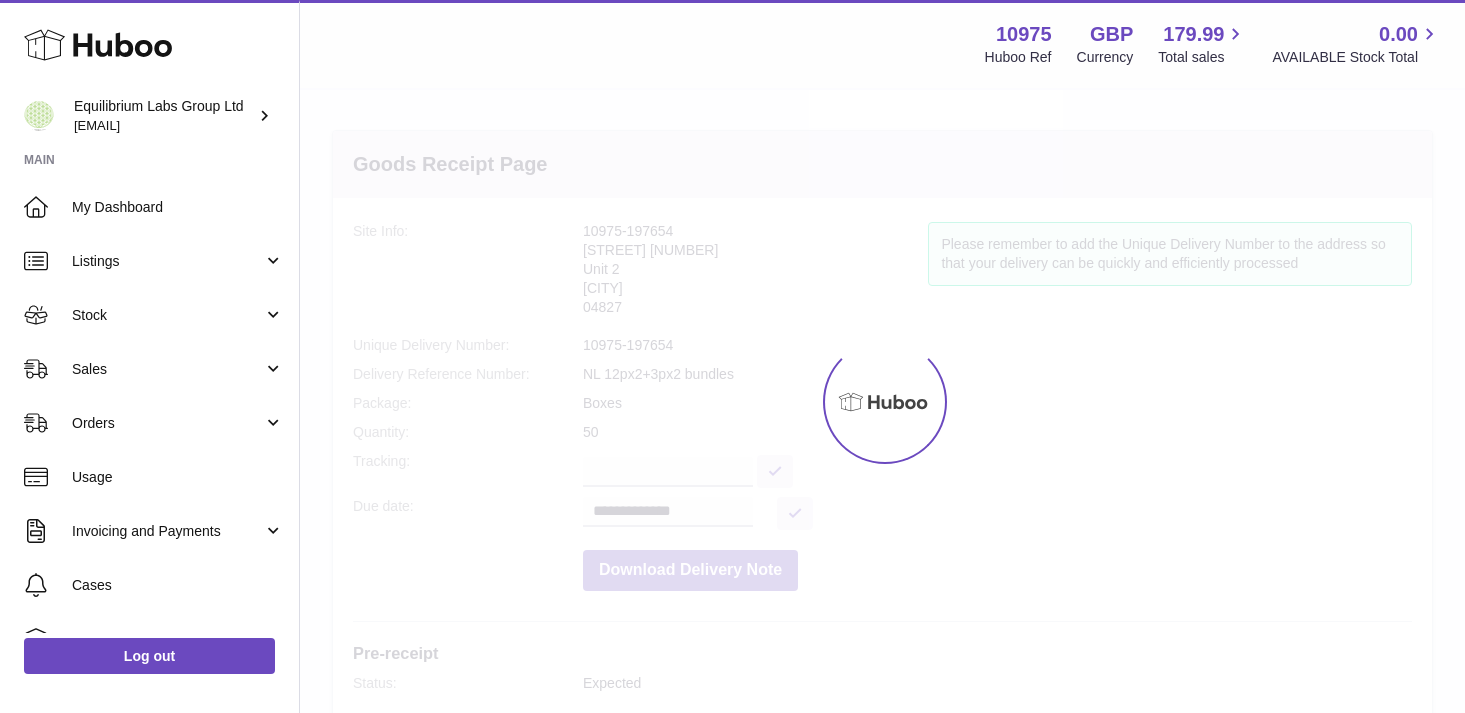 scroll, scrollTop: 0, scrollLeft: 0, axis: both 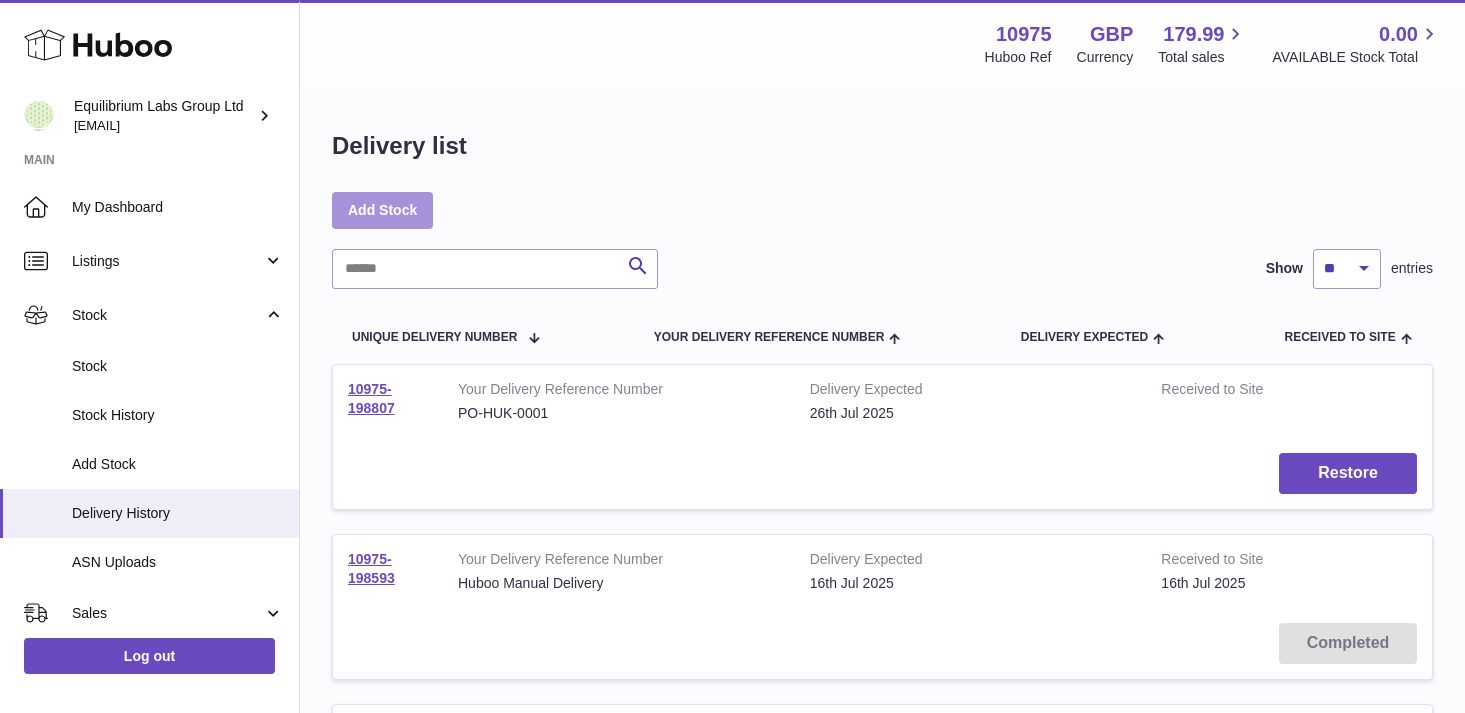 click on "Add Stock" at bounding box center (382, 210) 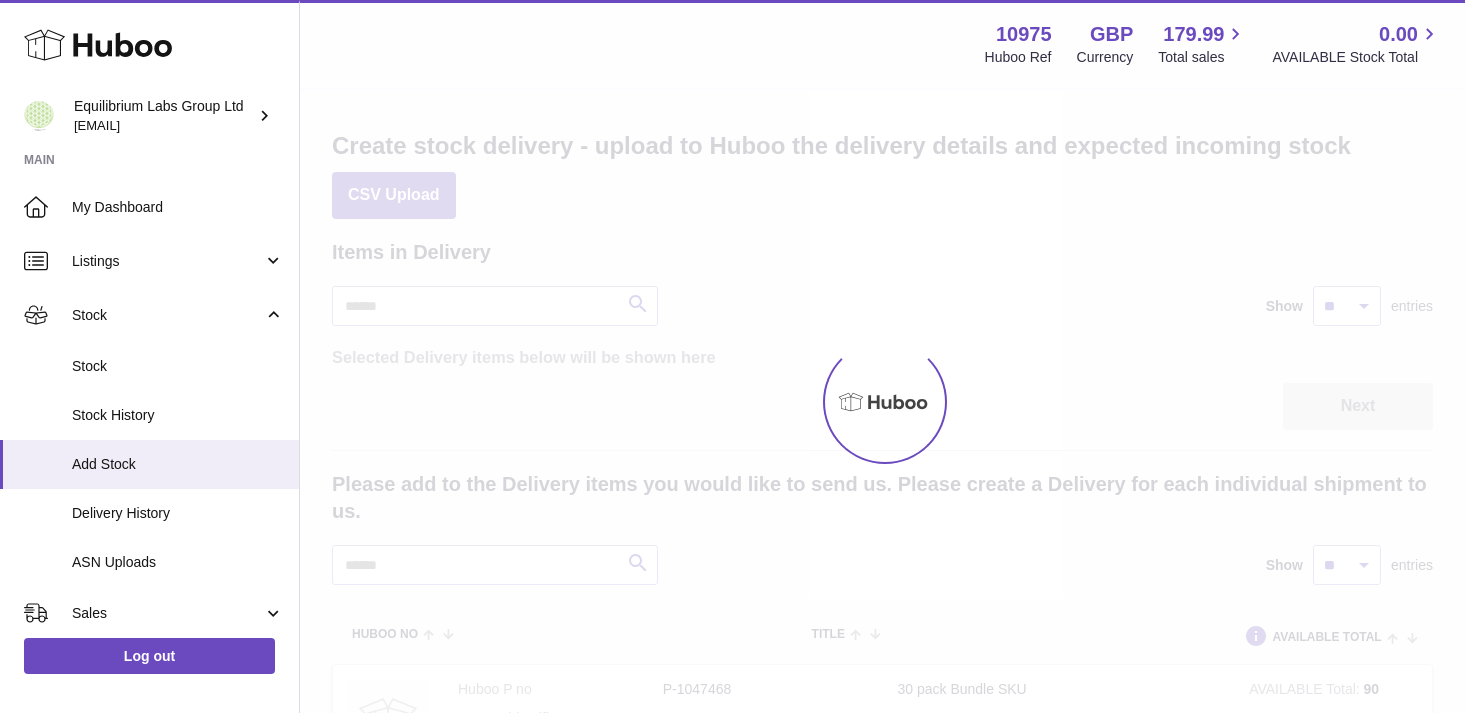 scroll, scrollTop: 0, scrollLeft: 0, axis: both 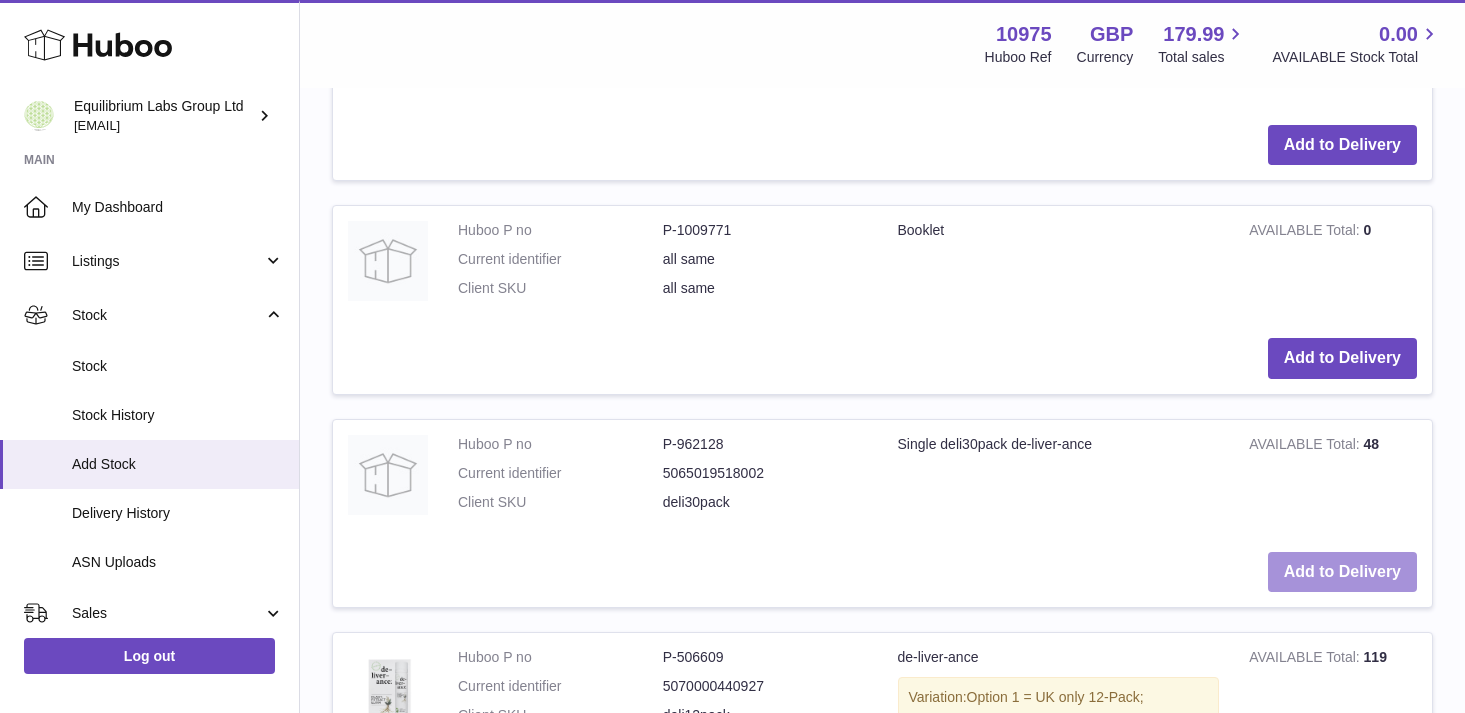 click on "Add to Delivery" at bounding box center [1342, 572] 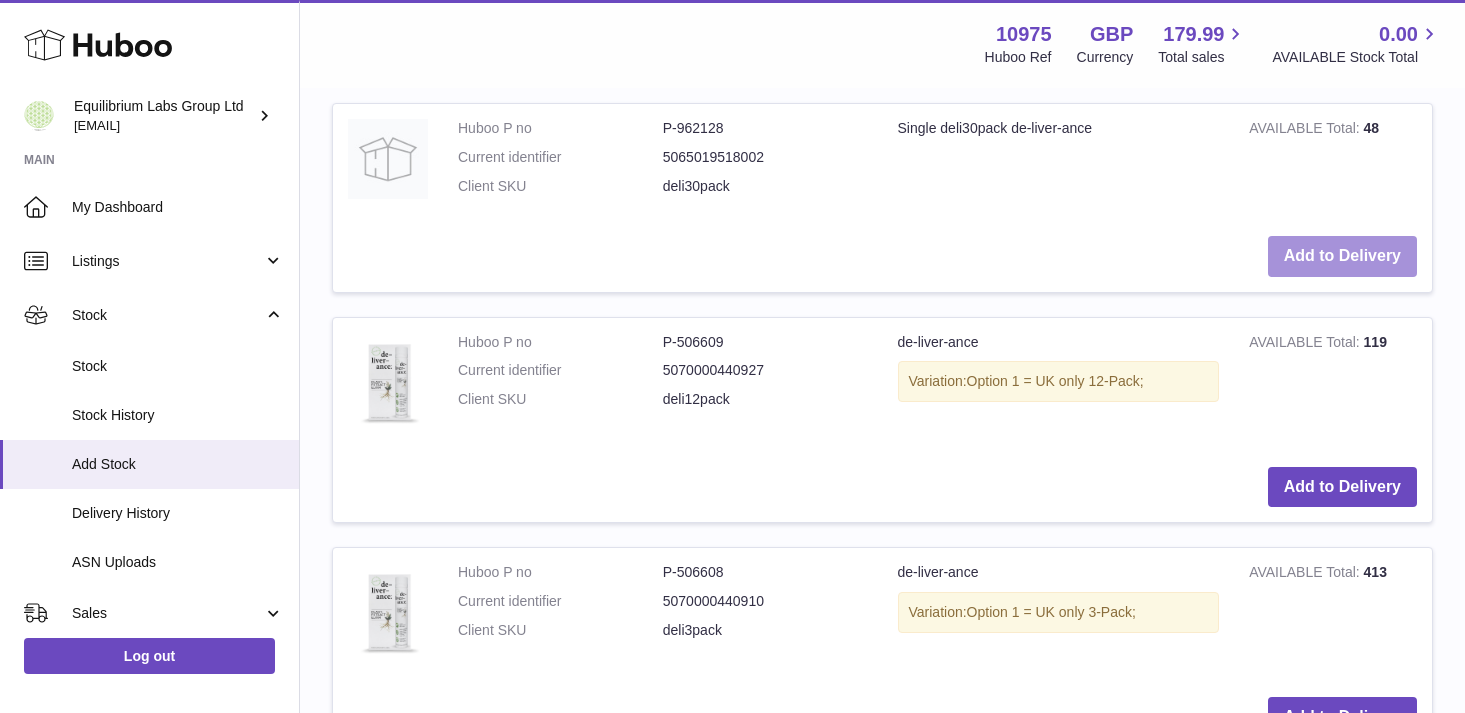 scroll, scrollTop: 1729, scrollLeft: 0, axis: vertical 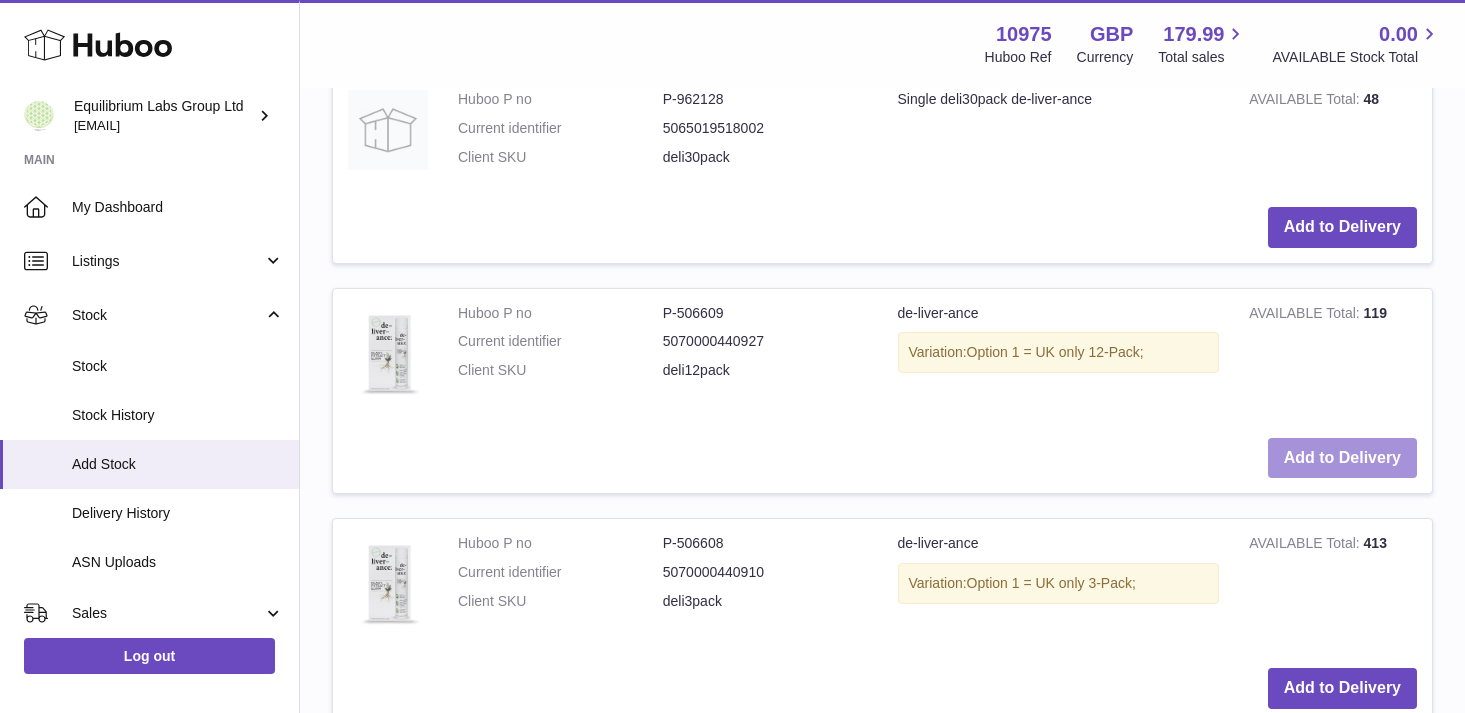 click on "Add to Delivery" at bounding box center (1342, 458) 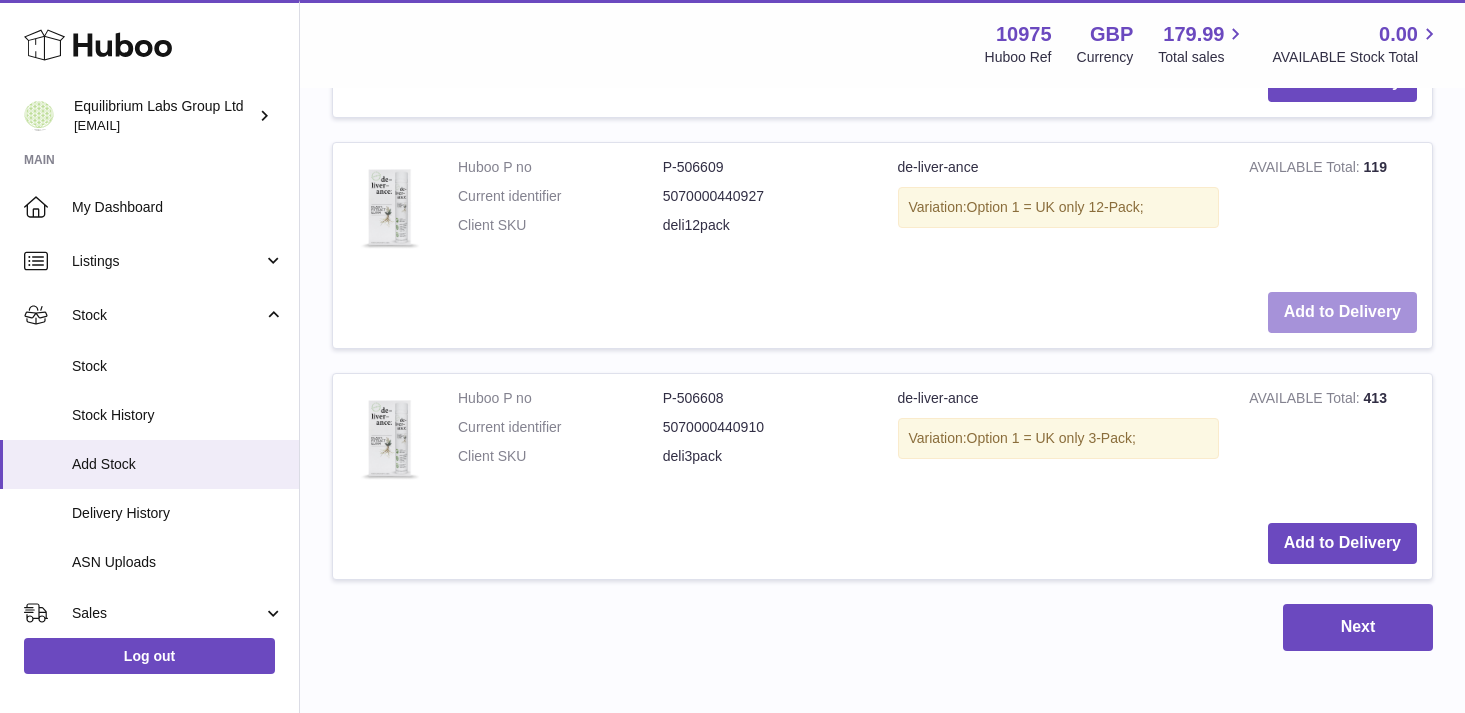 scroll, scrollTop: 2142, scrollLeft: 0, axis: vertical 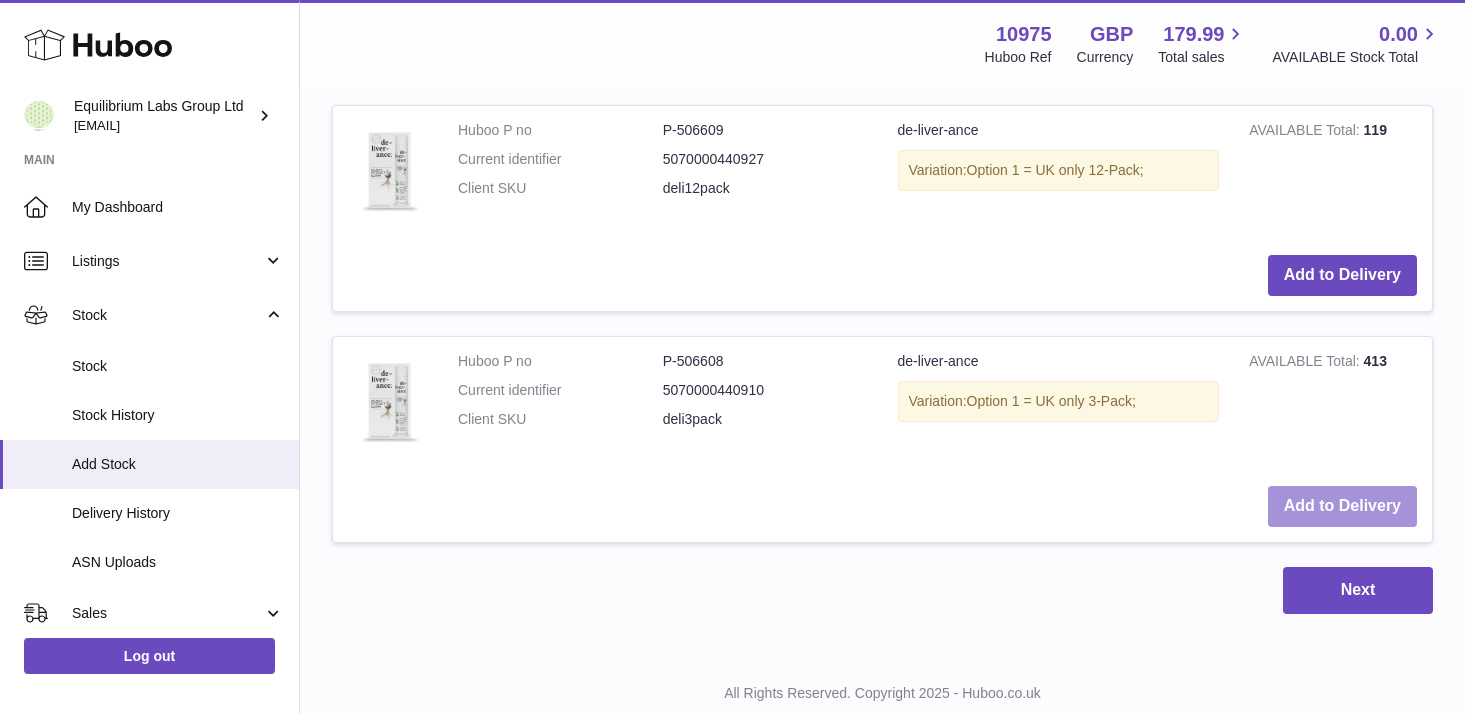 click on "Add to Delivery" at bounding box center (1342, 506) 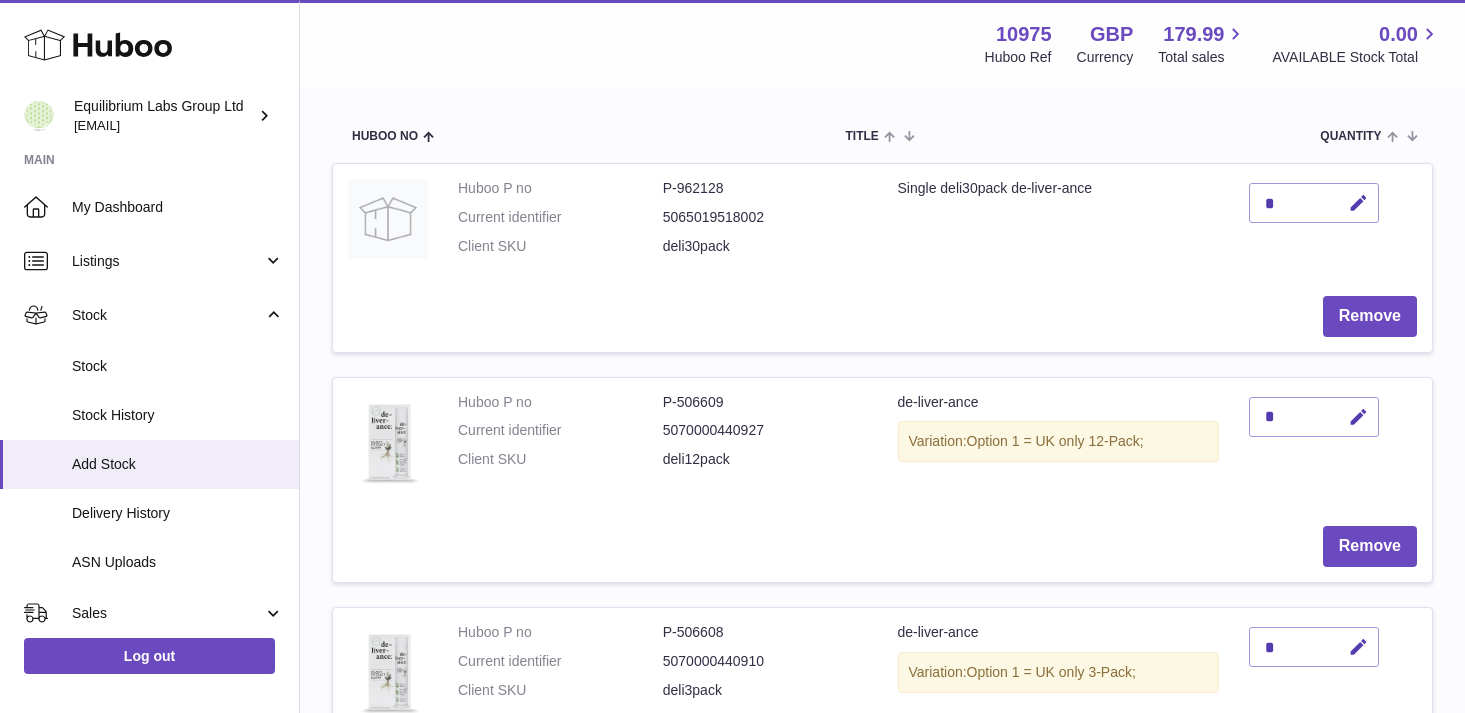 scroll, scrollTop: 242, scrollLeft: 0, axis: vertical 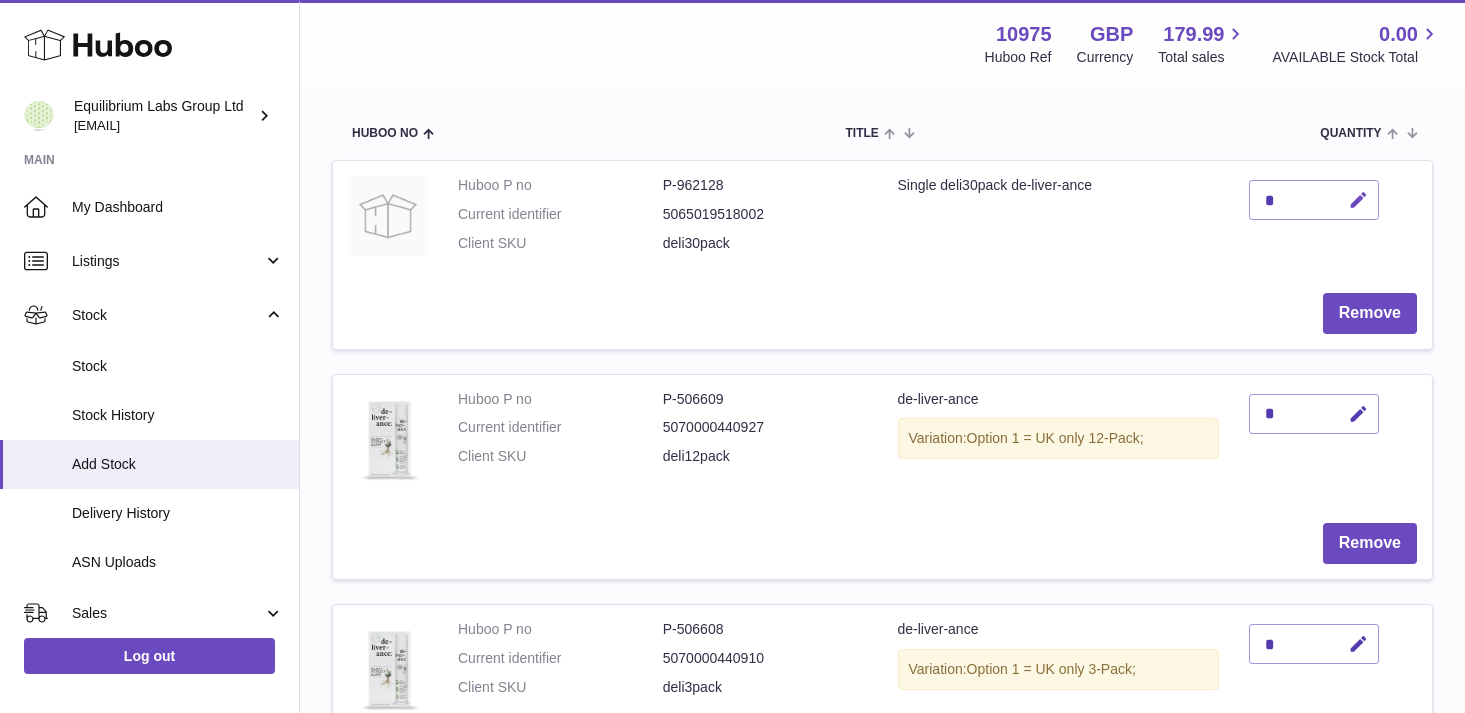 click at bounding box center [1358, 200] 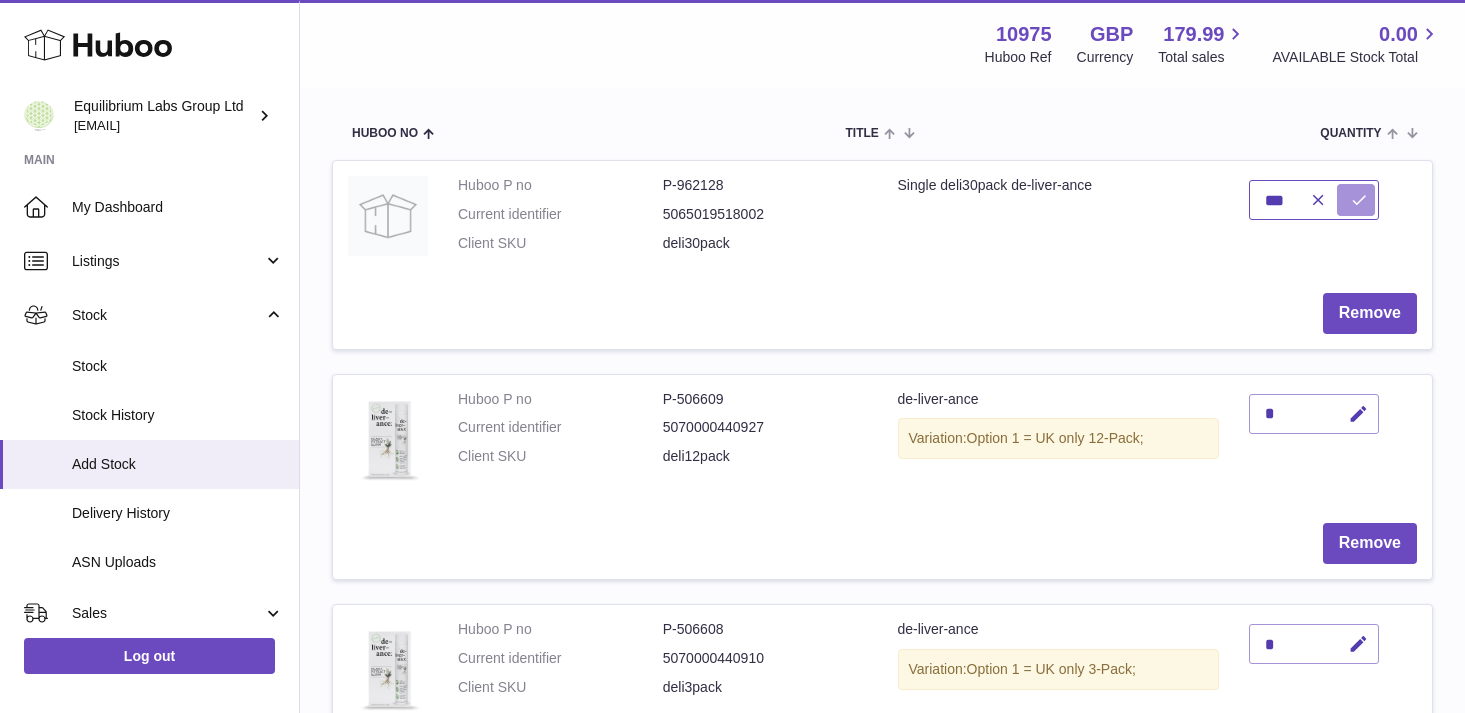 type on "***" 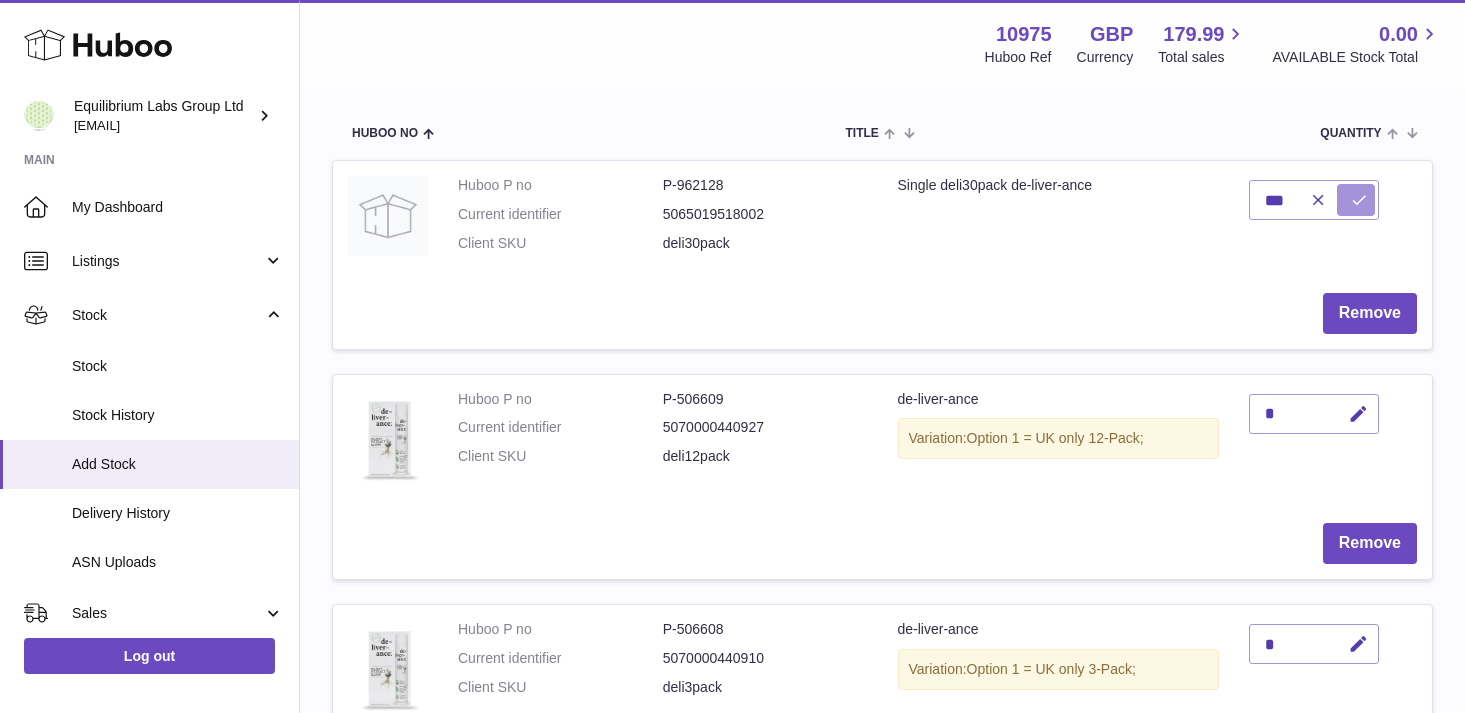 click at bounding box center (1356, 200) 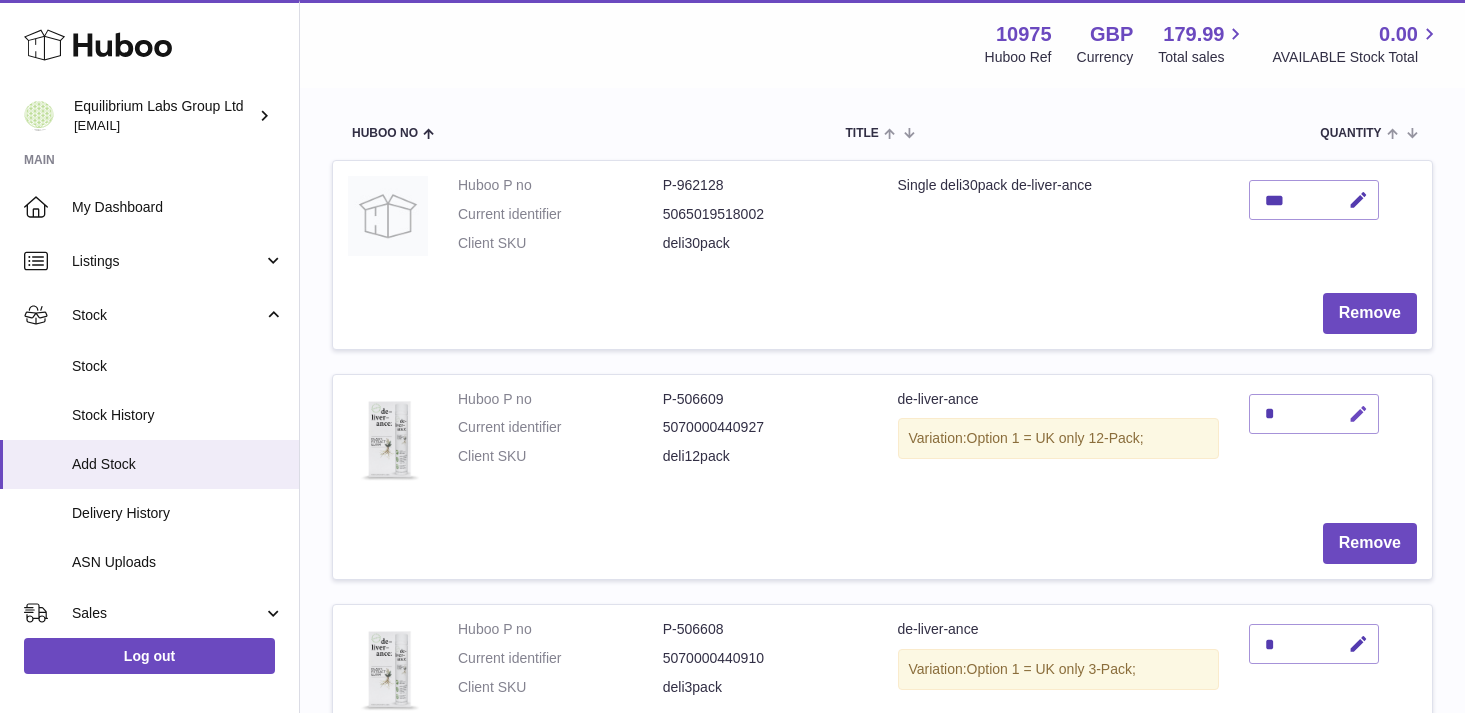 click at bounding box center (1358, 414) 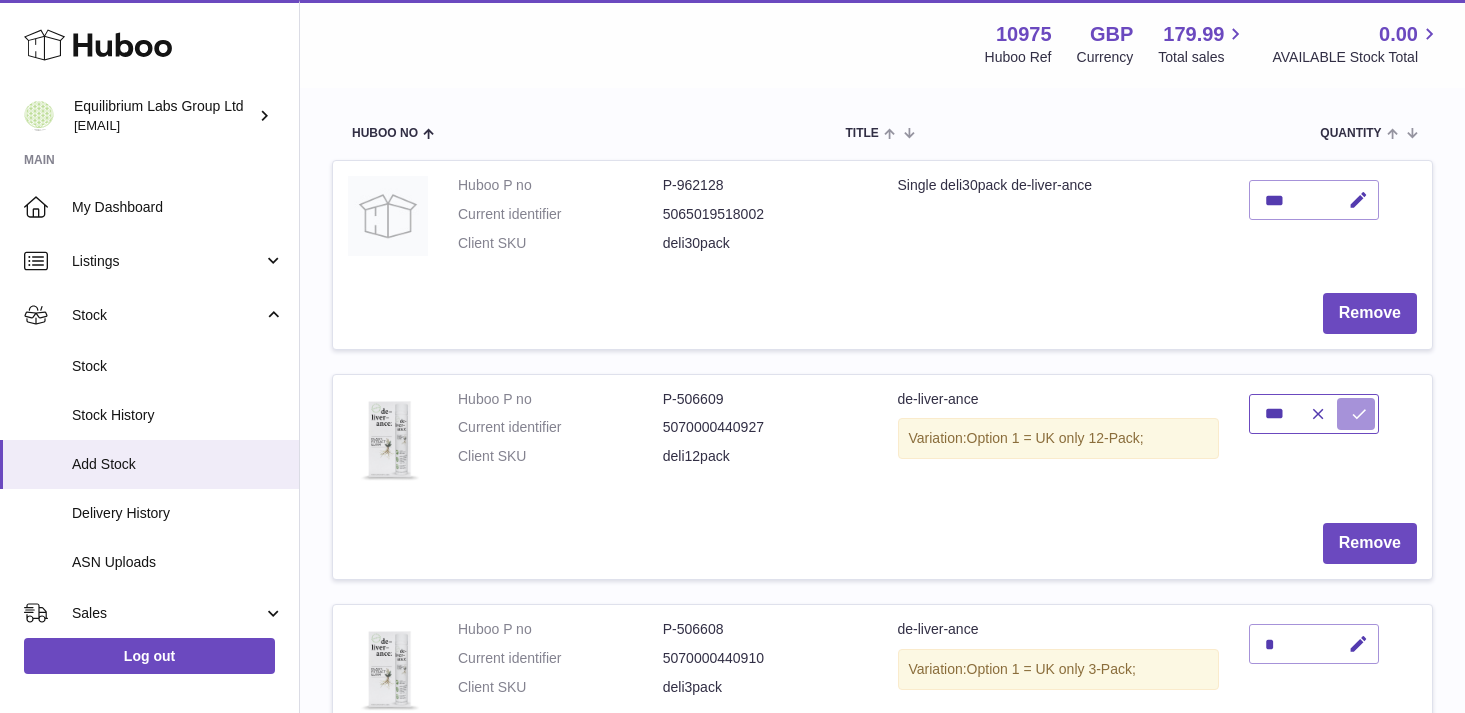 type on "***" 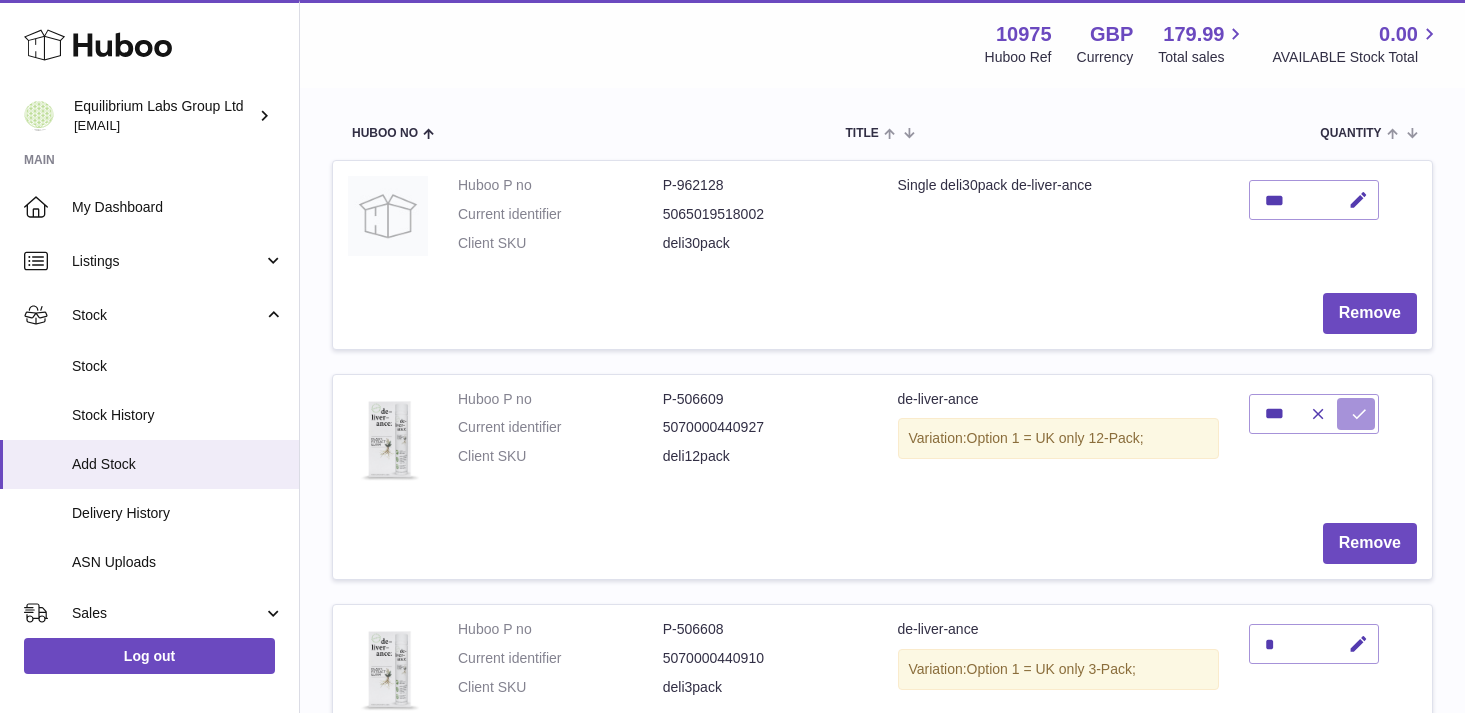 click at bounding box center [1359, 414] 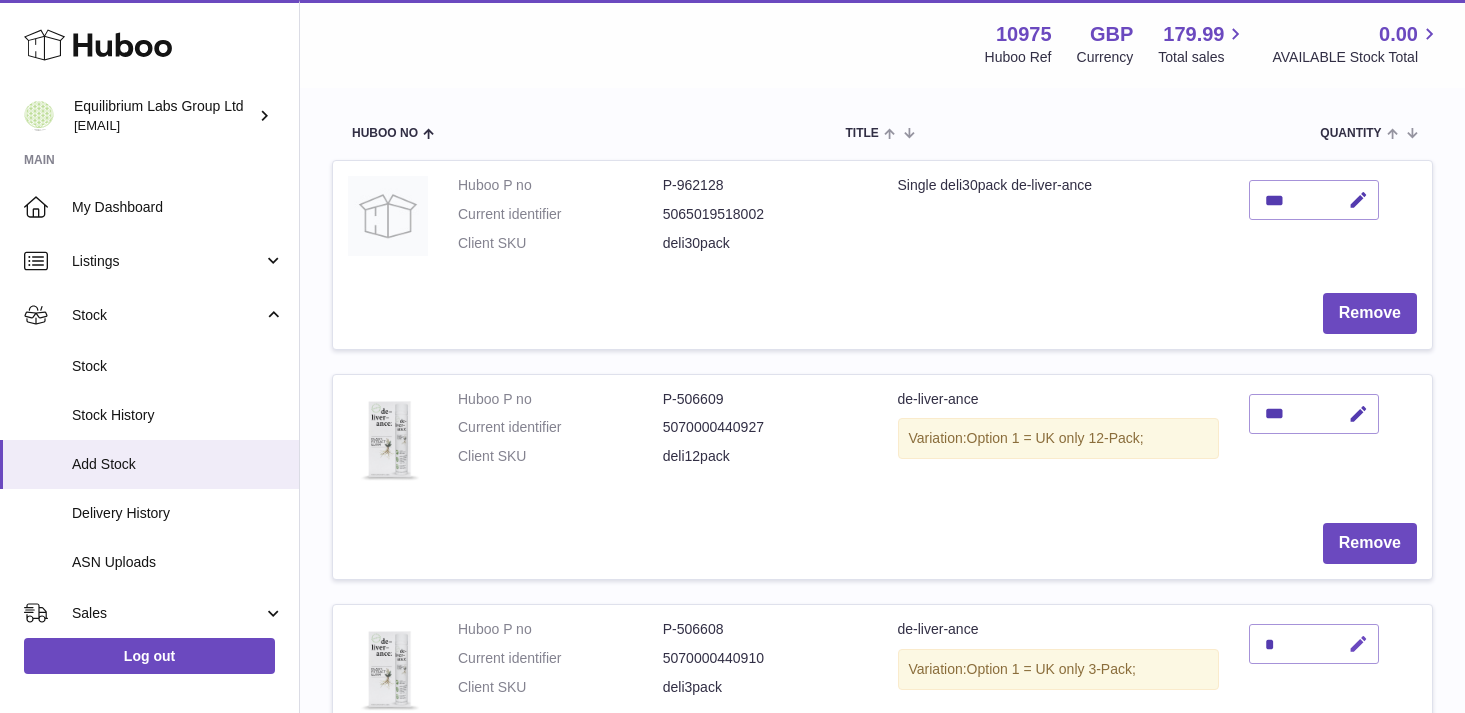 click at bounding box center [1358, 644] 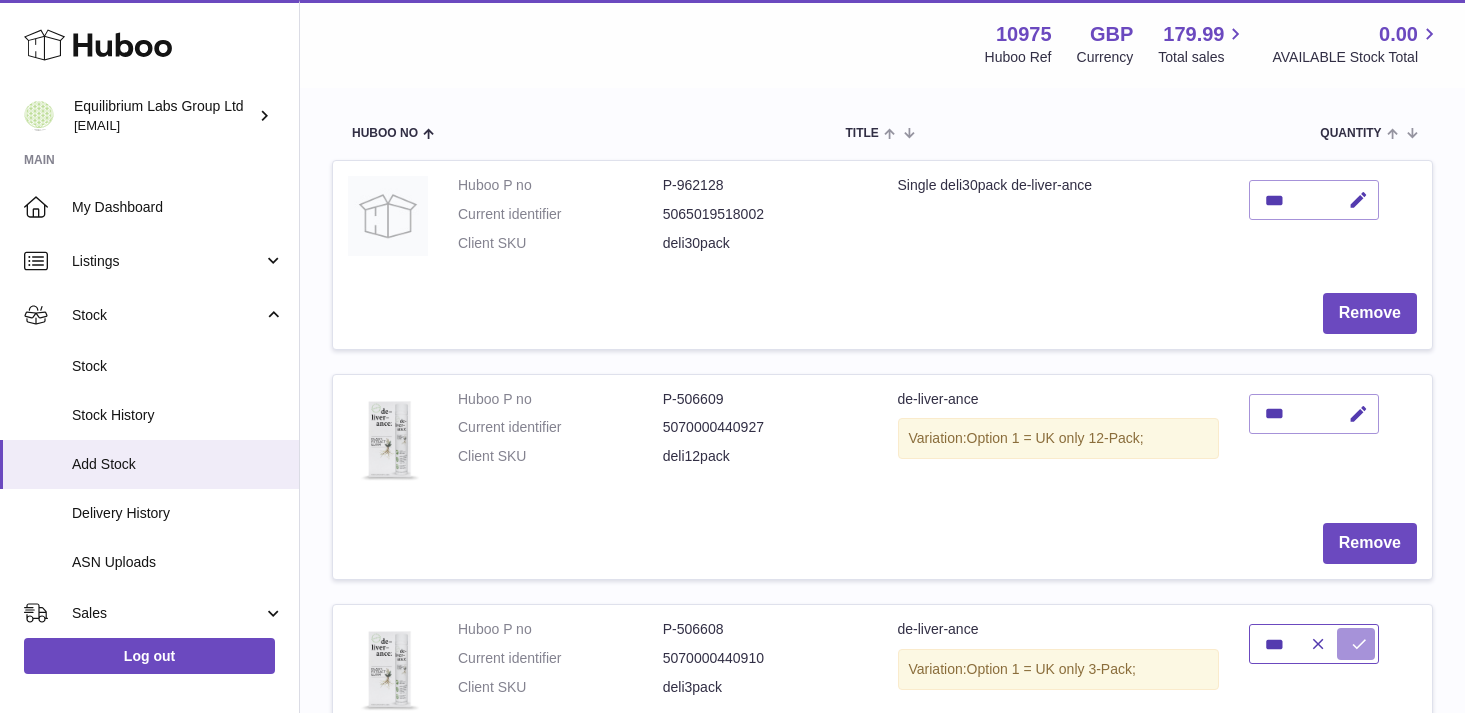 type on "***" 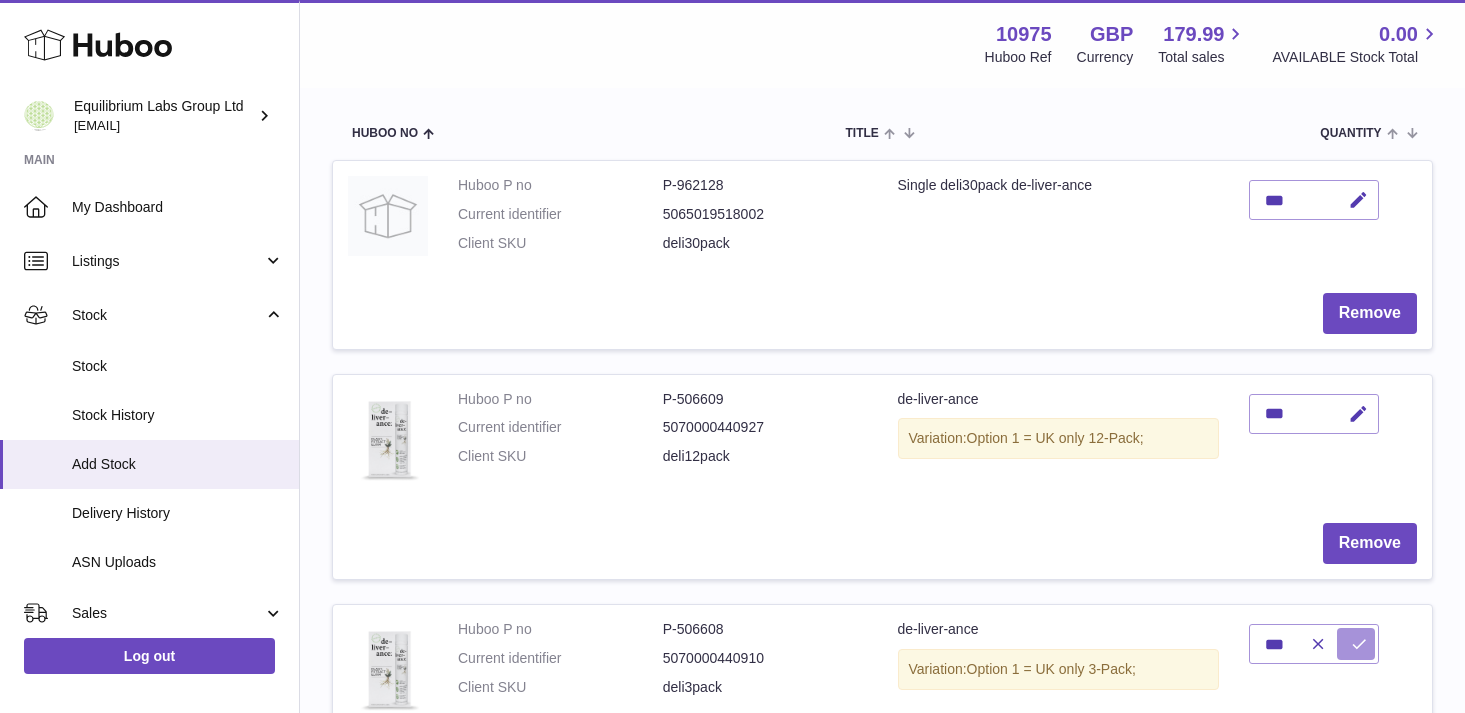 click at bounding box center (1359, 644) 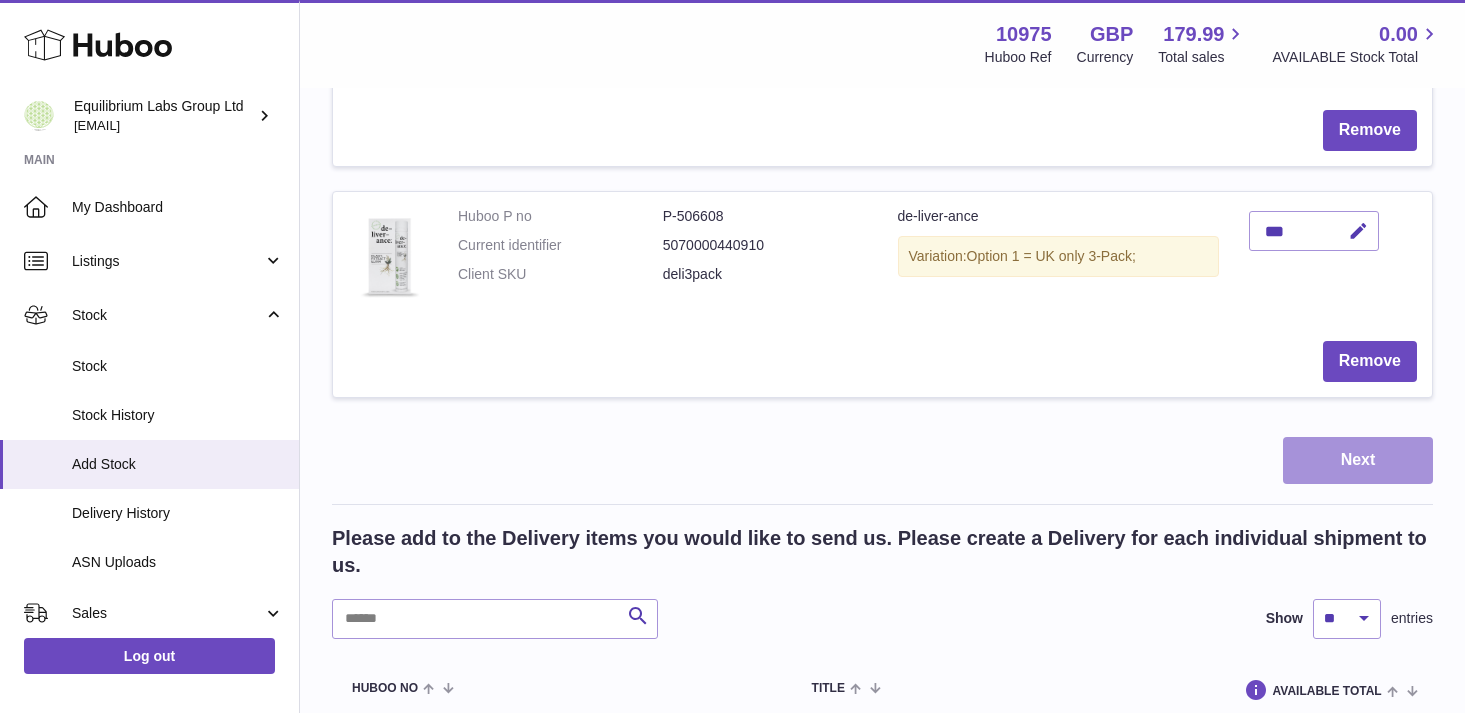 scroll, scrollTop: 659, scrollLeft: 0, axis: vertical 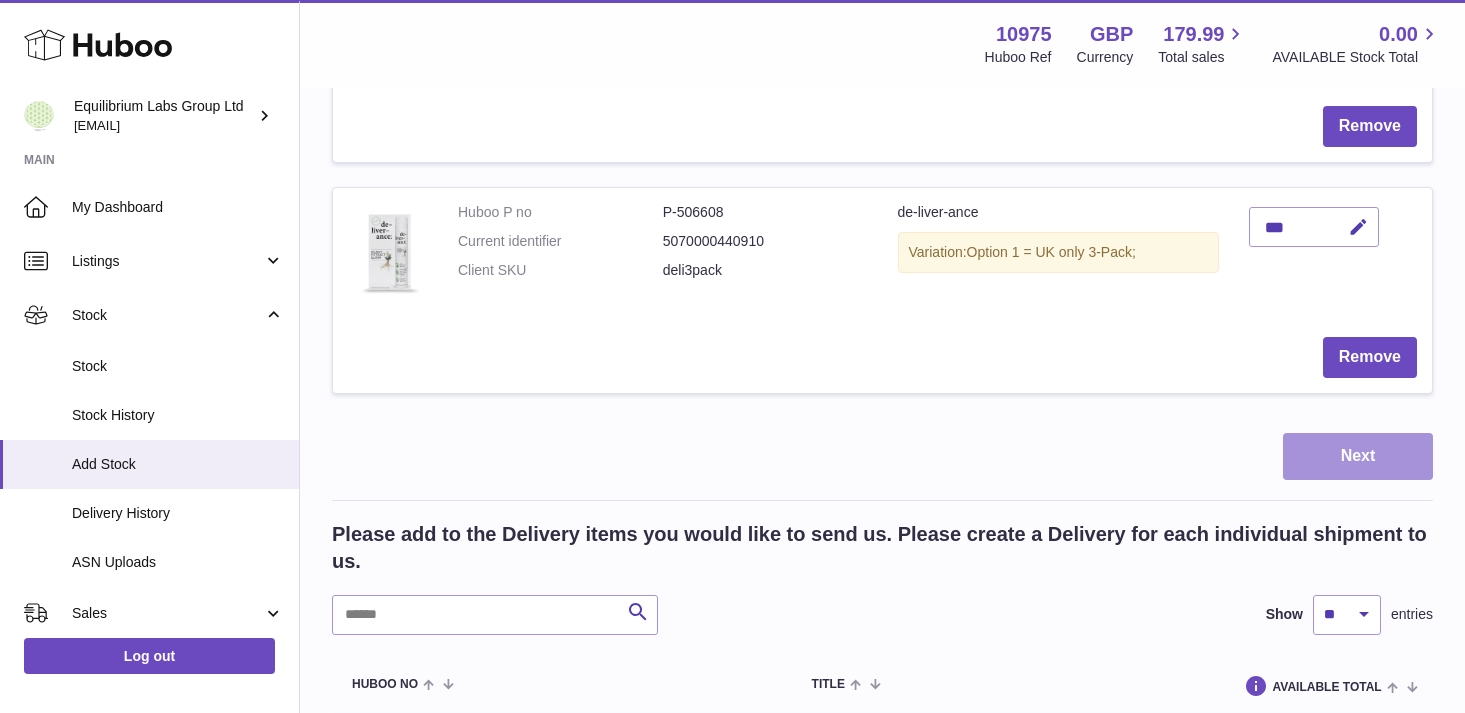 click on "Next" at bounding box center [1358, 456] 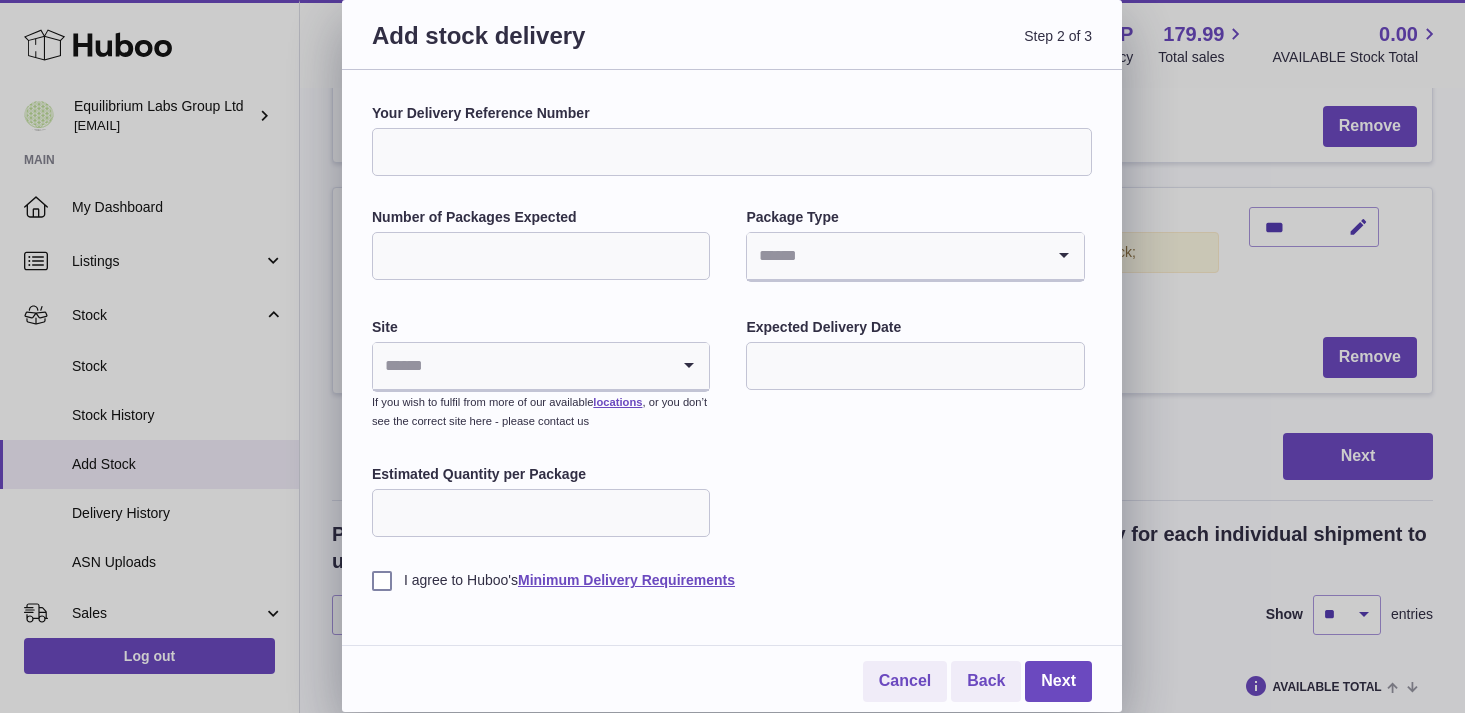 click on "Your Delivery Reference Number" at bounding box center (732, 152) 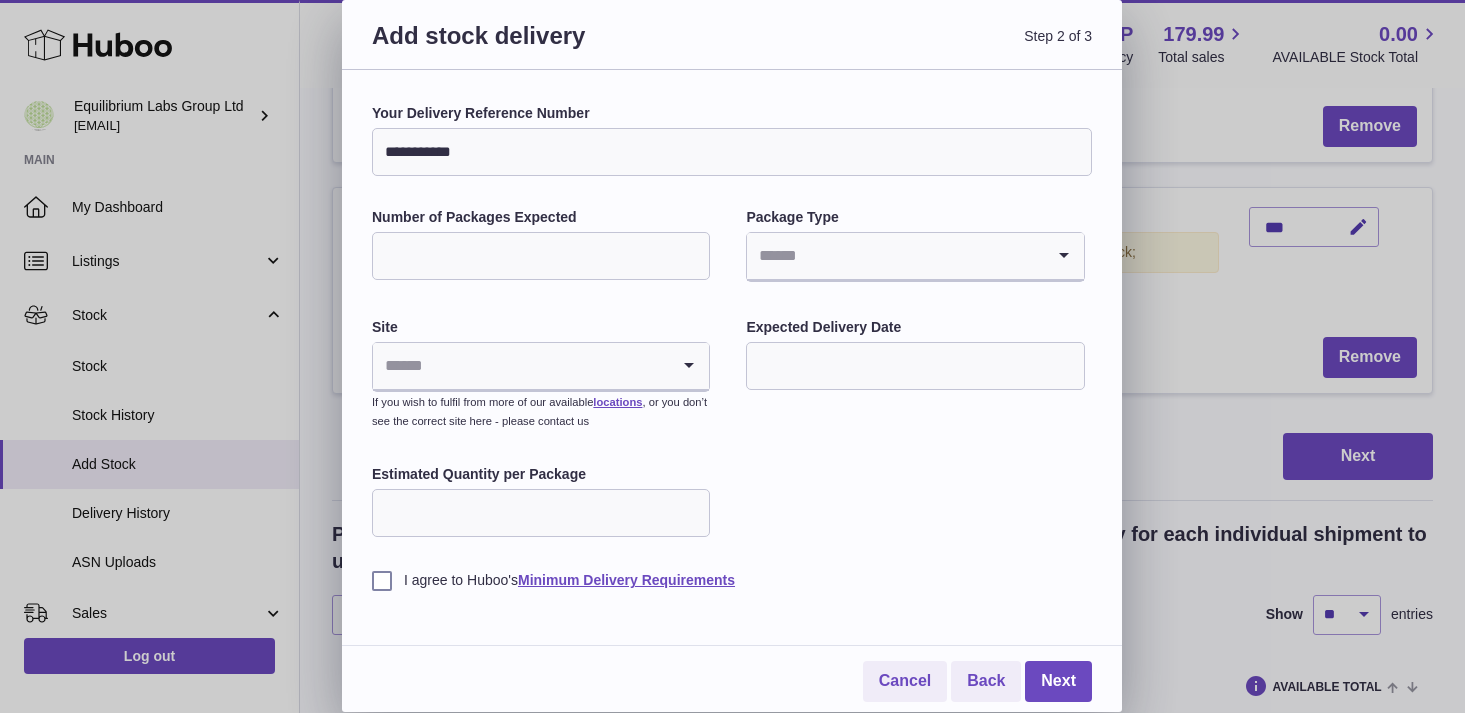 type on "**********" 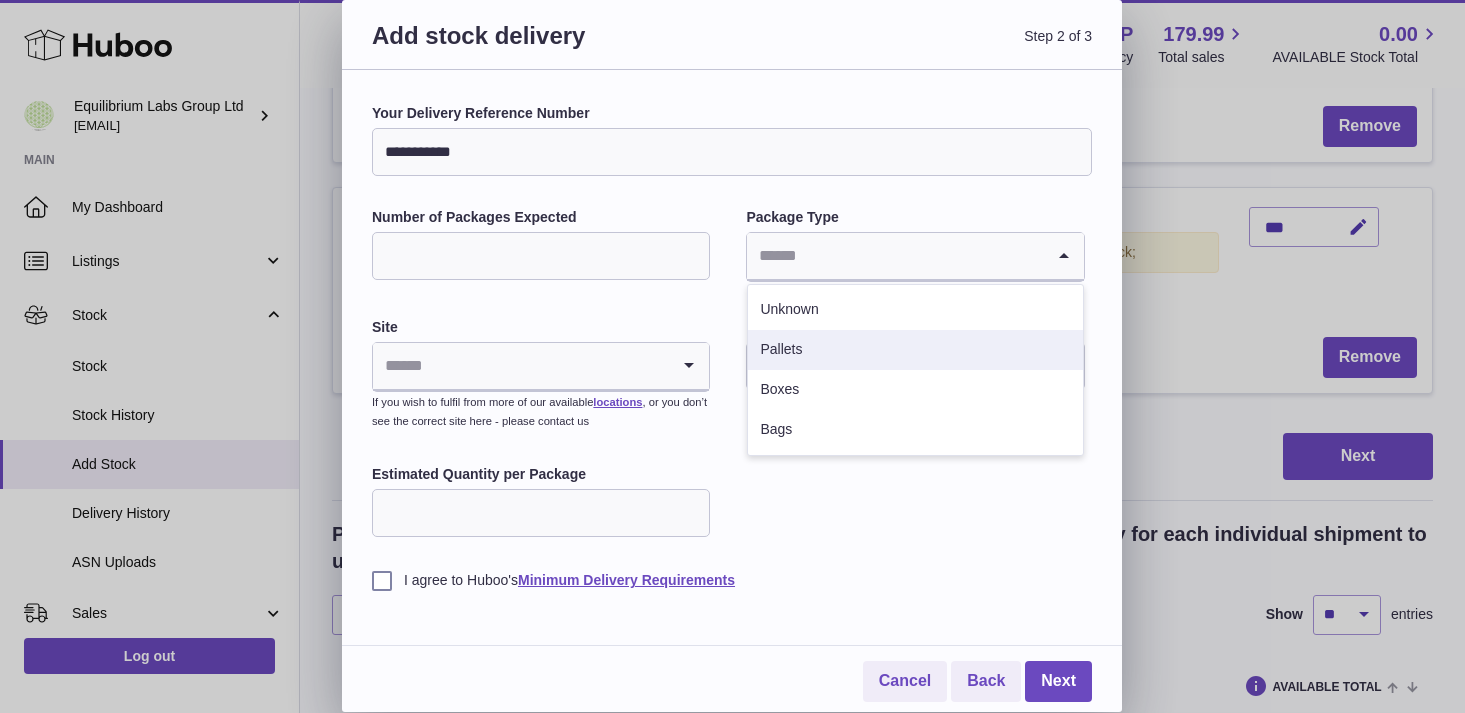 click on "Pallets" at bounding box center (915, 350) 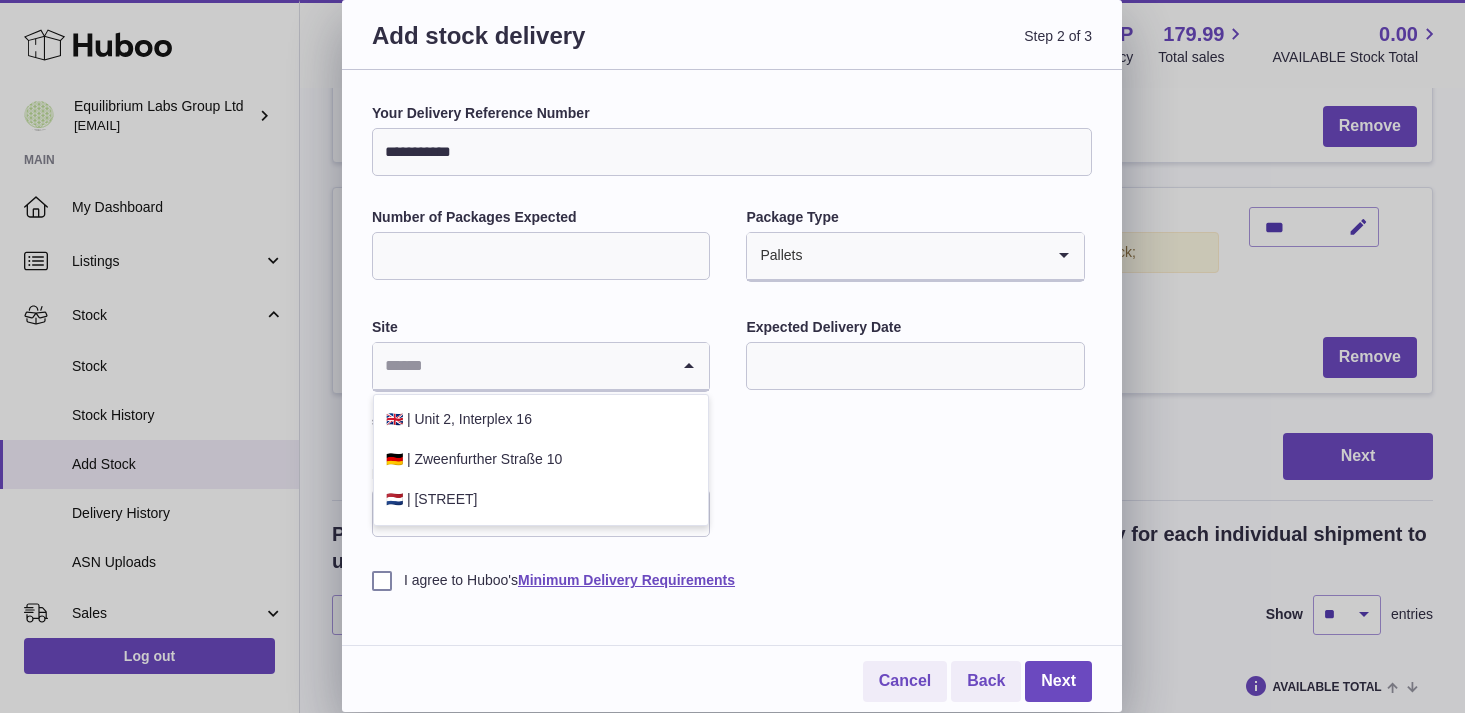 click at bounding box center (521, 366) 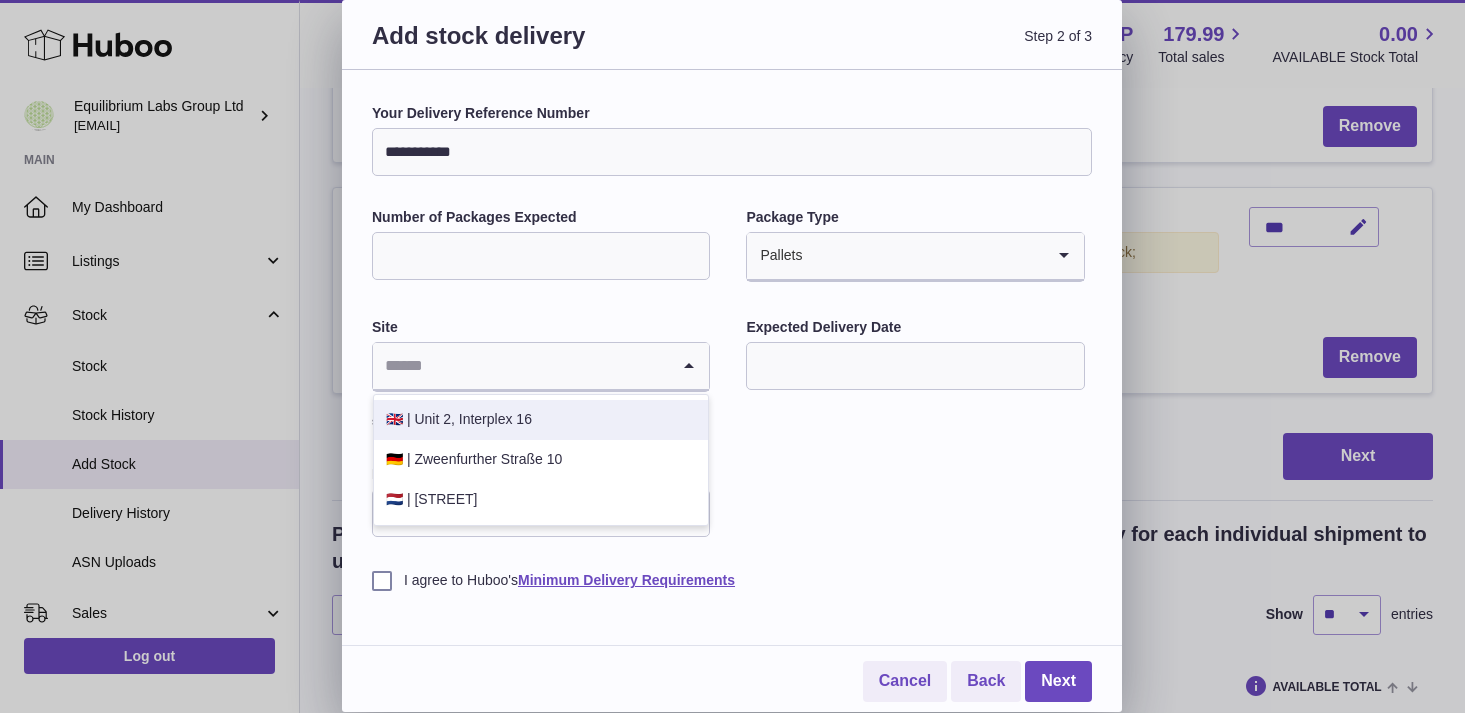 click on "🇬🇧 | Unit 2, Interplex 16" at bounding box center (541, 420) 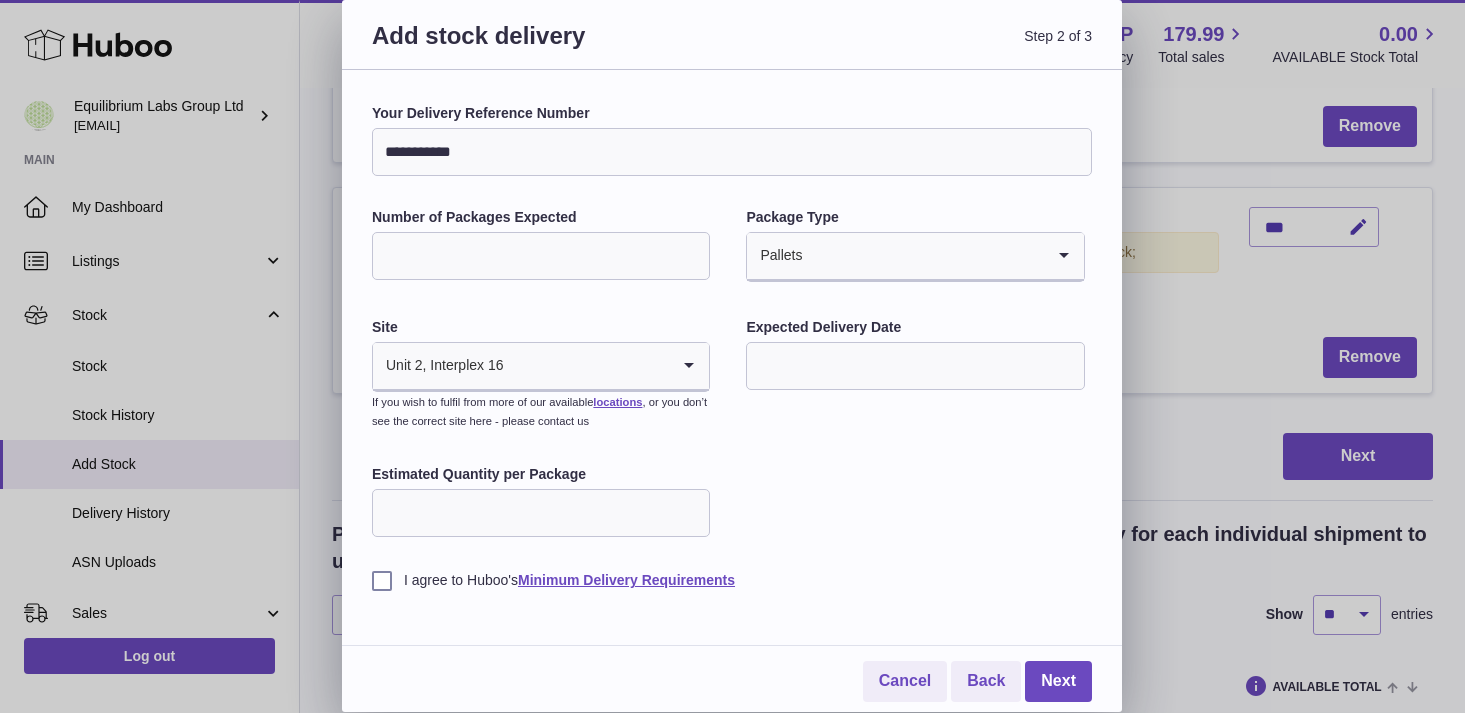 click at bounding box center [915, 366] 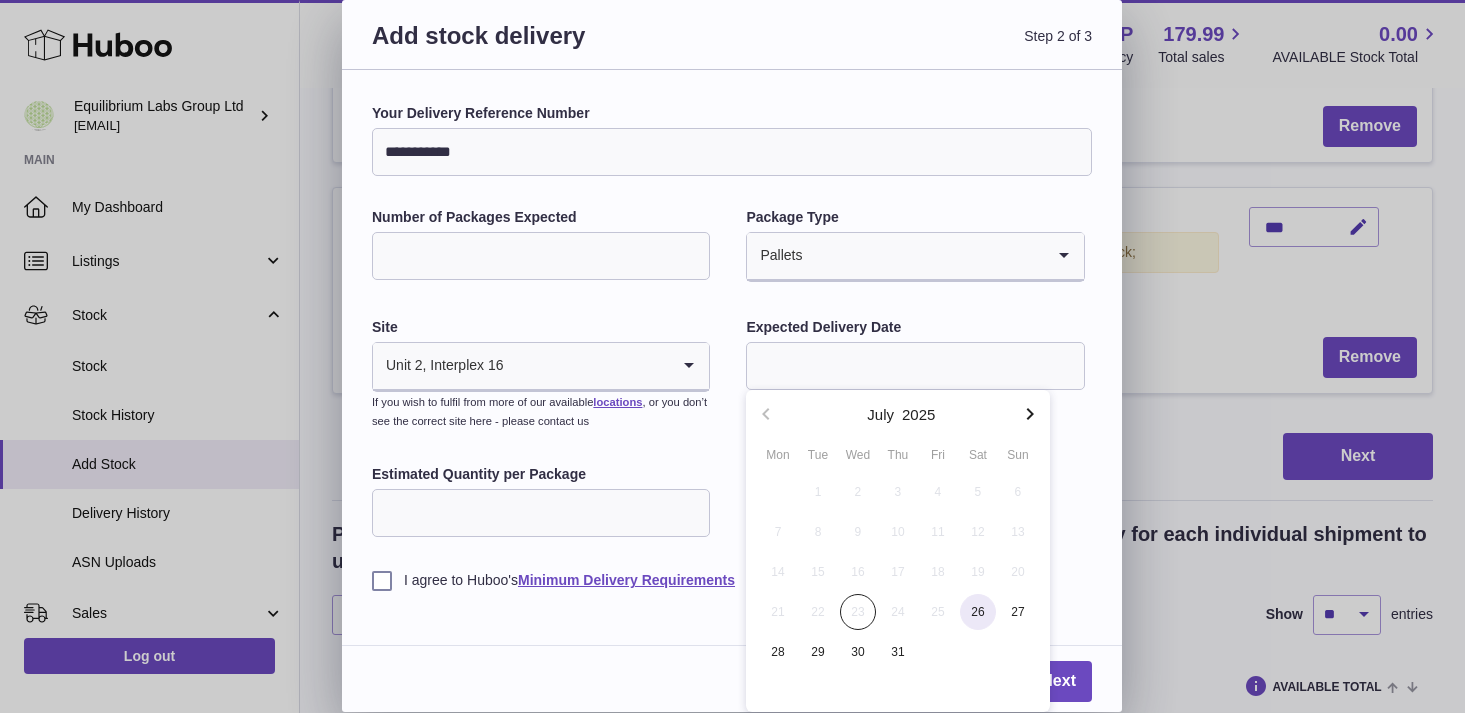click on "26" at bounding box center [978, 612] 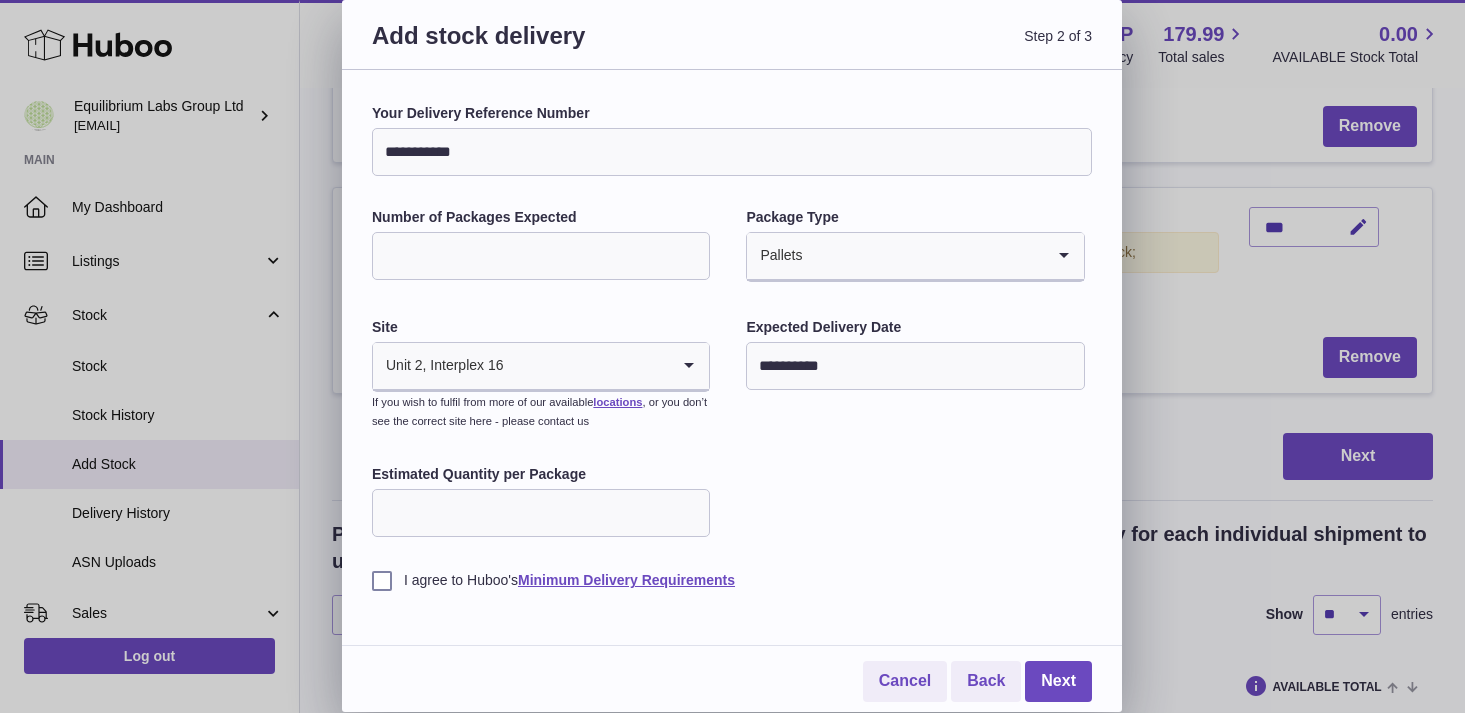 click on "Estimated Quantity per Package" at bounding box center [541, 513] 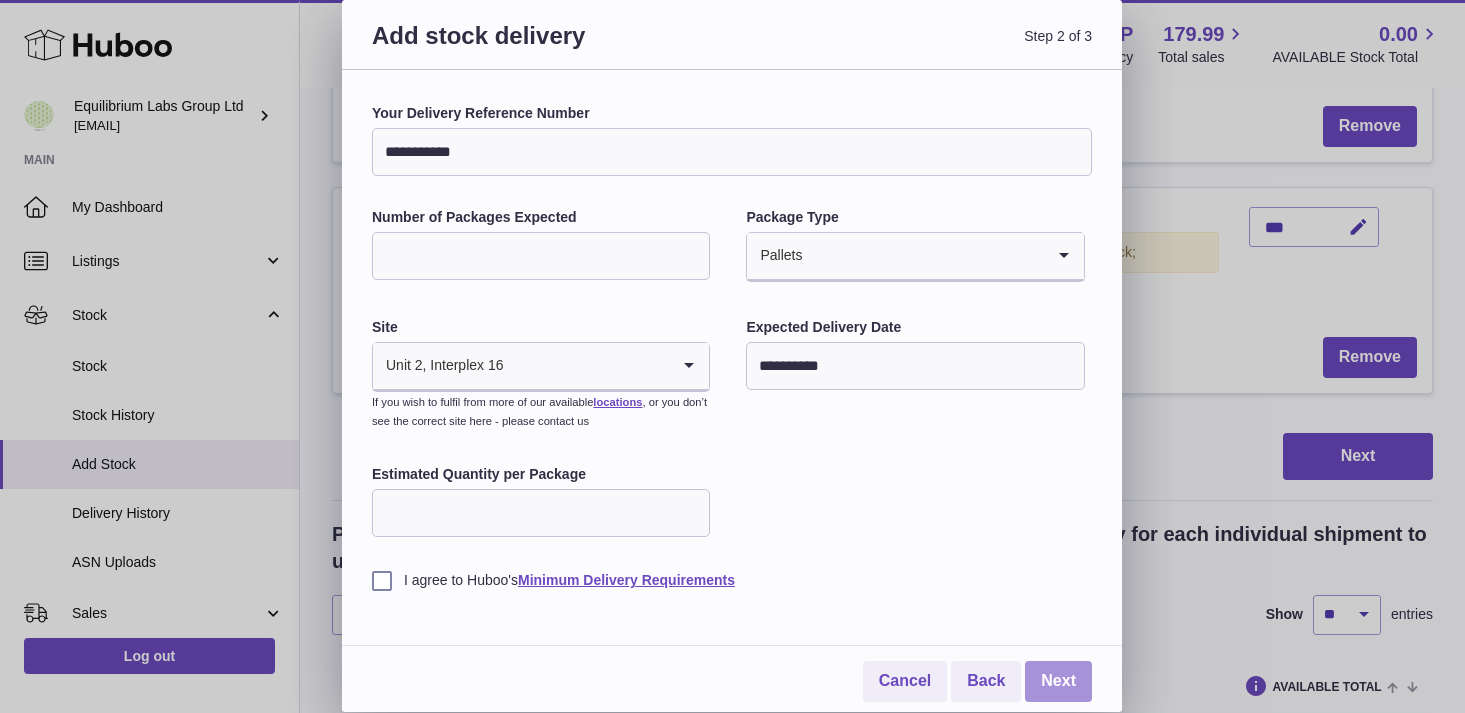 click on "Next" at bounding box center [1058, 681] 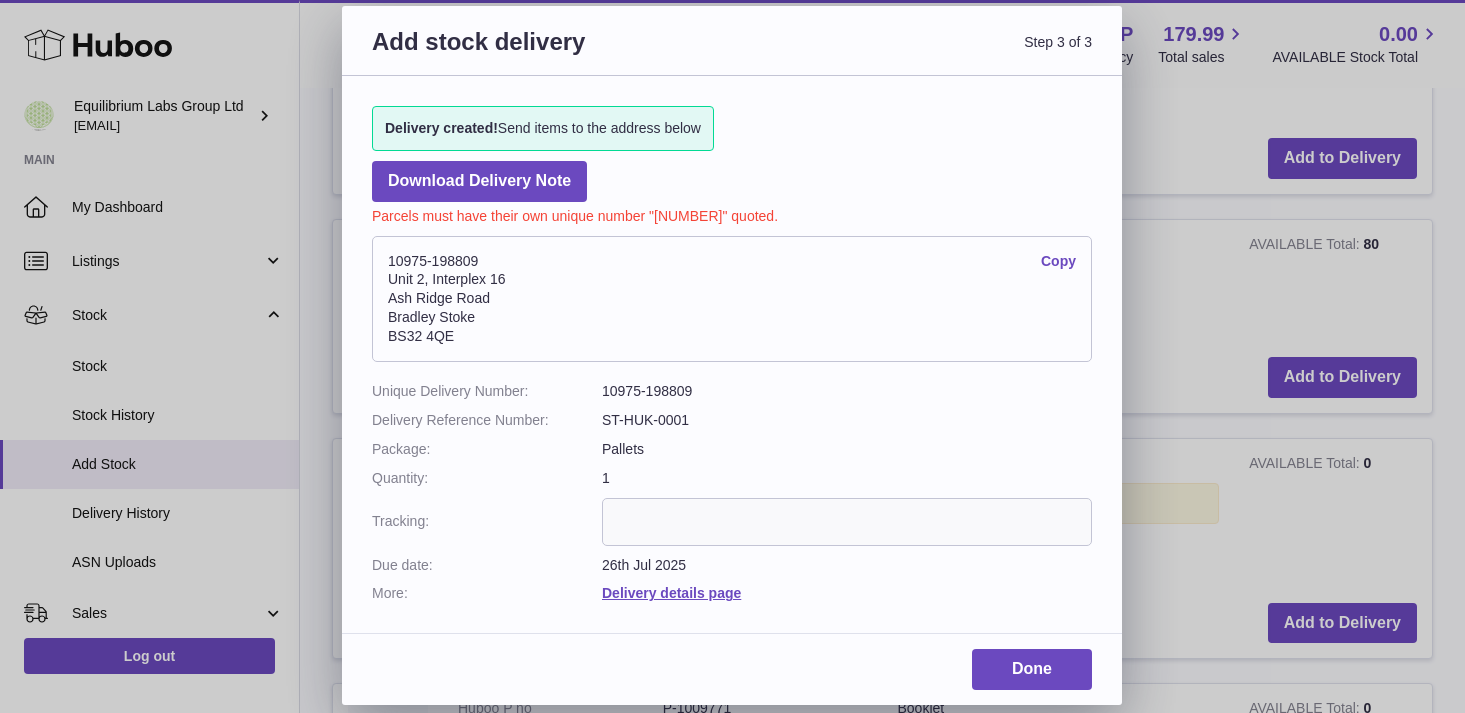 scroll, scrollTop: 603, scrollLeft: 0, axis: vertical 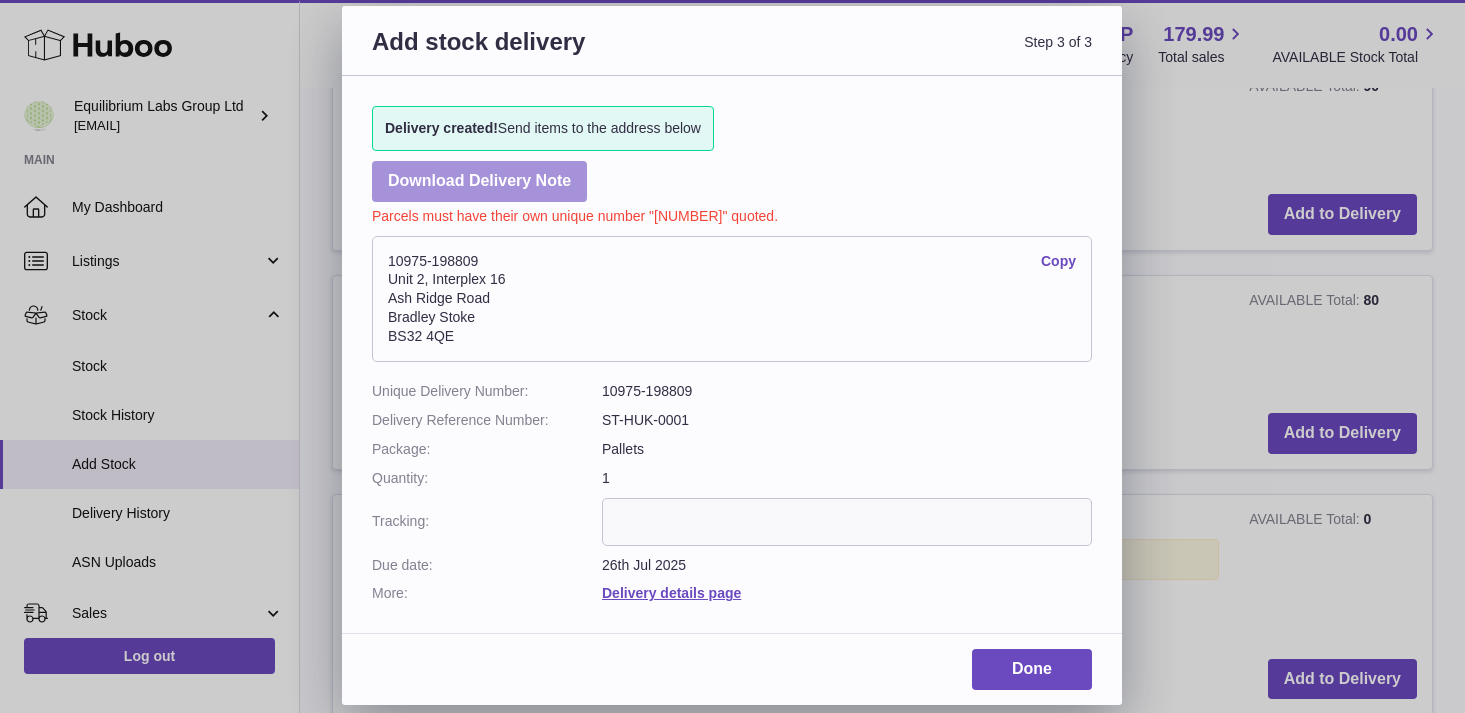 click on "Download Delivery Note" at bounding box center (479, 181) 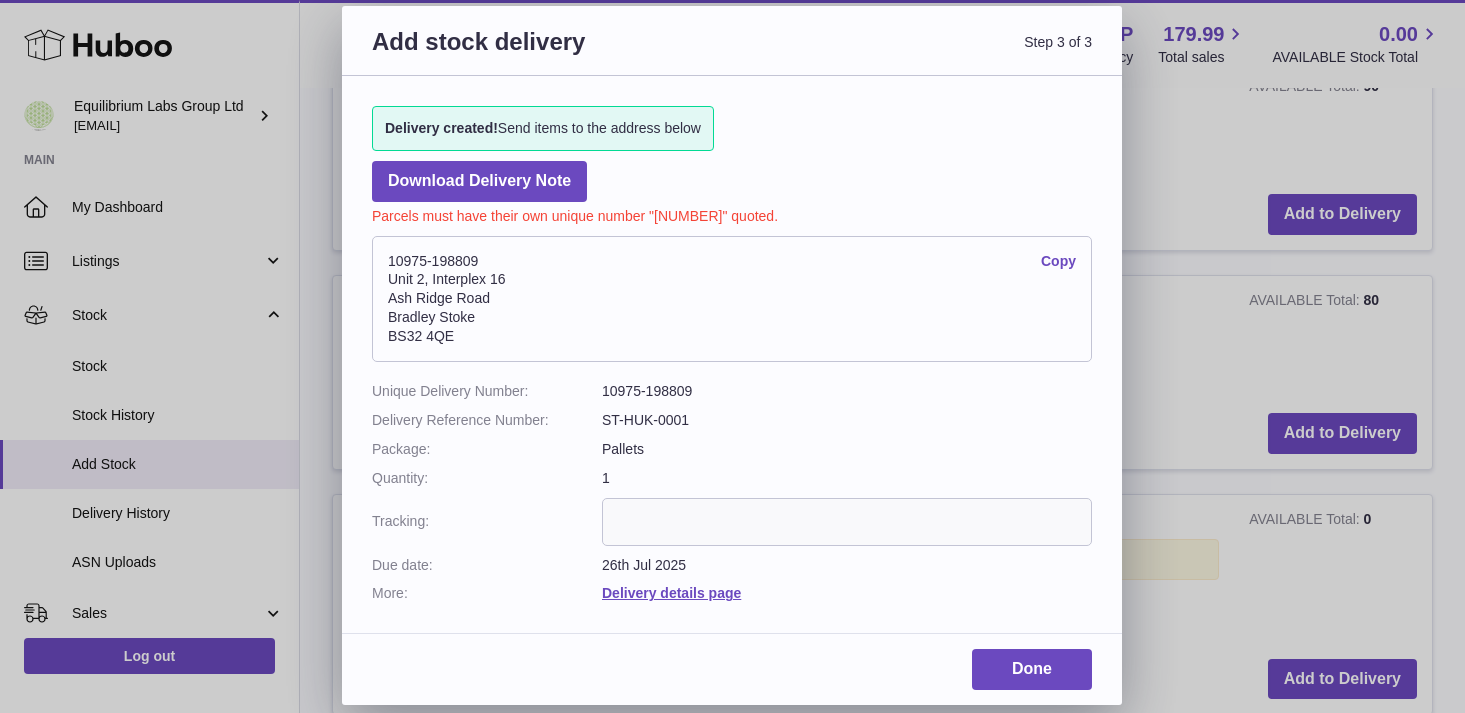 click on "Delivery created!   Send items to the address below
Download Delivery Note
Parcels must have their own unique number "10975-198809" quoted.
10975-198809
Copy
Unit 2, Interplex 16
Ash Ridge Road
Bradley Stoke
BS32 4QE    Unique Delivery Number:   10975-198809   Delivery Reference Number:   ST-HUK-0001   Package:   Pallets   Quantity:   1     Tracking:     Due date:   26th Jul 2025   More:   Delivery details page" at bounding box center (732, 344) 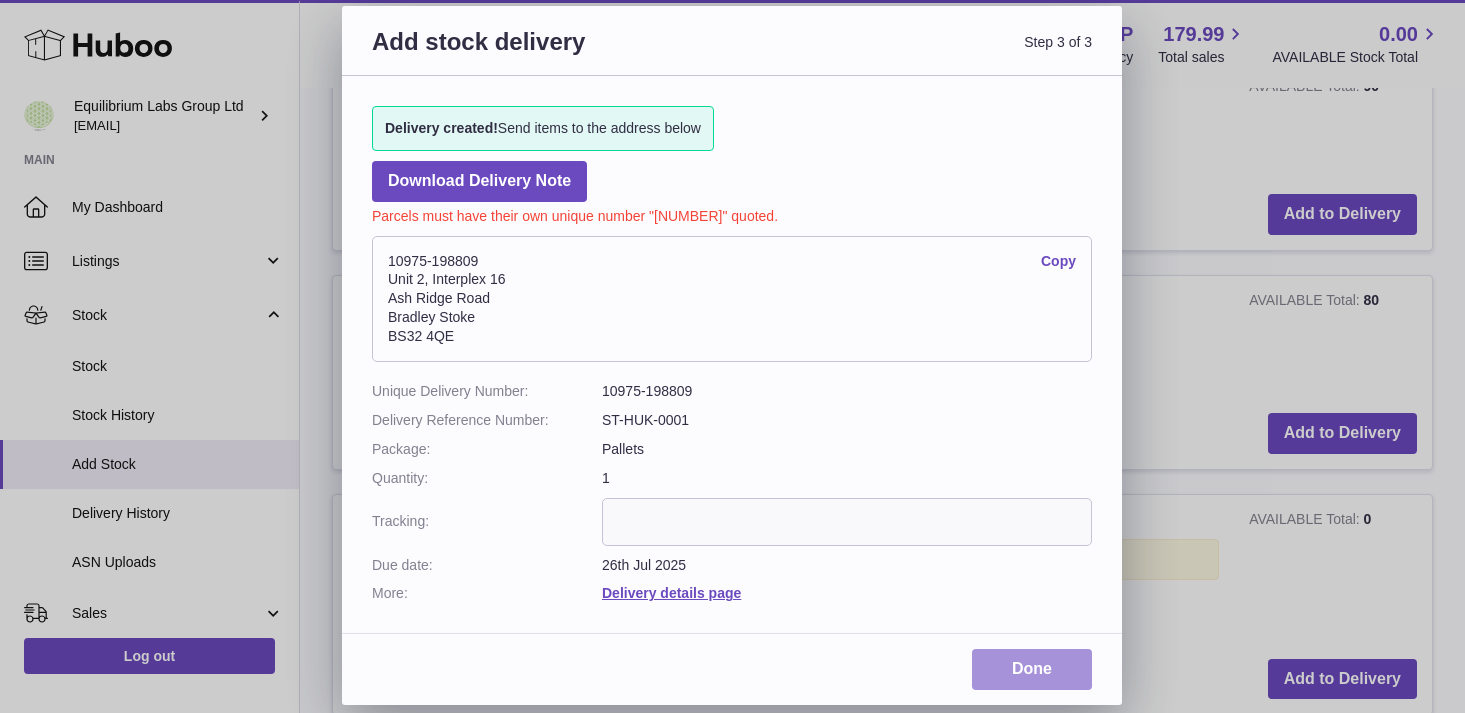click on "Done" at bounding box center (1032, 669) 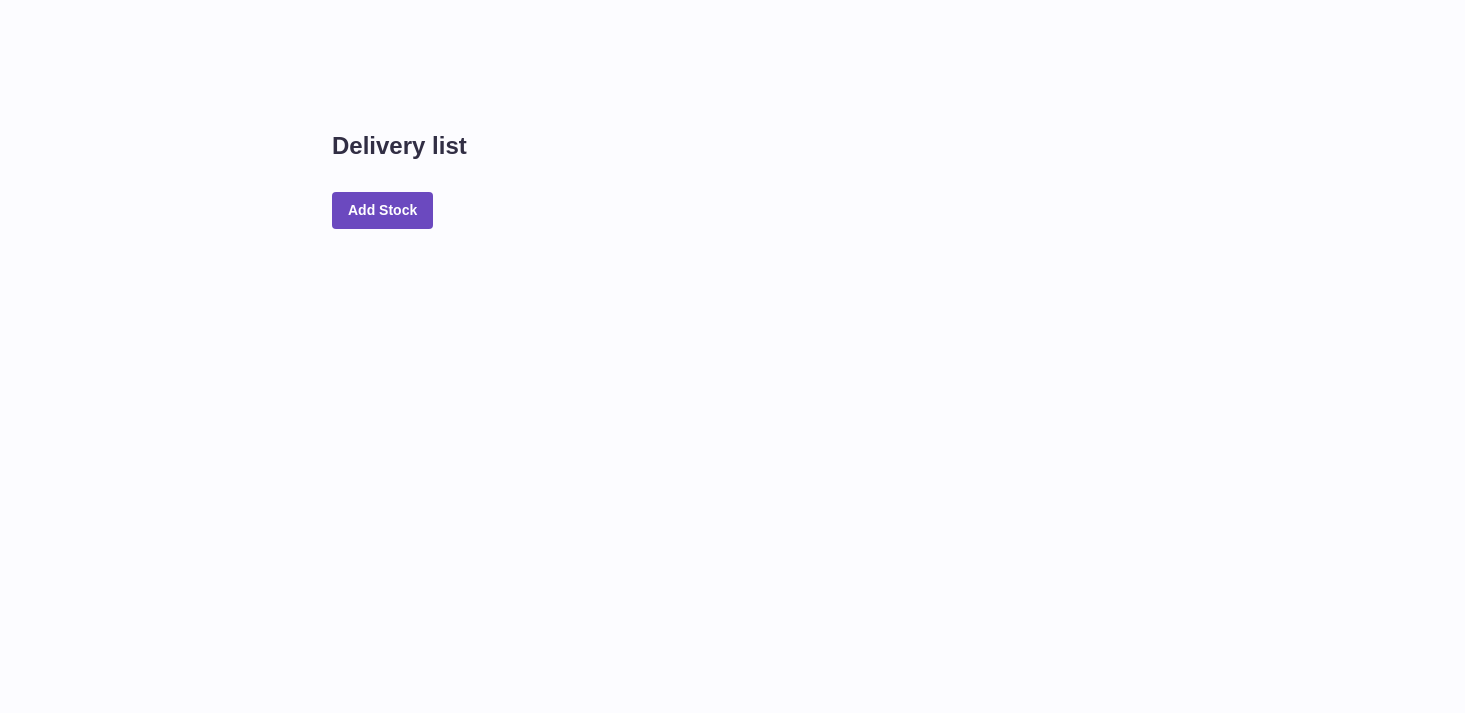 scroll, scrollTop: 0, scrollLeft: 0, axis: both 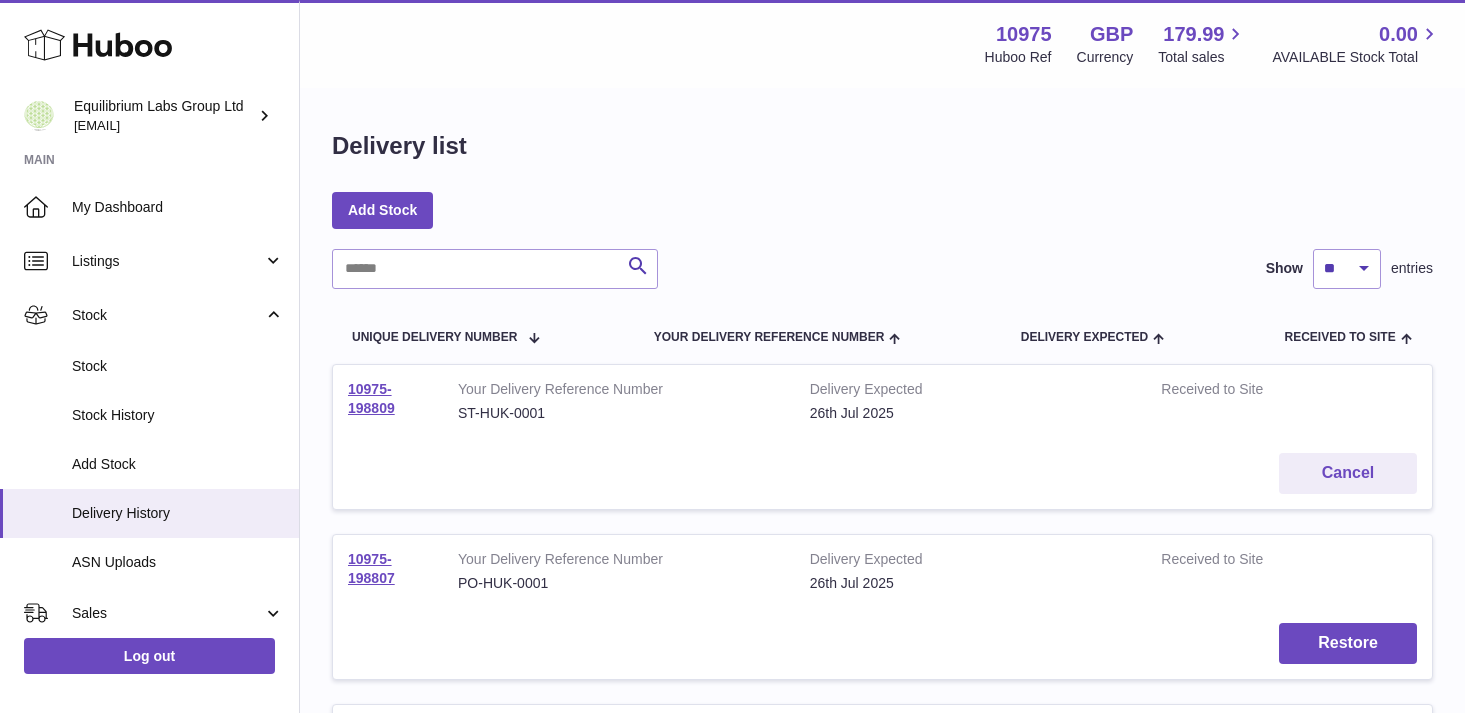 drag, startPoint x: 401, startPoint y: 410, endPoint x: 342, endPoint y: 379, distance: 66.64833 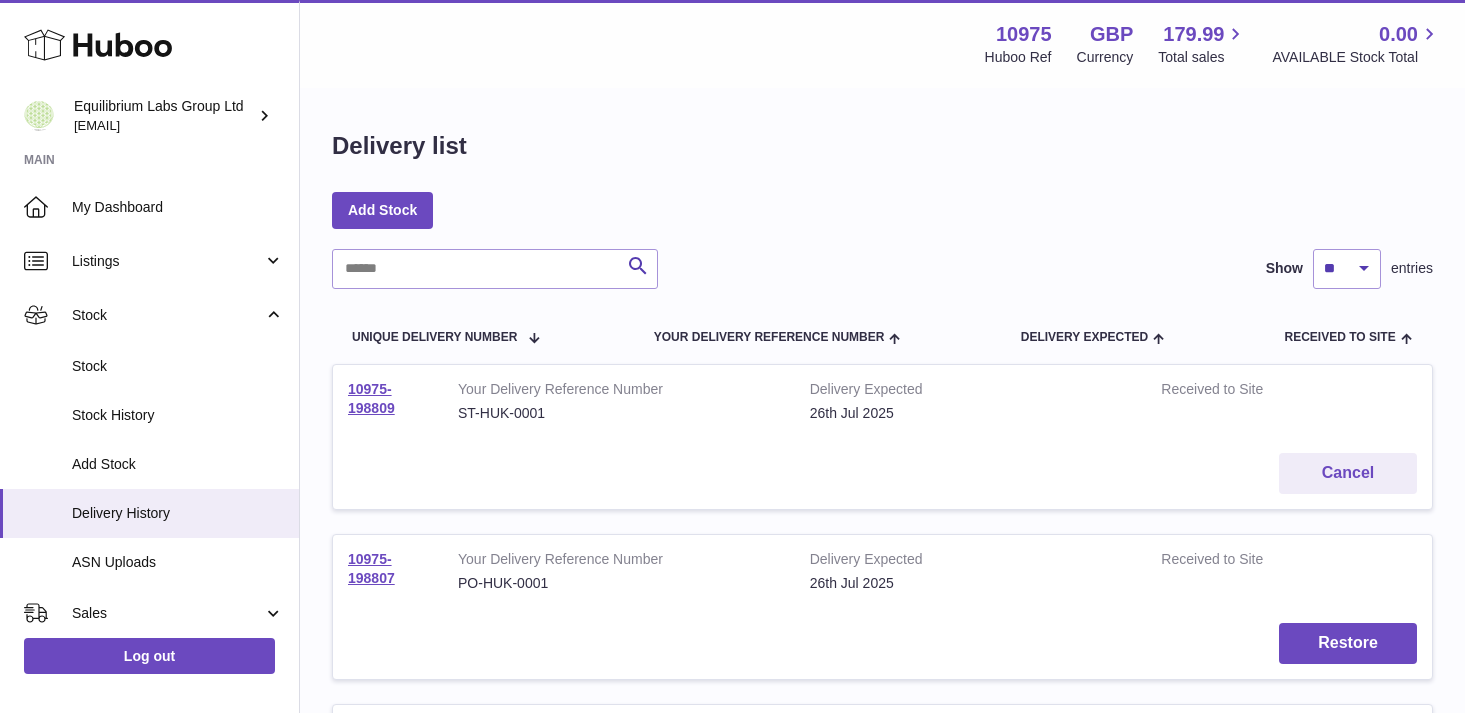 scroll, scrollTop: 21, scrollLeft: 0, axis: vertical 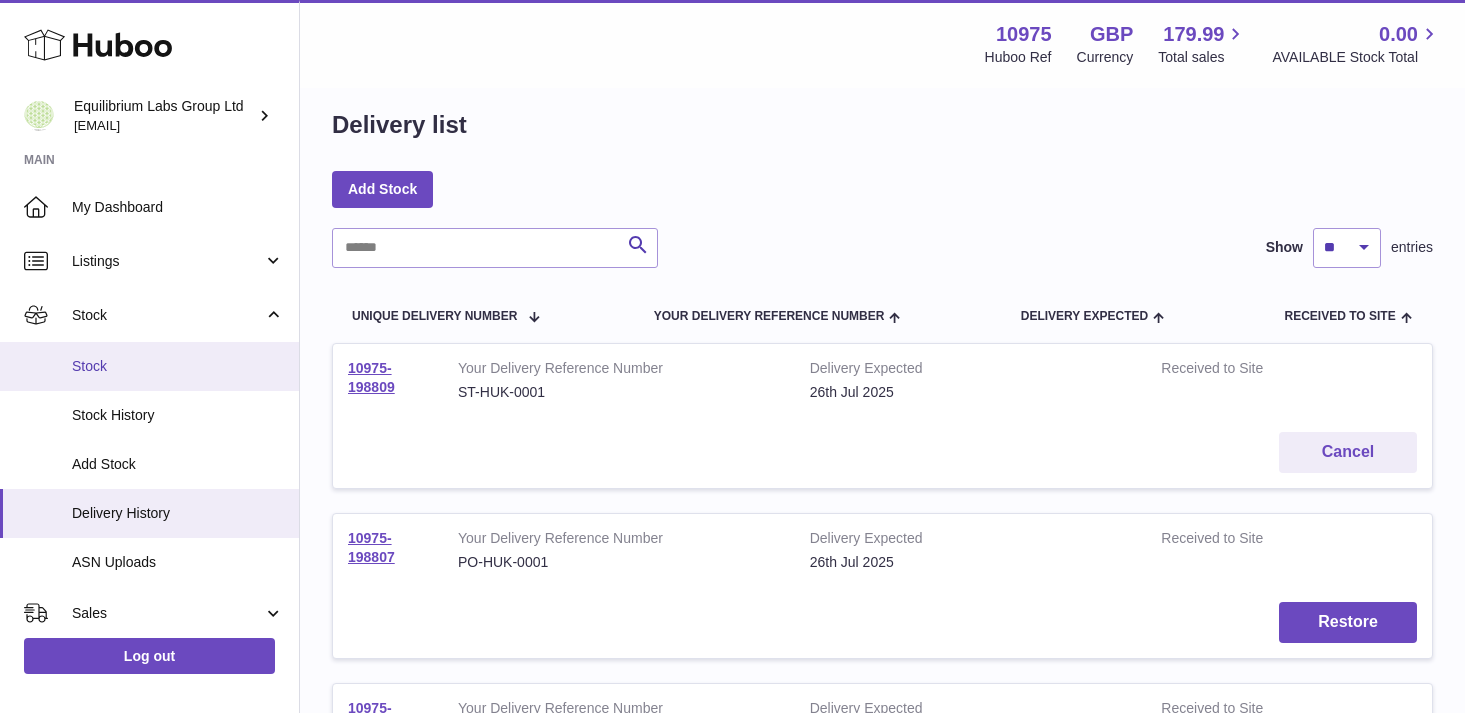 click on "Stock" at bounding box center [149, 366] 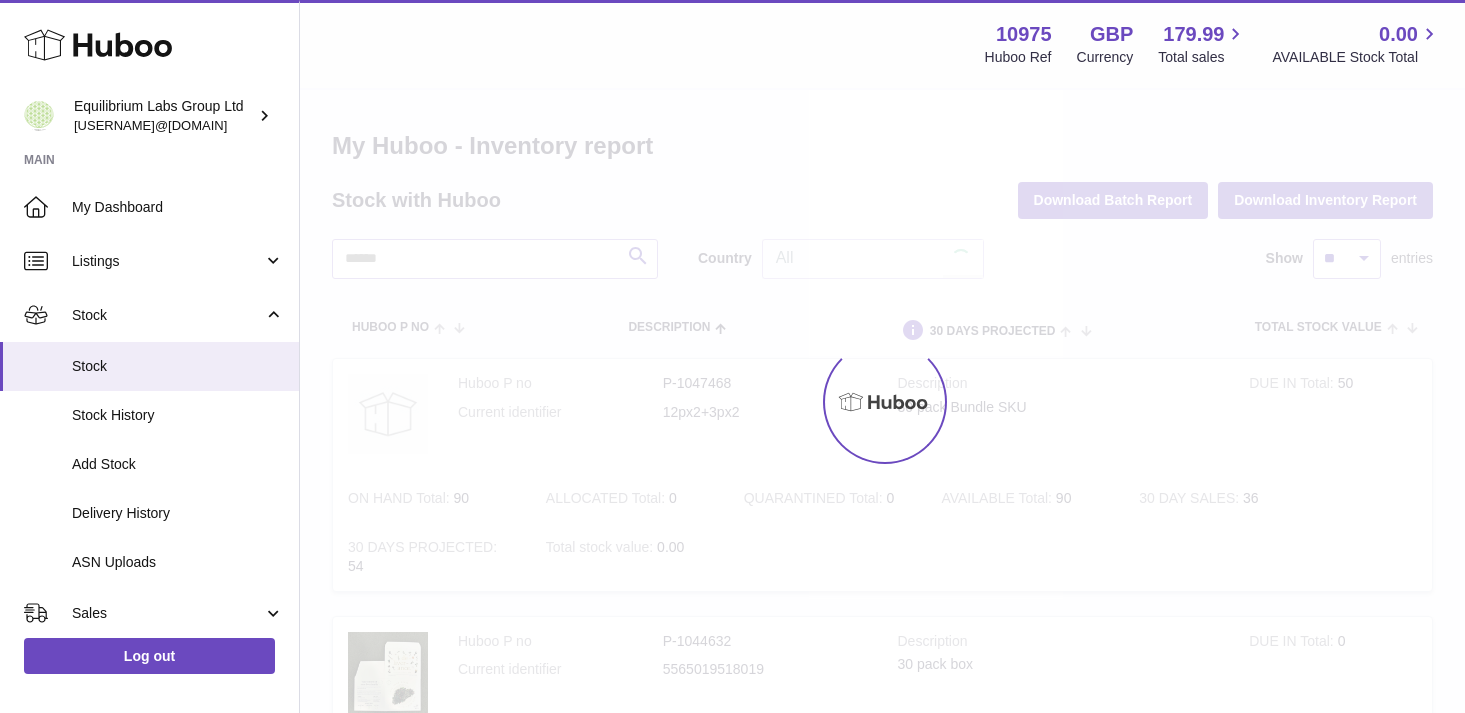 scroll, scrollTop: 0, scrollLeft: 0, axis: both 